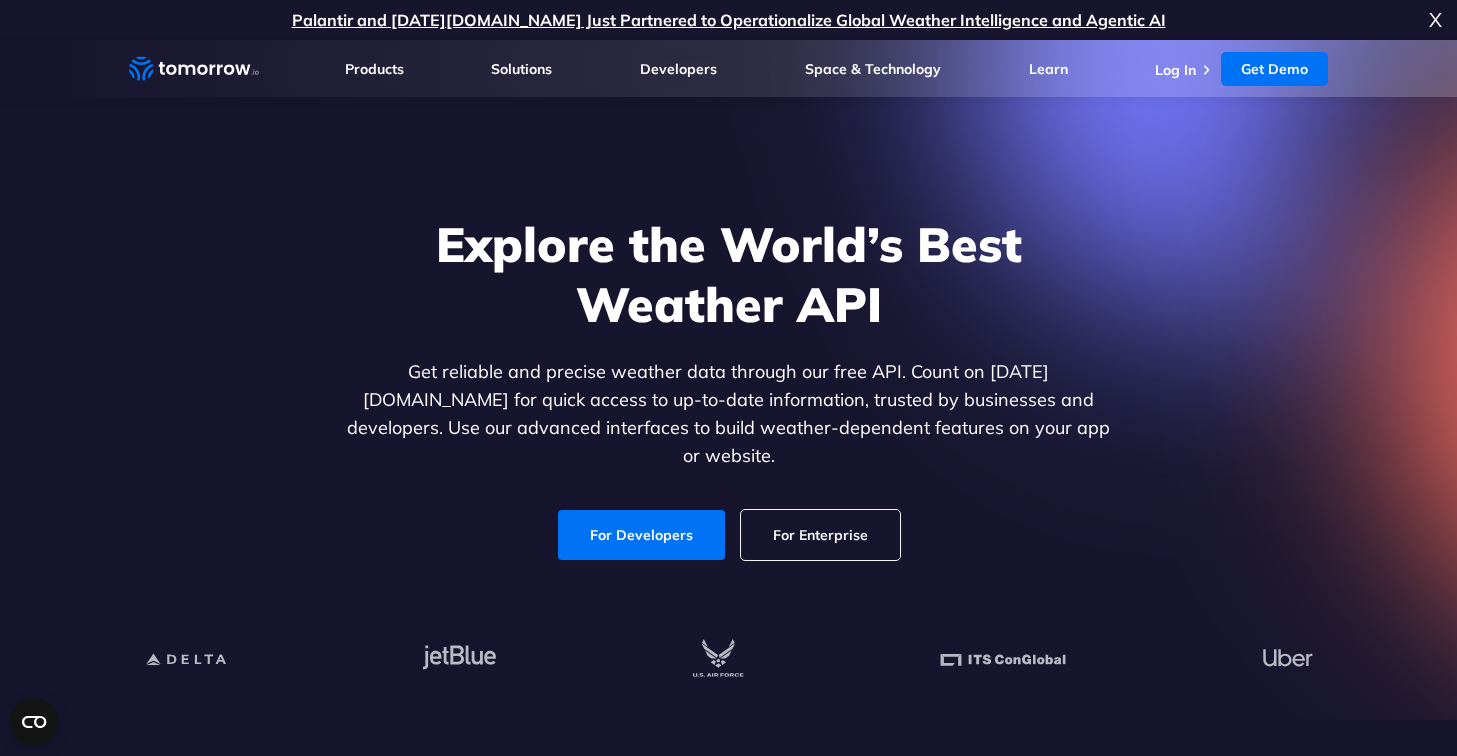 scroll, scrollTop: 0, scrollLeft: 0, axis: both 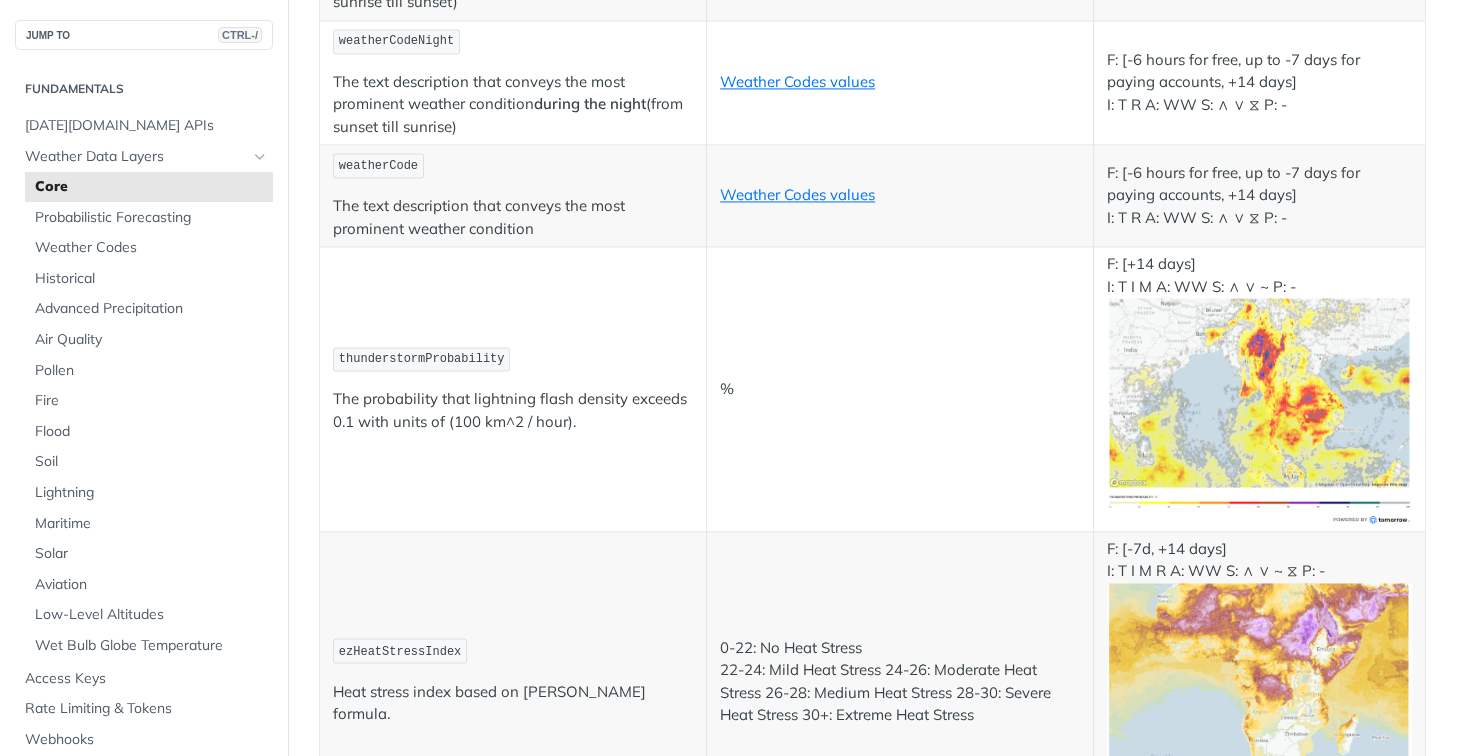 click at bounding box center [1259, 411] 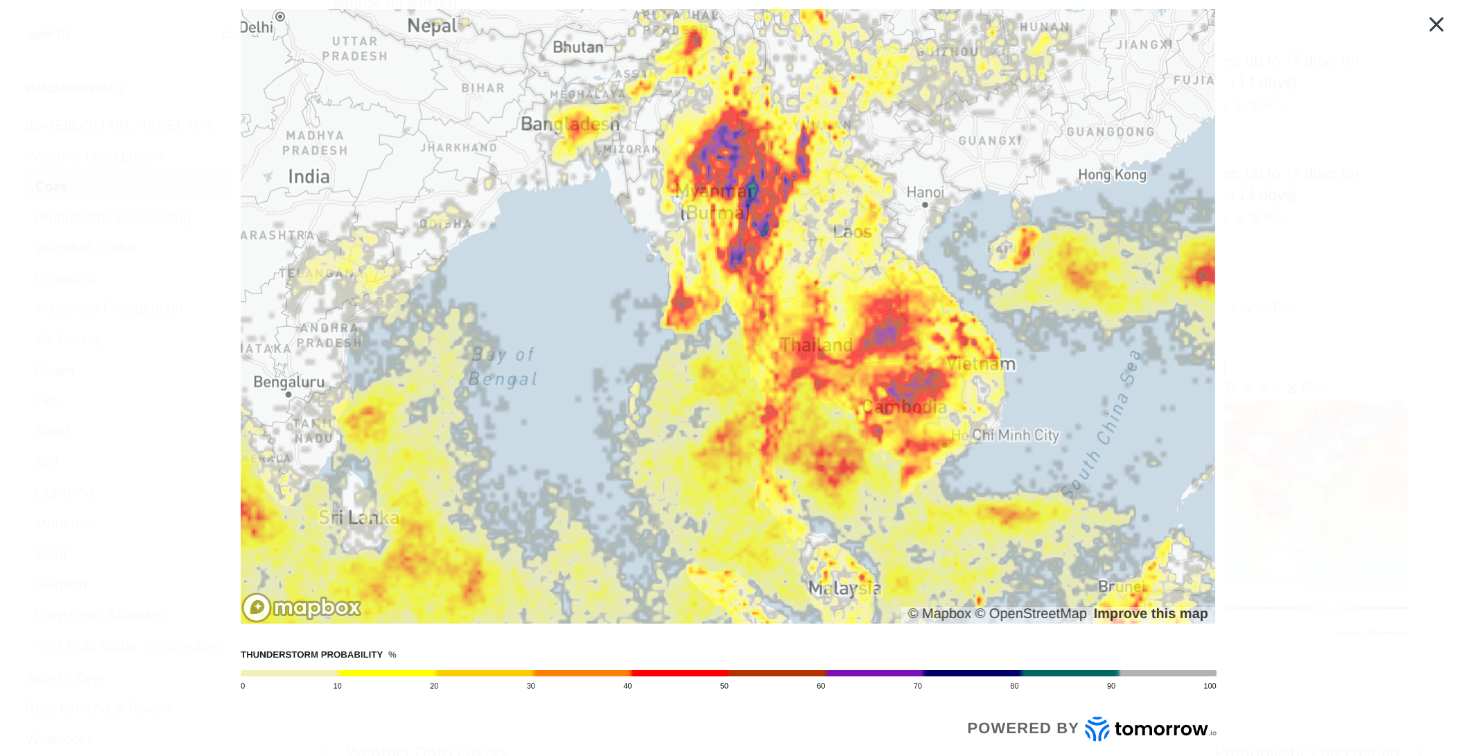 click at bounding box center (728, 378) 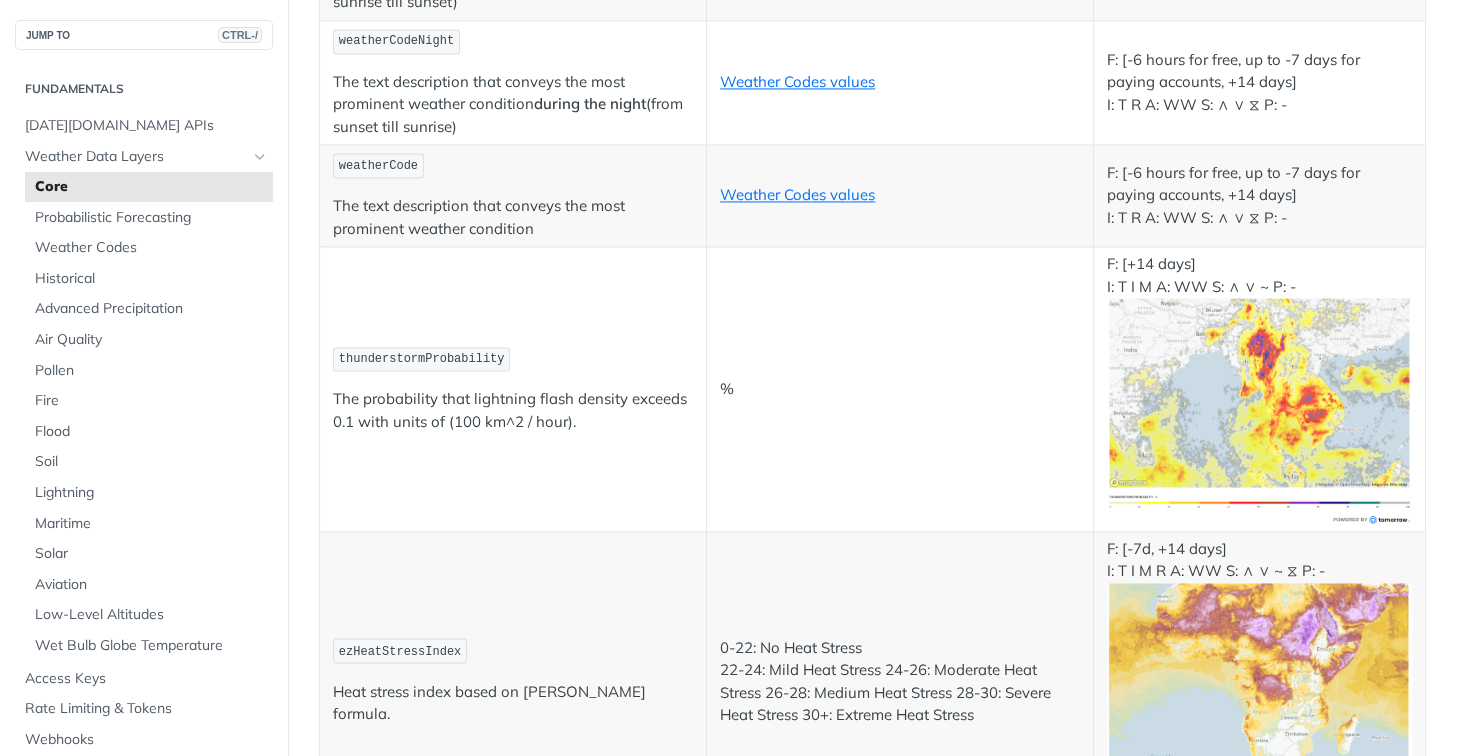 click on "thunderstormProbability" at bounding box center (422, 359) 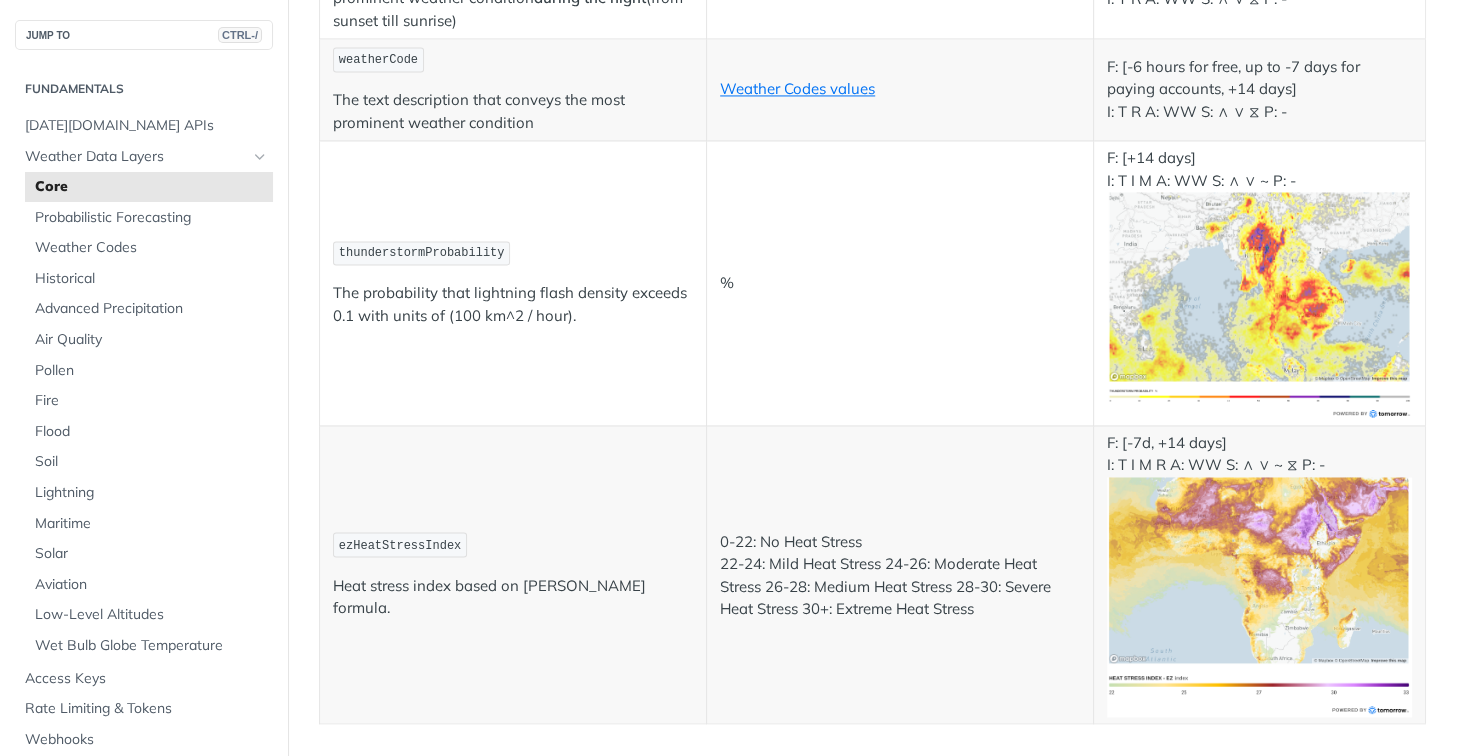 scroll, scrollTop: 10389, scrollLeft: 0, axis: vertical 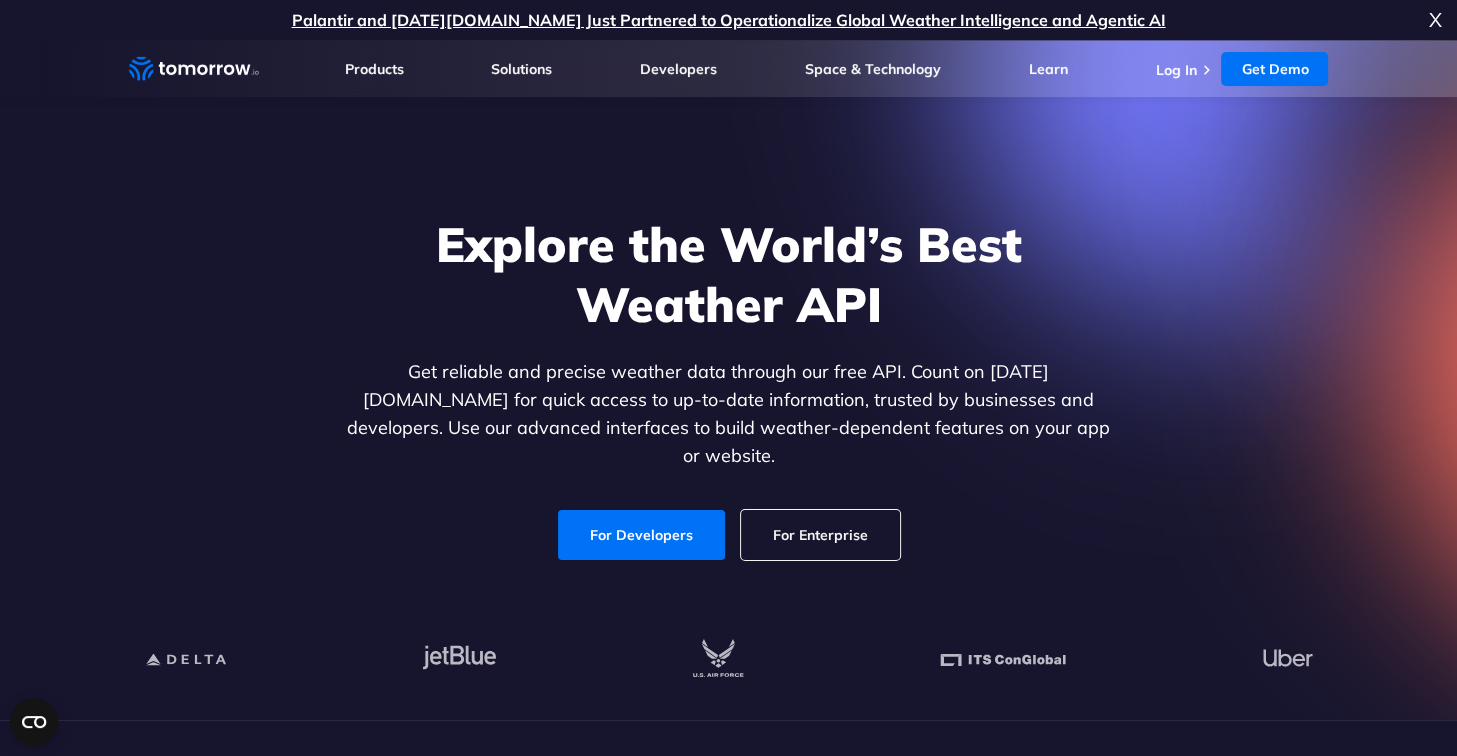 click on "Solutions" at bounding box center (521, 69) 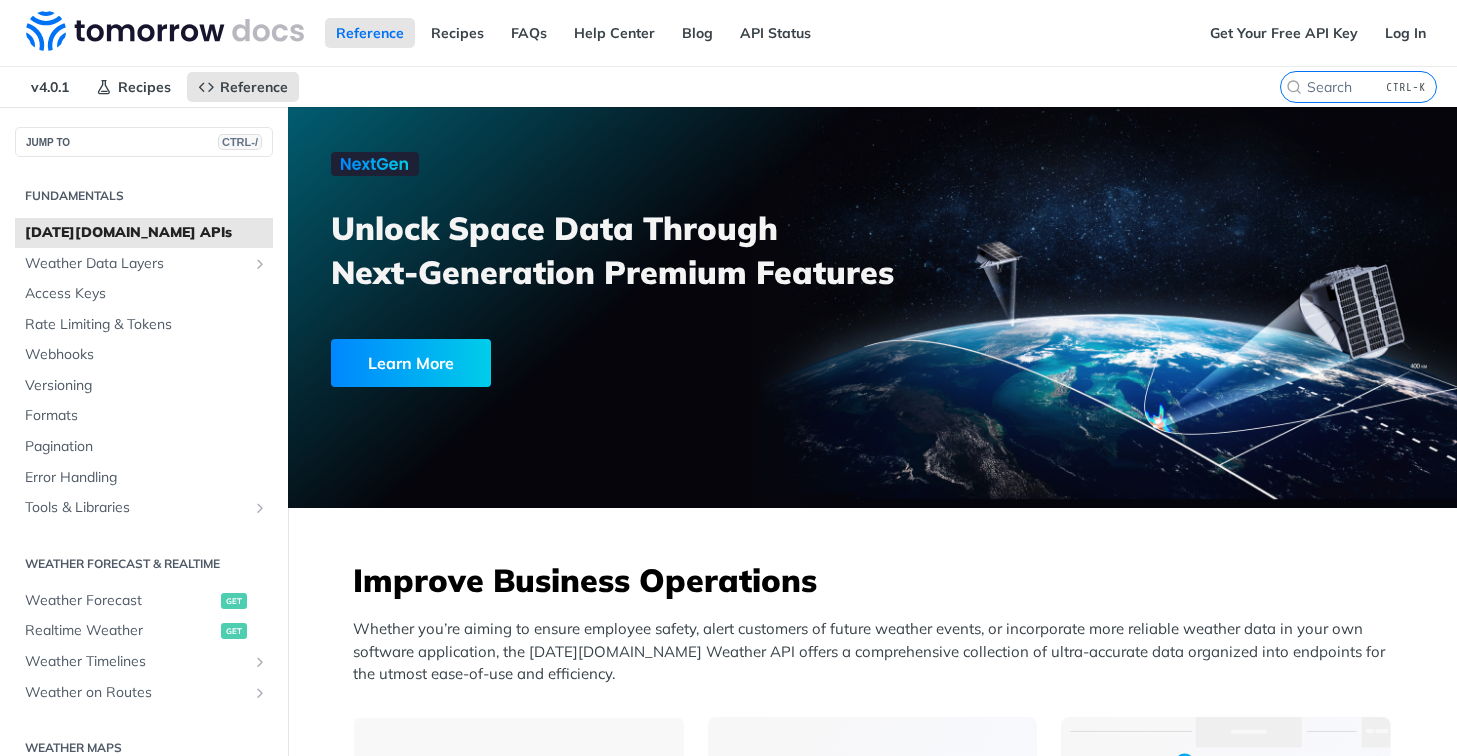 scroll, scrollTop: 0, scrollLeft: 0, axis: both 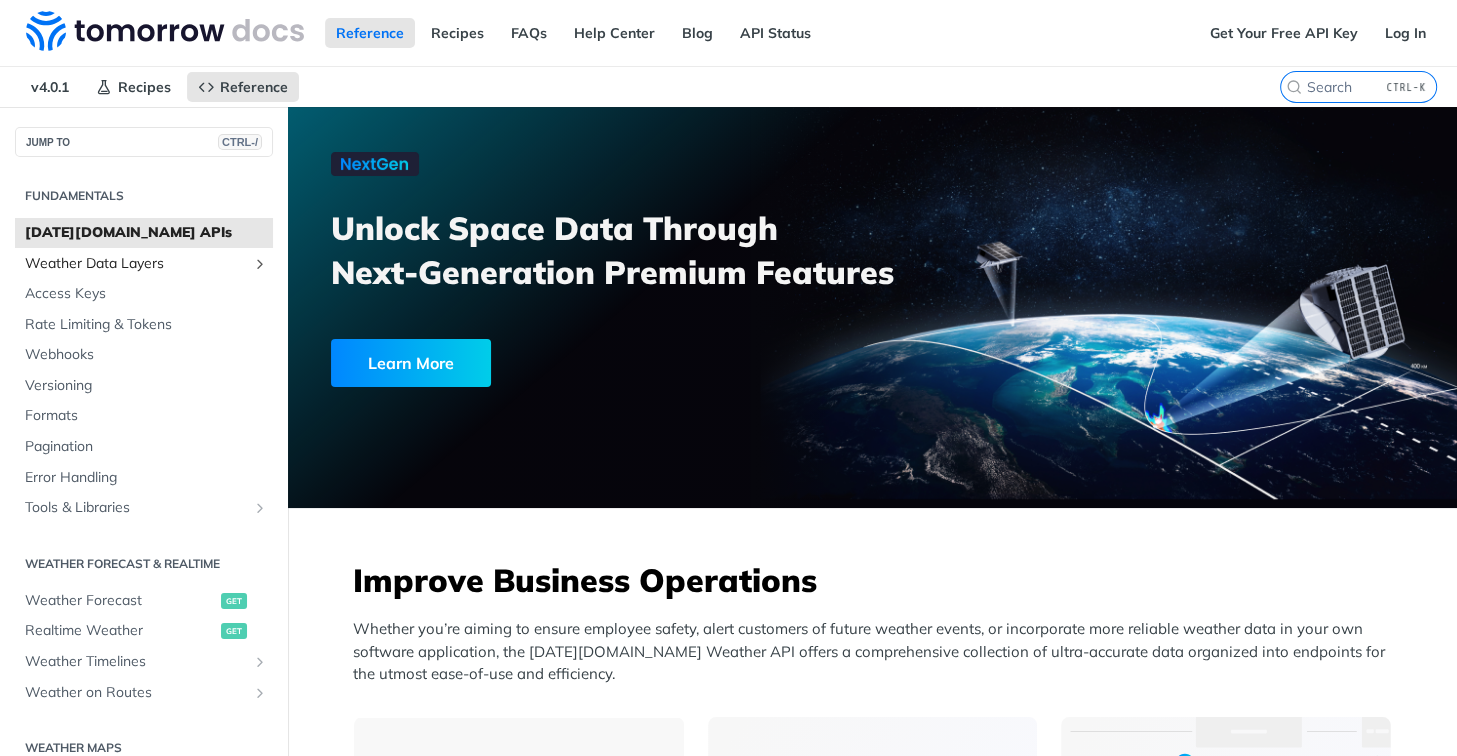 click on "Weather Data Layers" at bounding box center (144, 264) 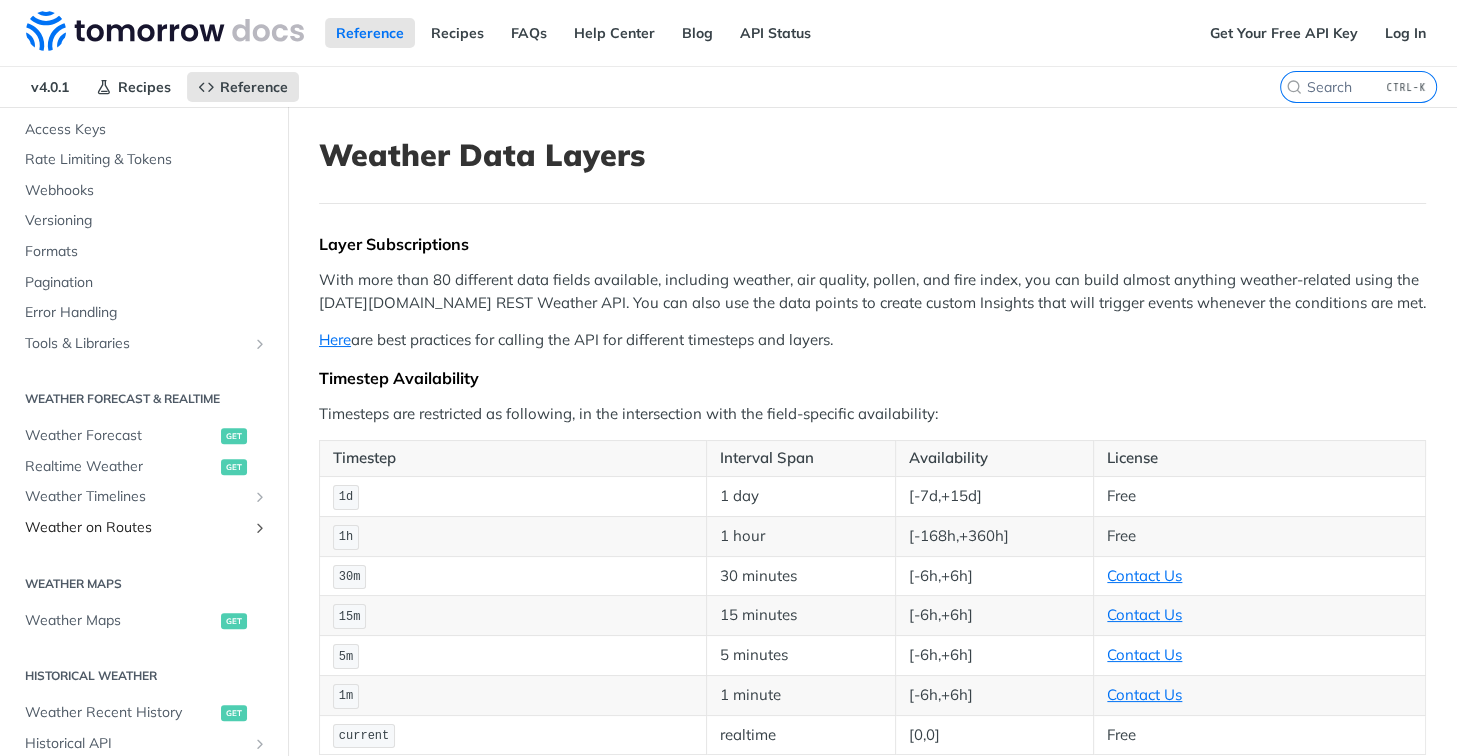 scroll, scrollTop: 700, scrollLeft: 0, axis: vertical 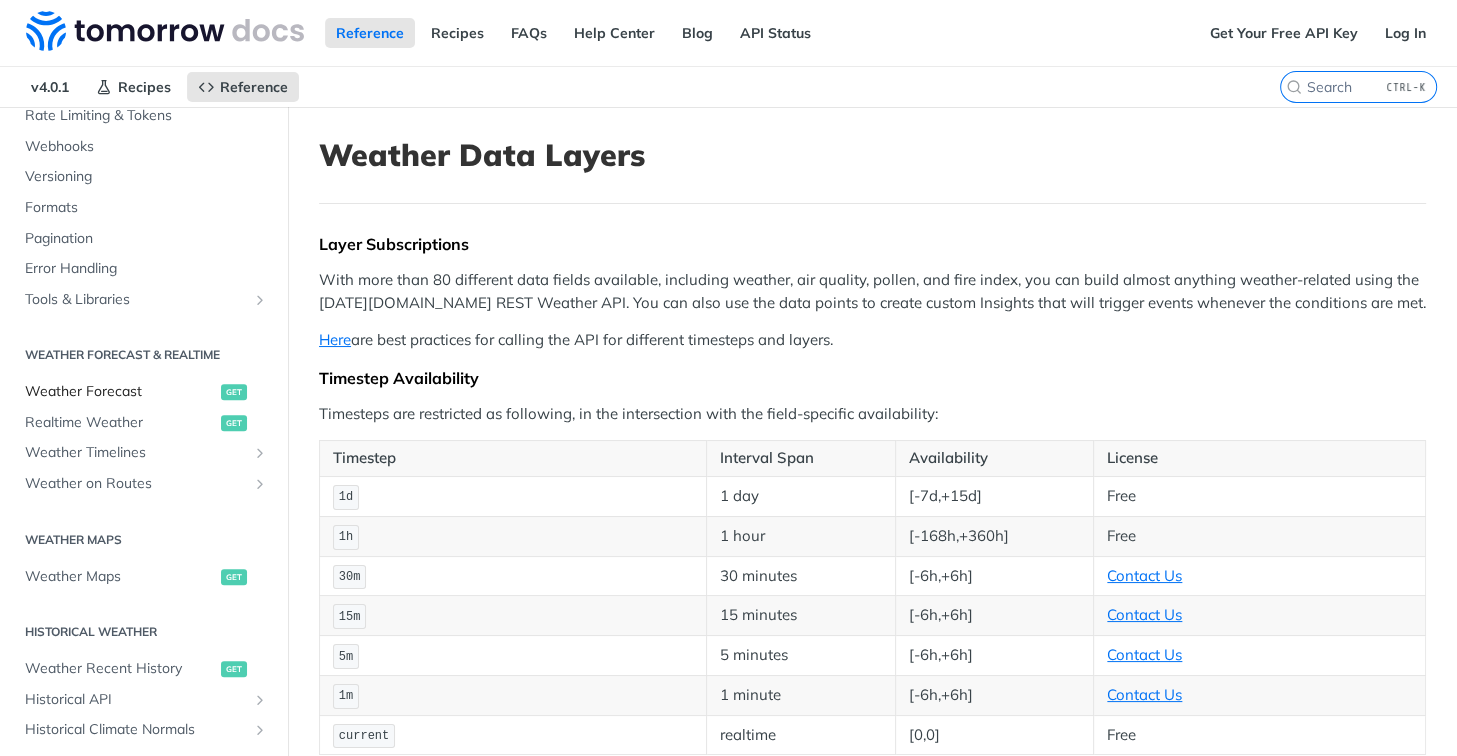 click on "Weather Forecast" at bounding box center [120, 392] 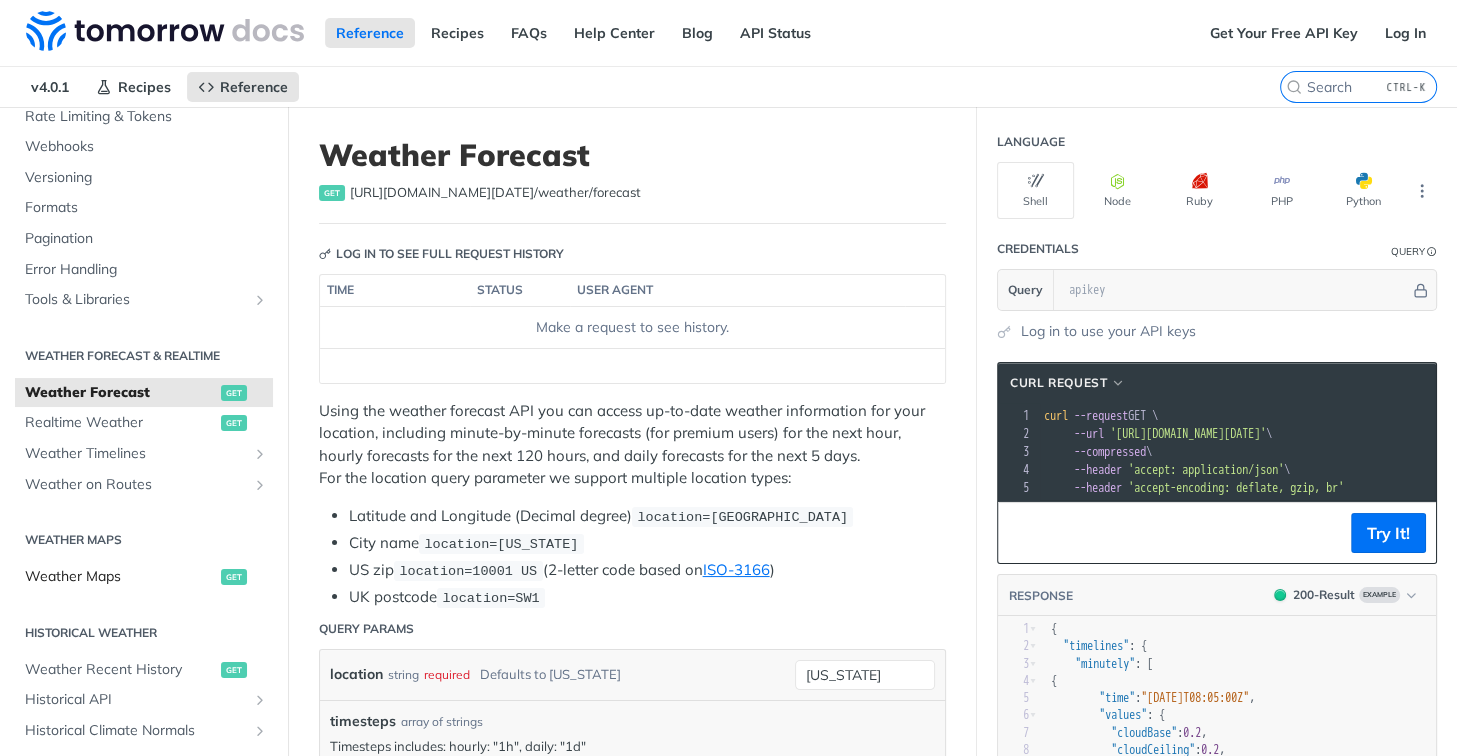 click on "Weather Maps" at bounding box center [120, 577] 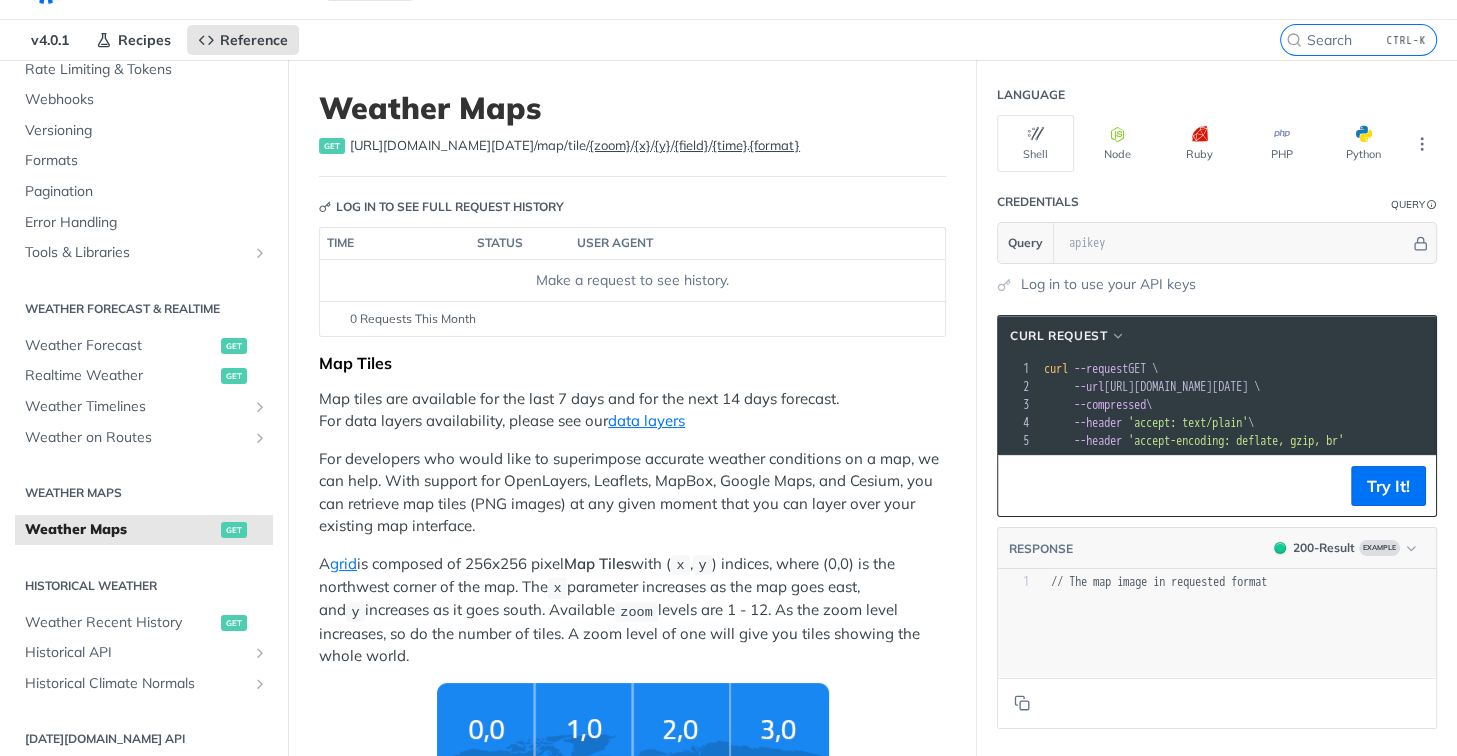 scroll, scrollTop: 0, scrollLeft: 0, axis: both 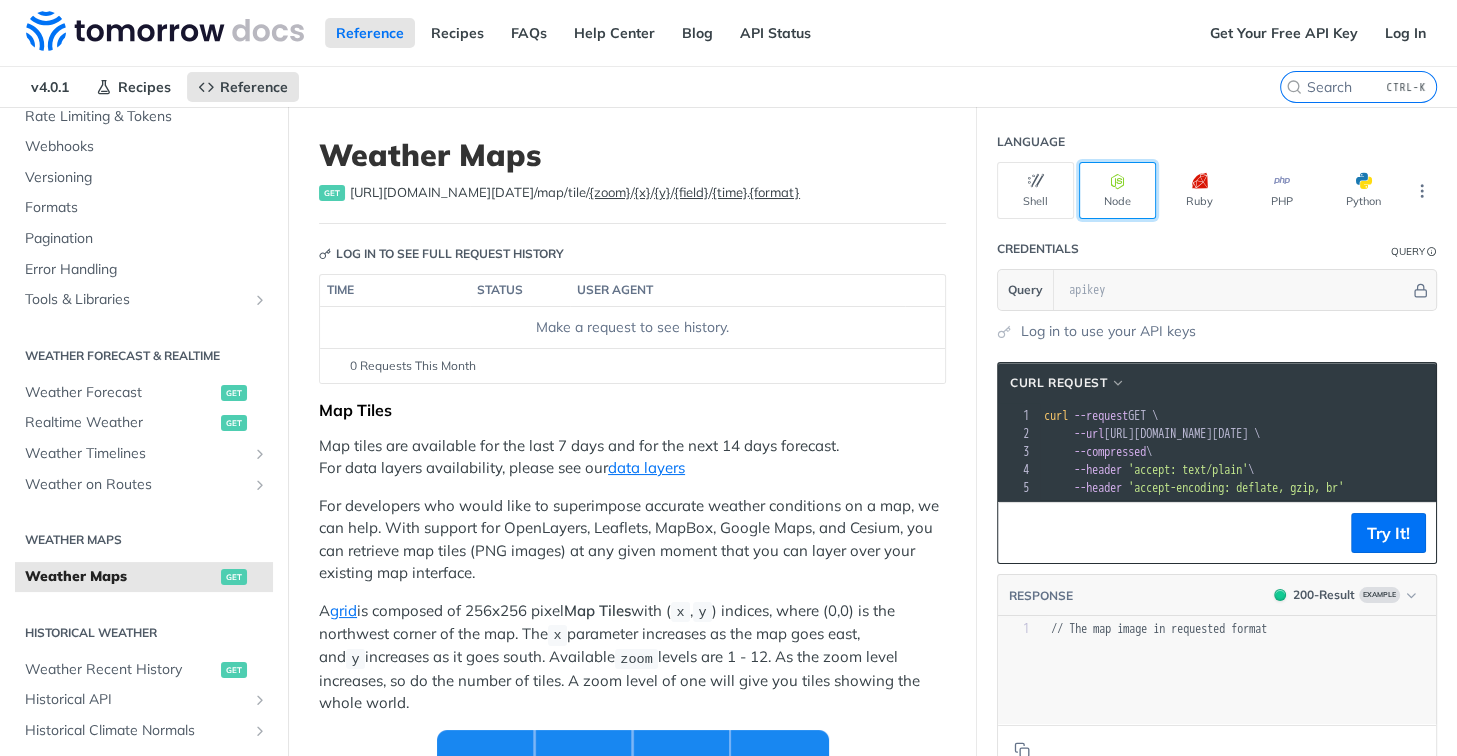 click at bounding box center (1118, 181) 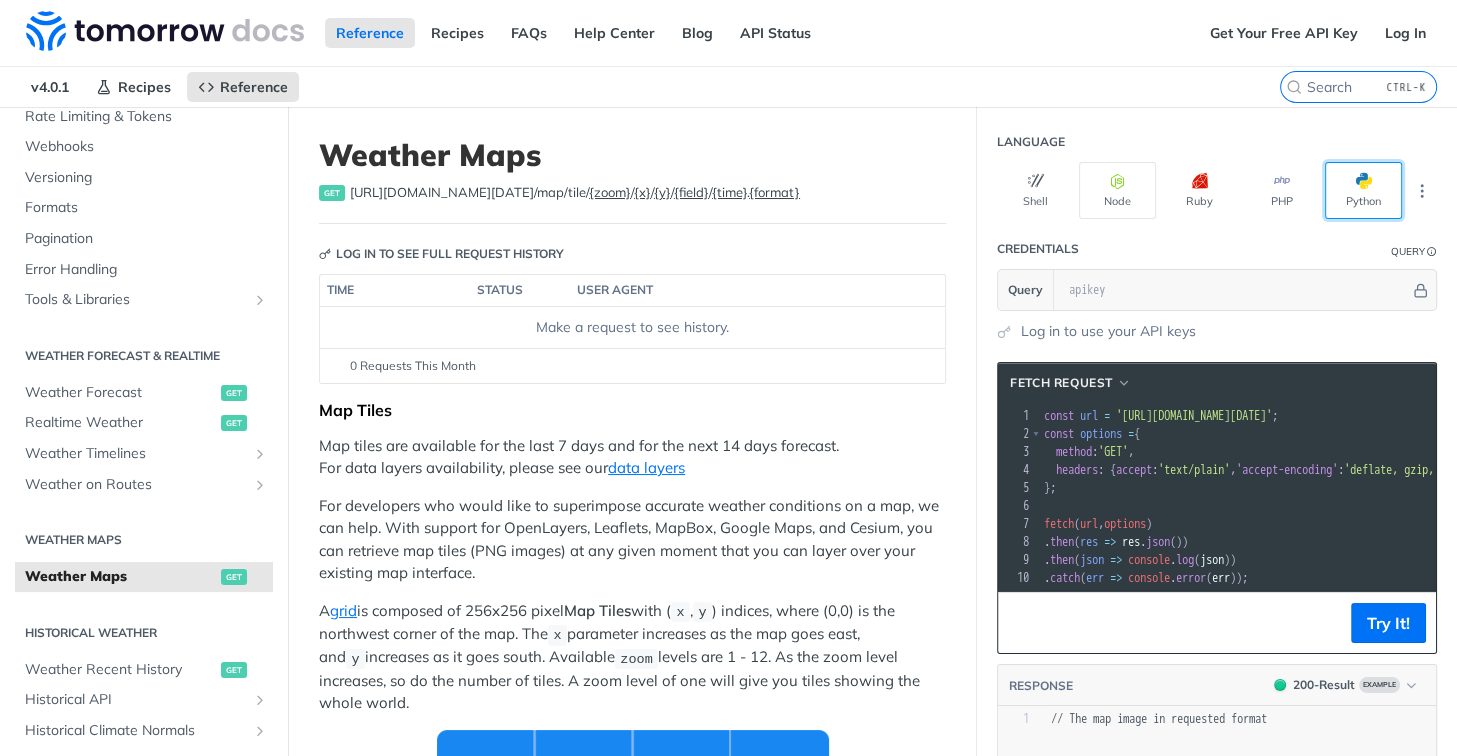 click at bounding box center (1372, 181) 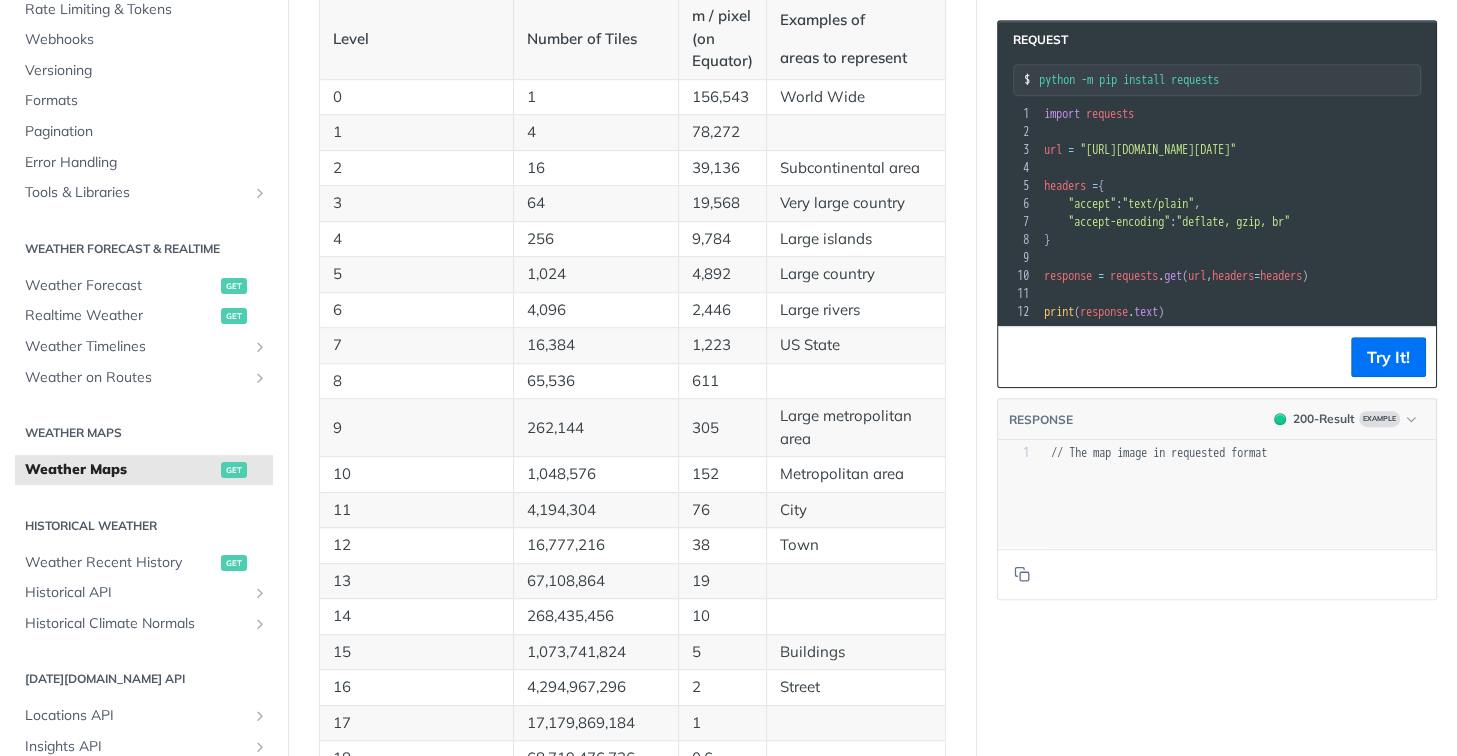 scroll, scrollTop: 1100, scrollLeft: 0, axis: vertical 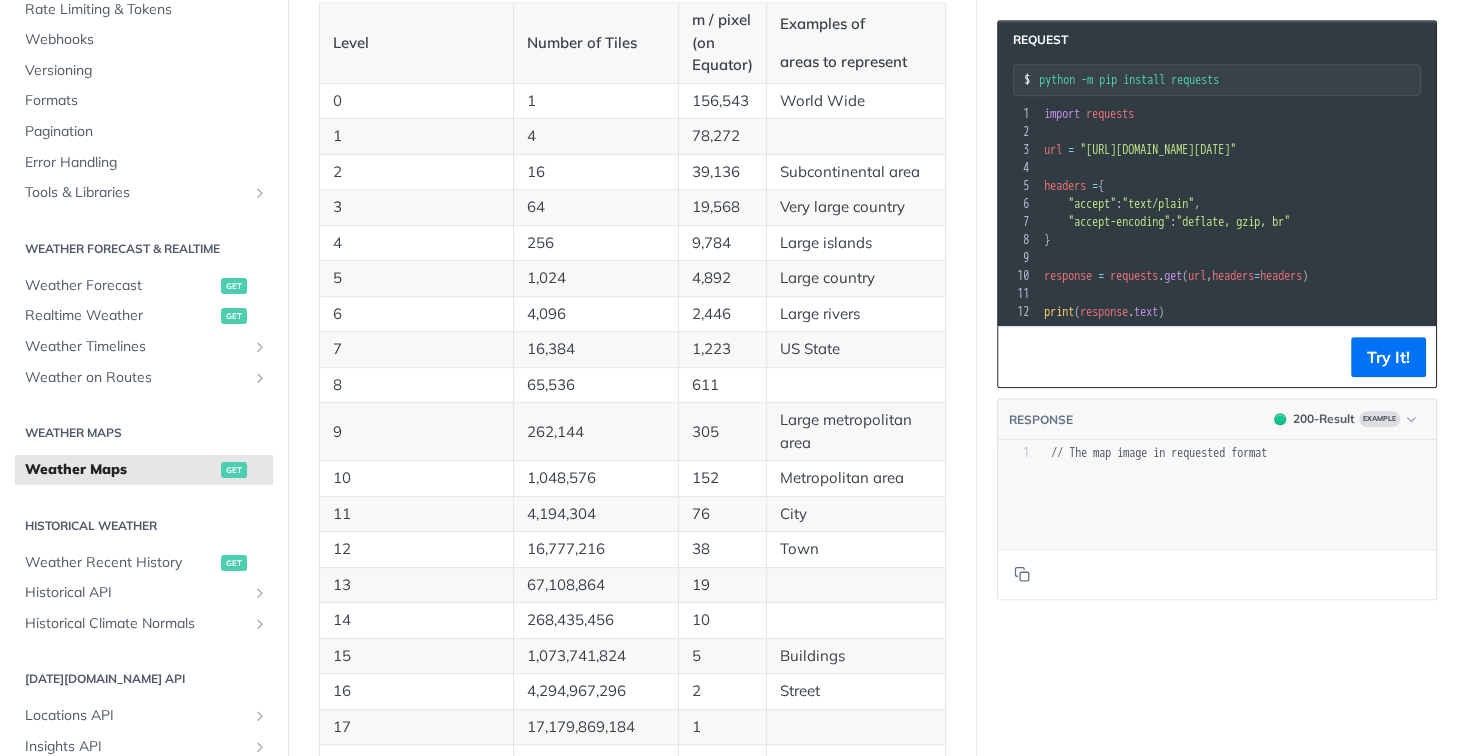 type 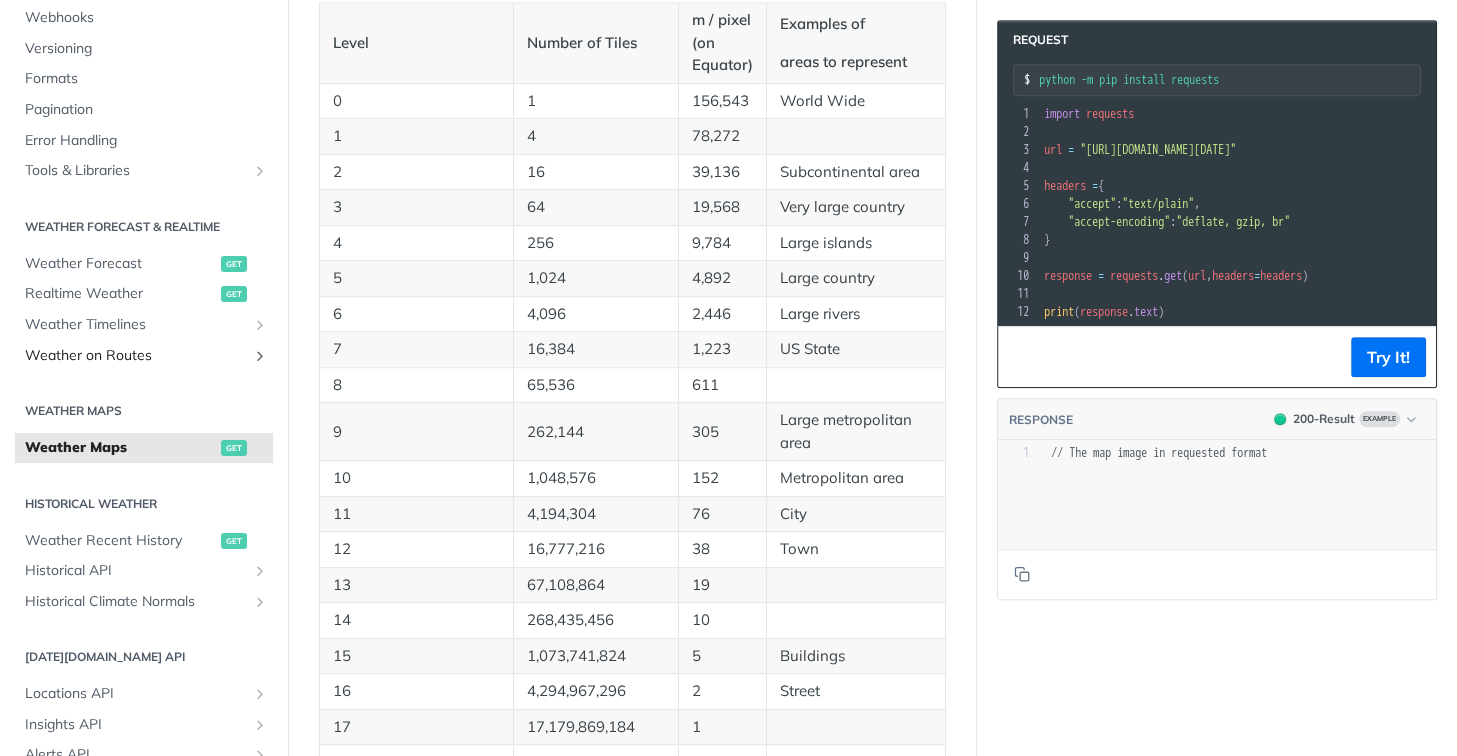 scroll, scrollTop: 572, scrollLeft: 0, axis: vertical 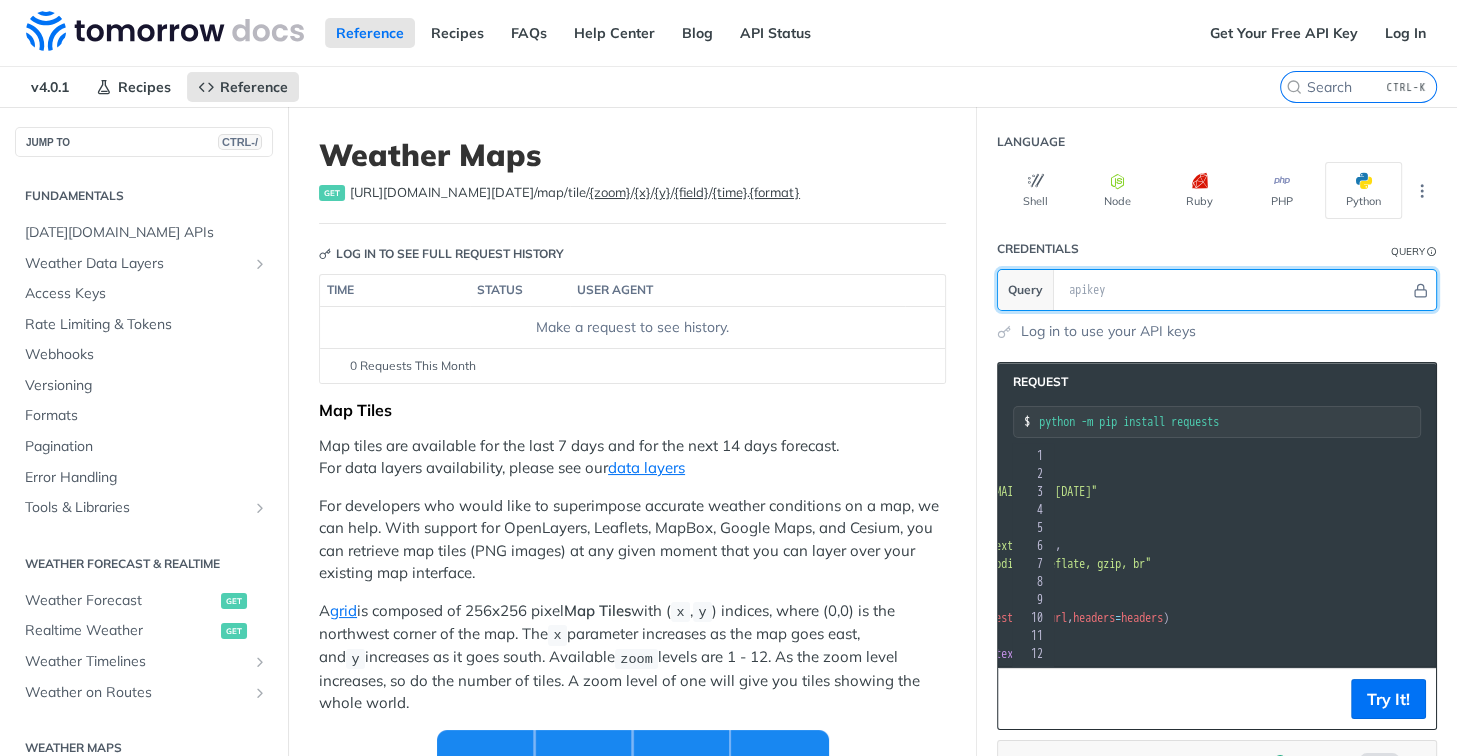 click at bounding box center (1234, 290) 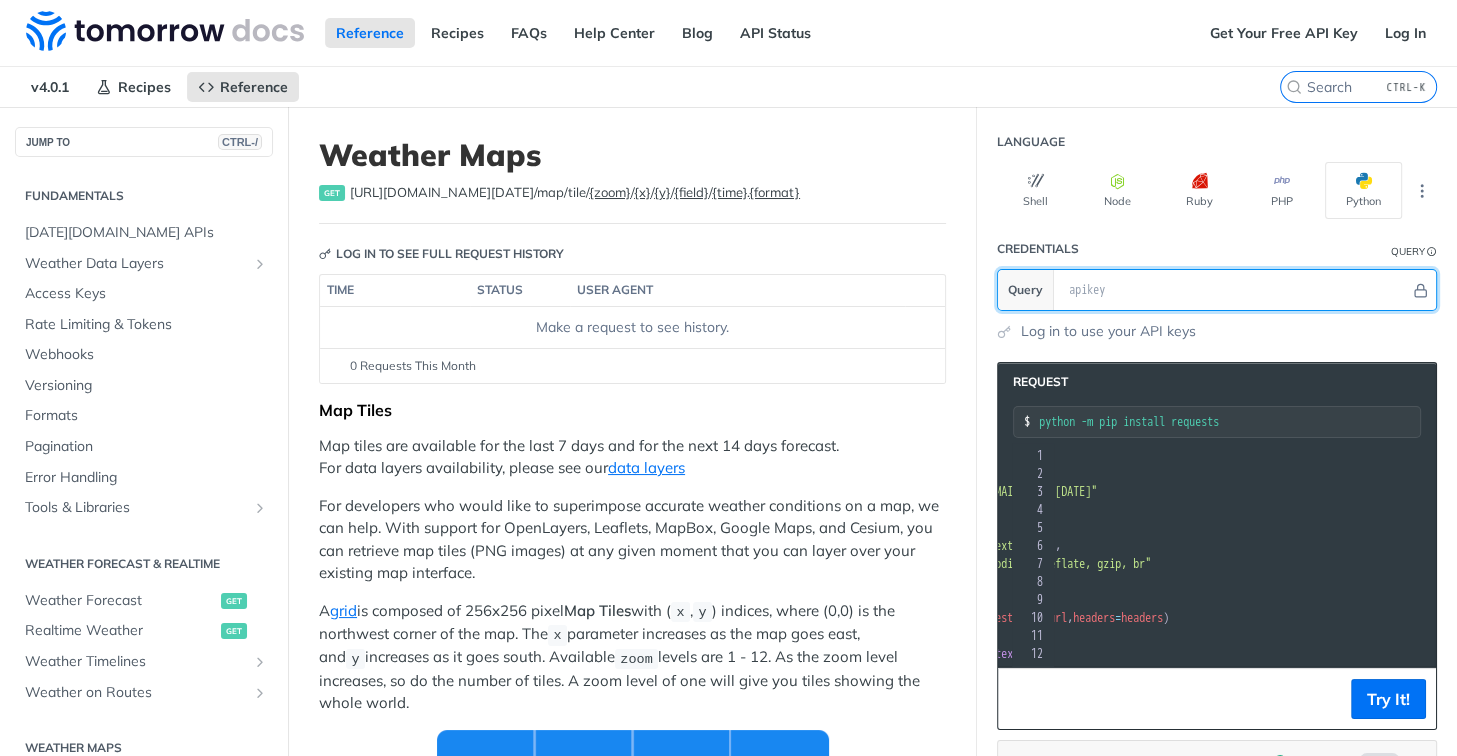 scroll, scrollTop: 0, scrollLeft: 0, axis: both 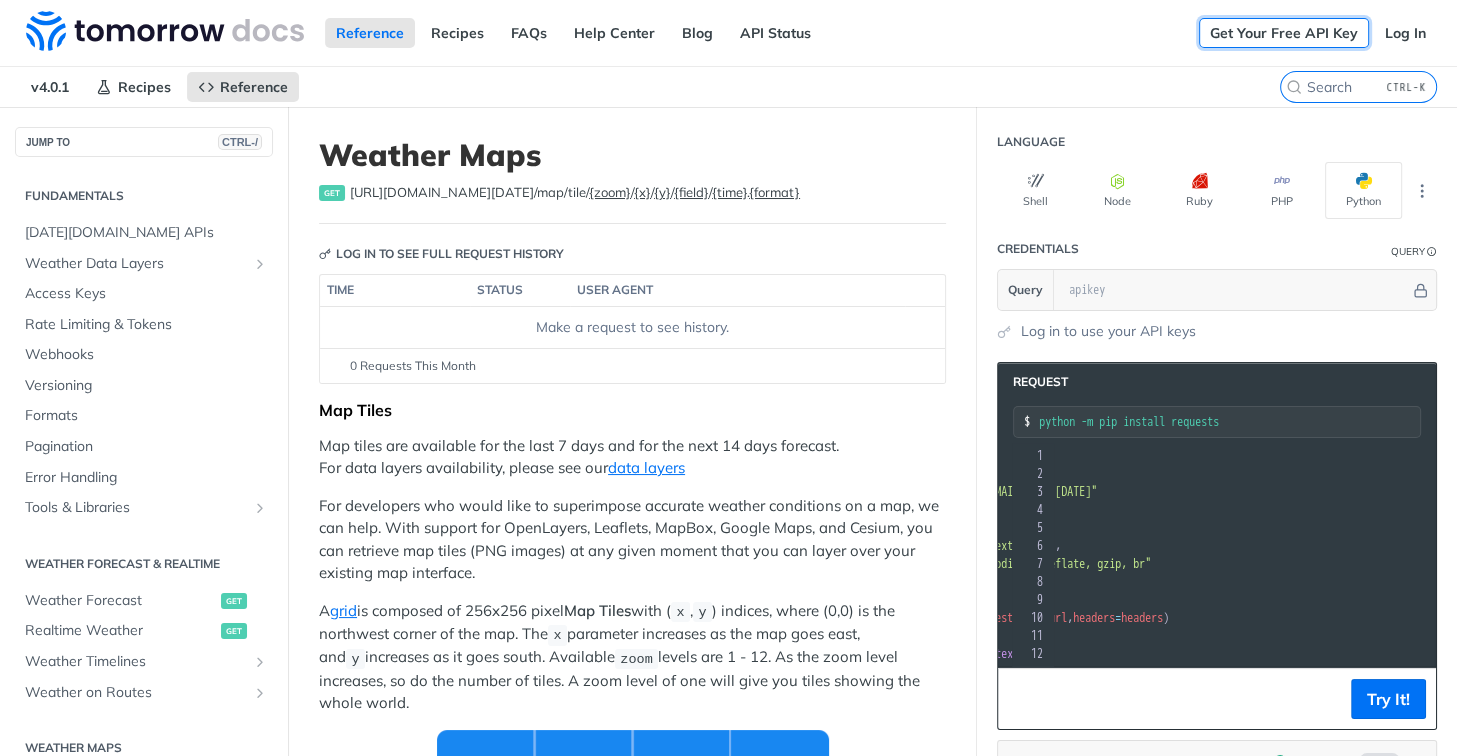 click on "Get Your Free API Key" at bounding box center (1284, 33) 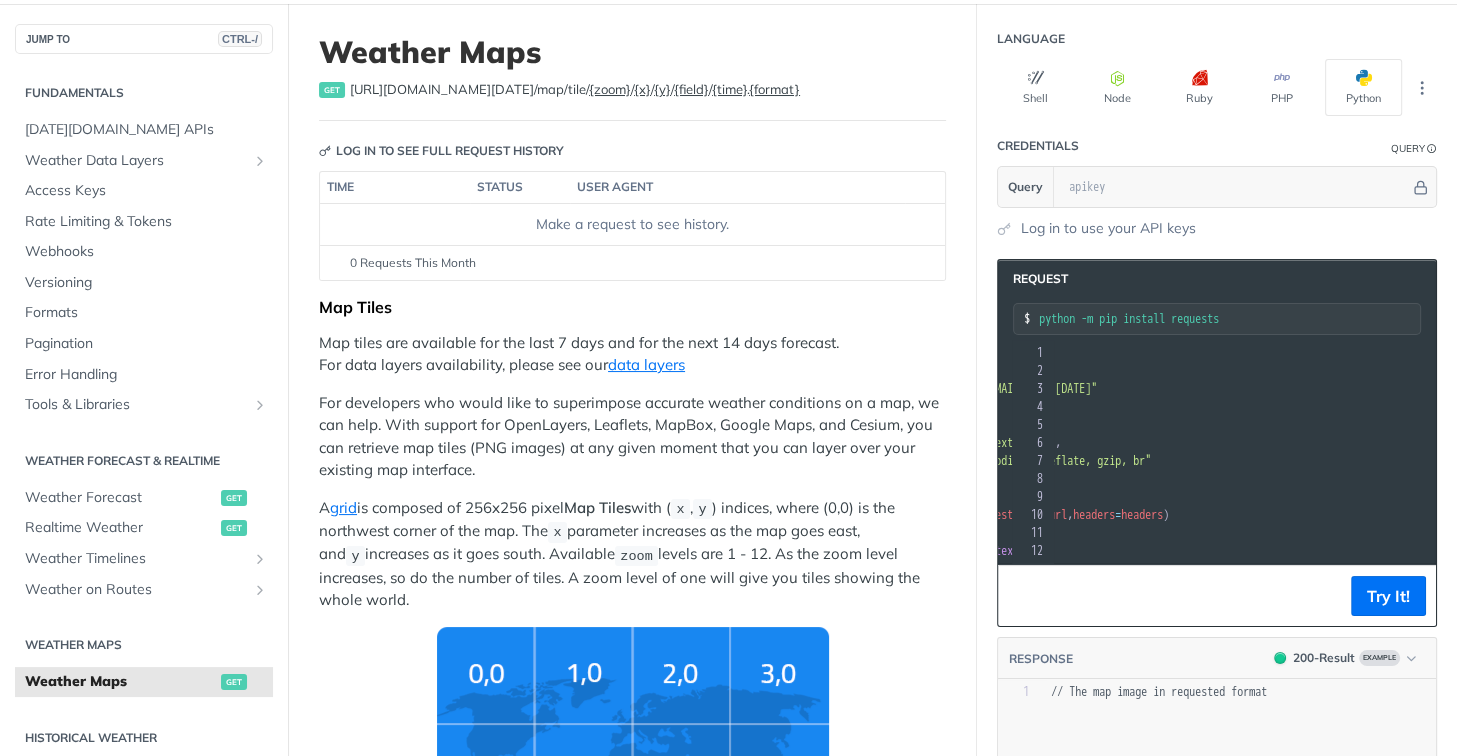 scroll, scrollTop: 0, scrollLeft: 0, axis: both 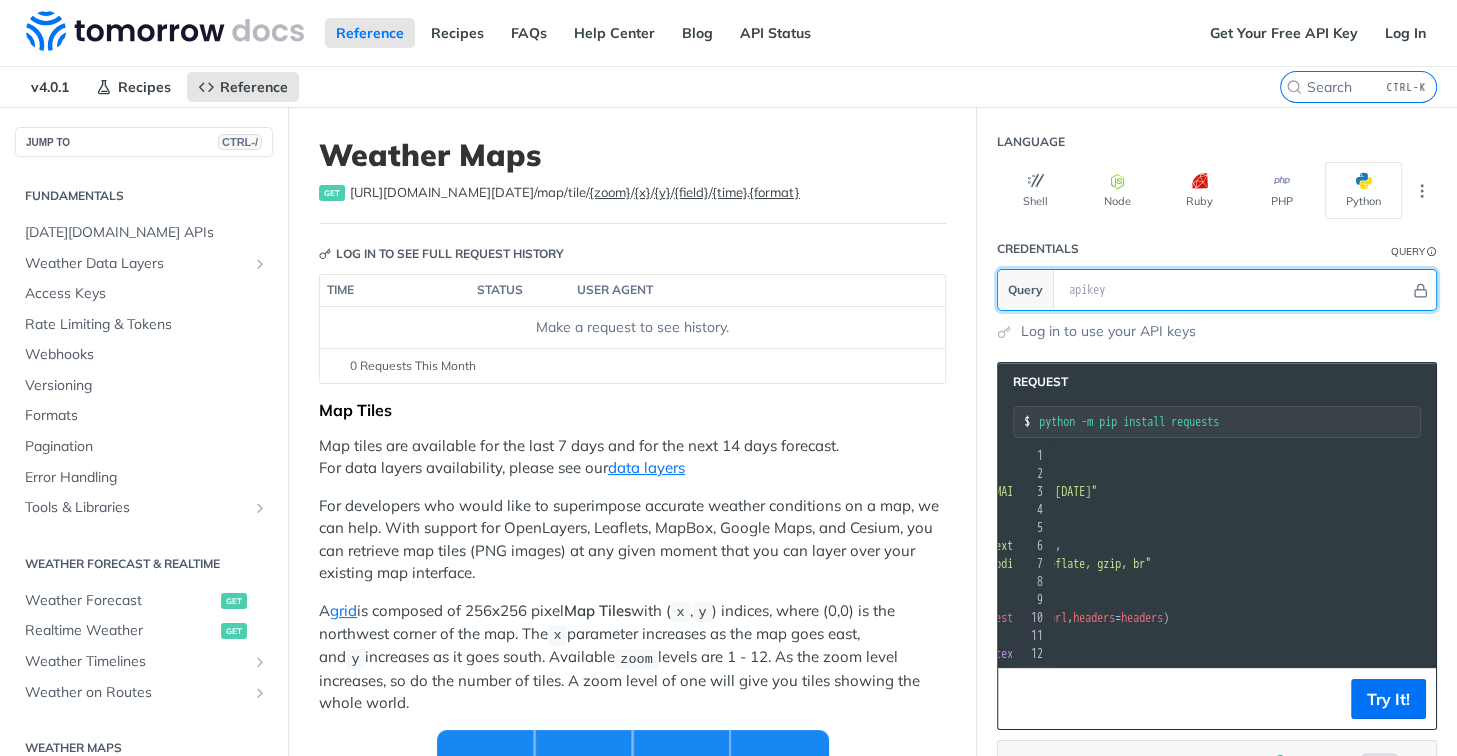 click at bounding box center (1234, 290) 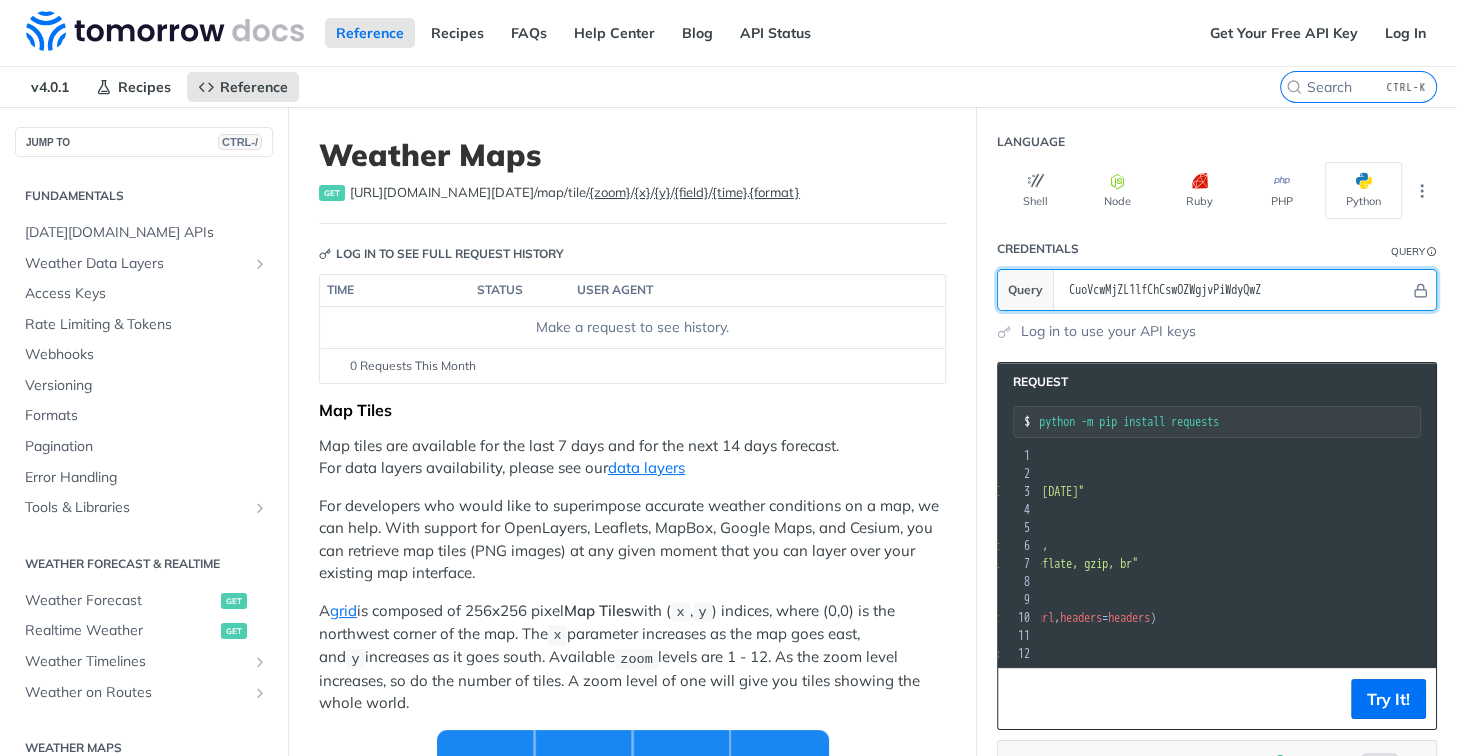 type on "CuoVcwMjZL1lfChCswOZWgjvPiWdyQwZ" 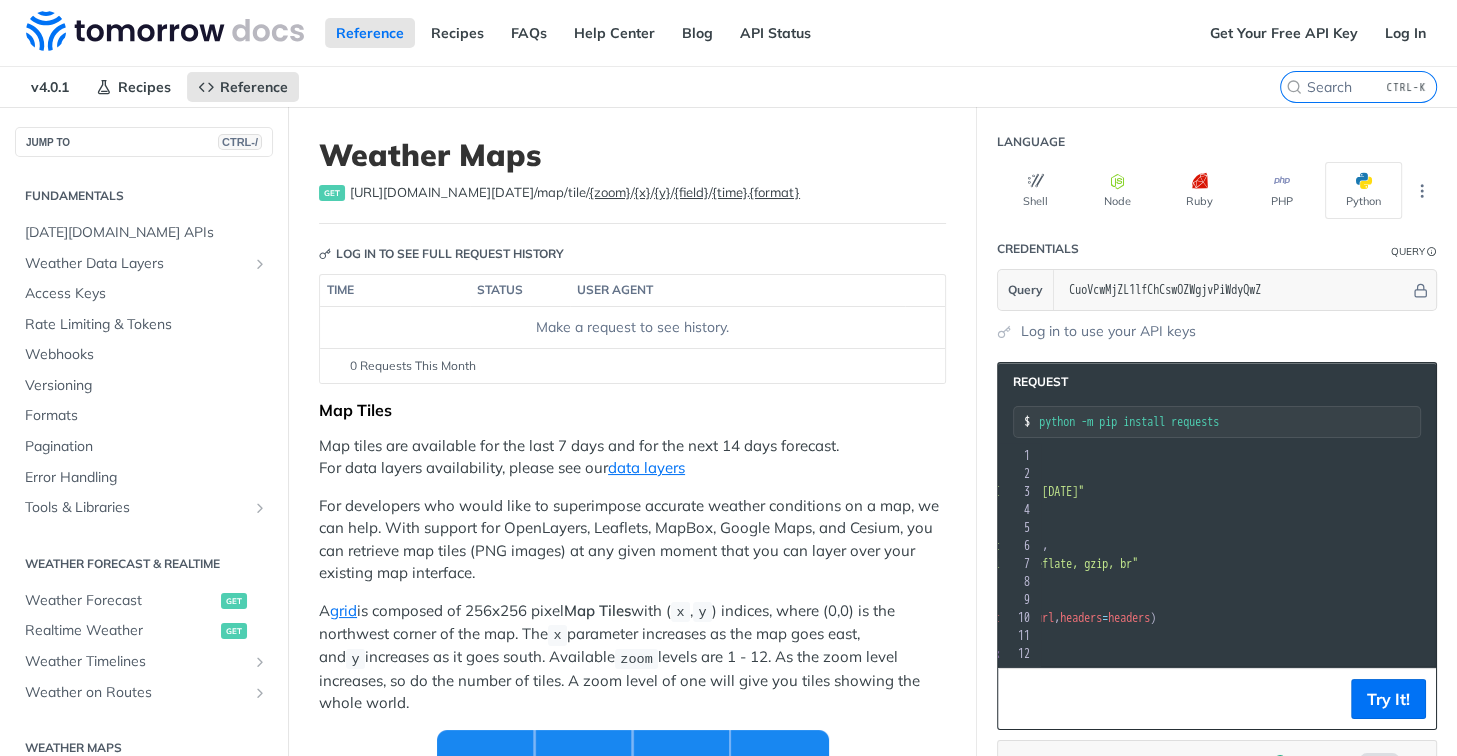 scroll, scrollTop: 0, scrollLeft: 0, axis: both 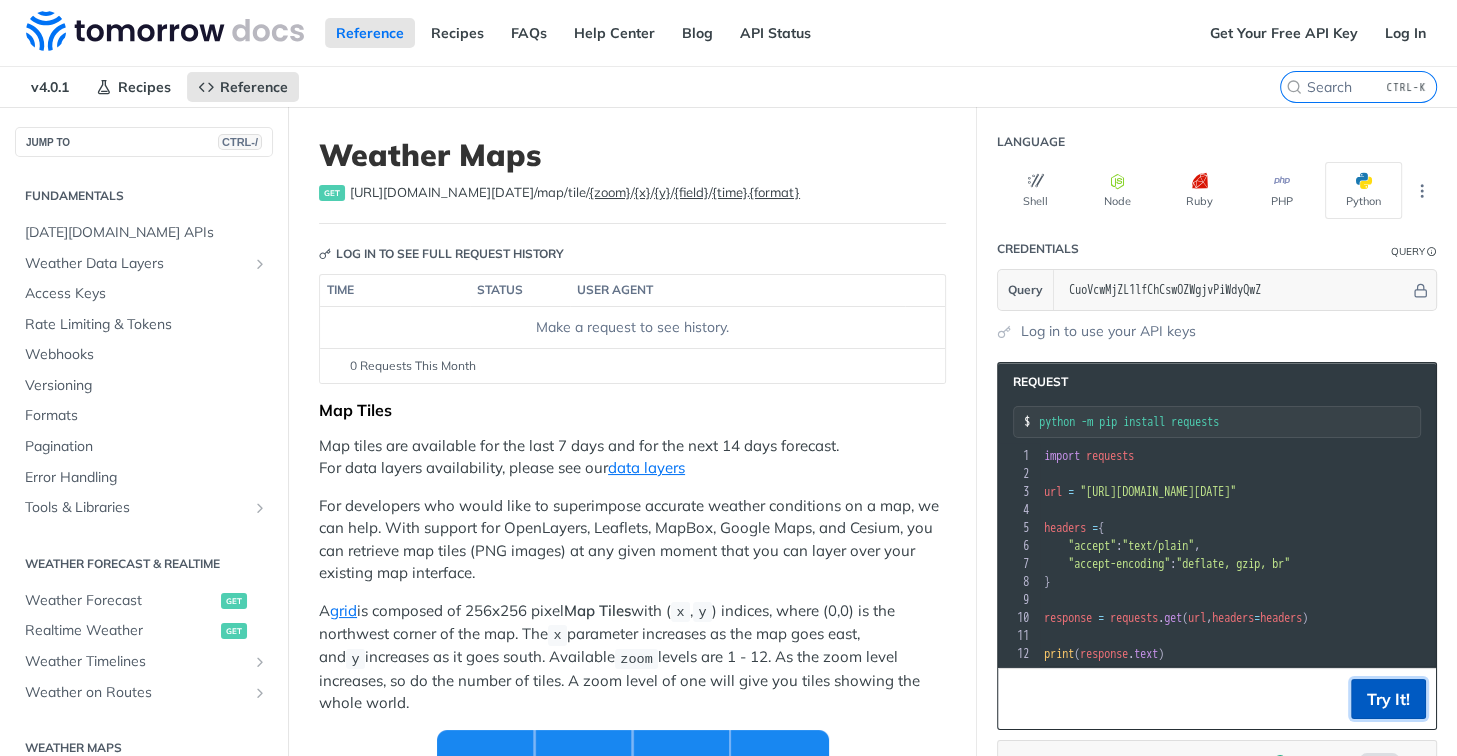 click on "Try It!" at bounding box center [1388, 699] 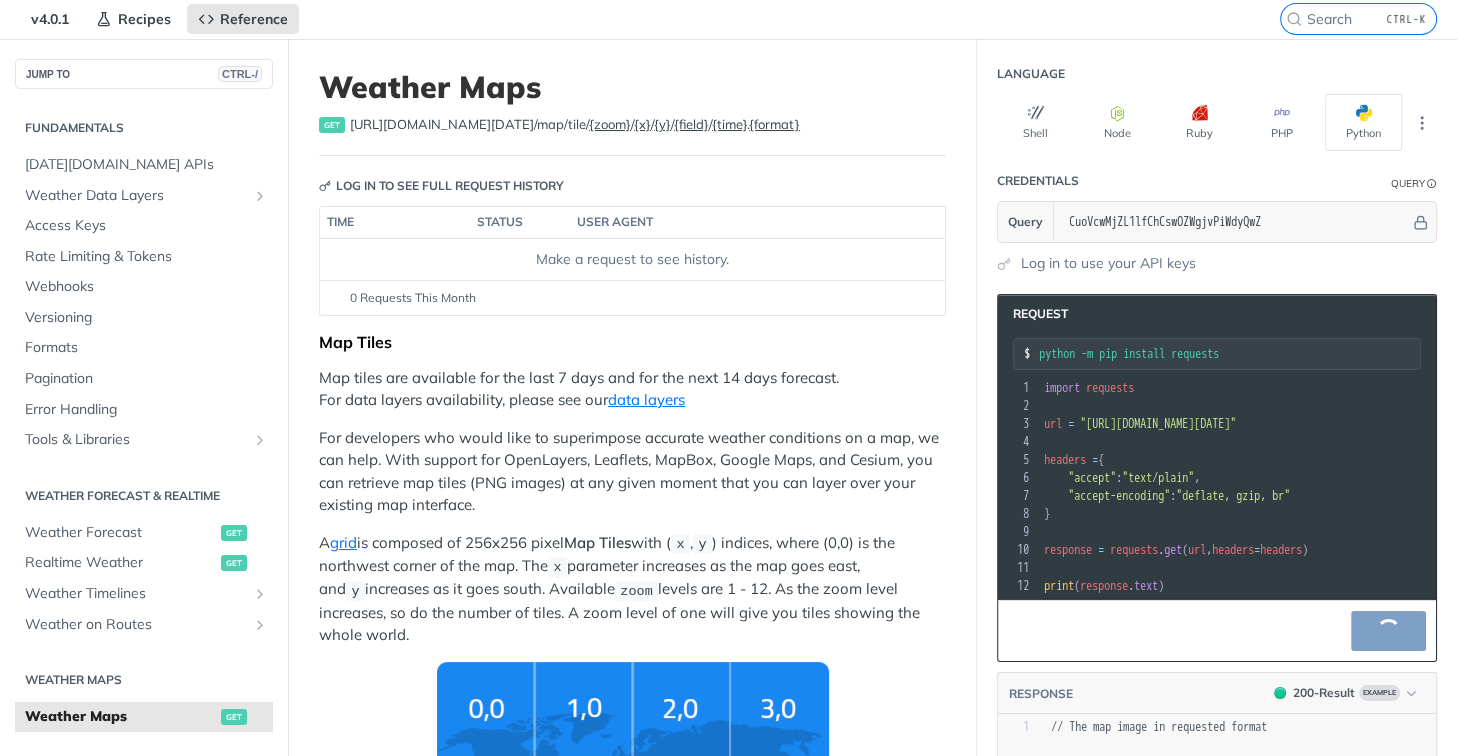 scroll, scrollTop: 300, scrollLeft: 0, axis: vertical 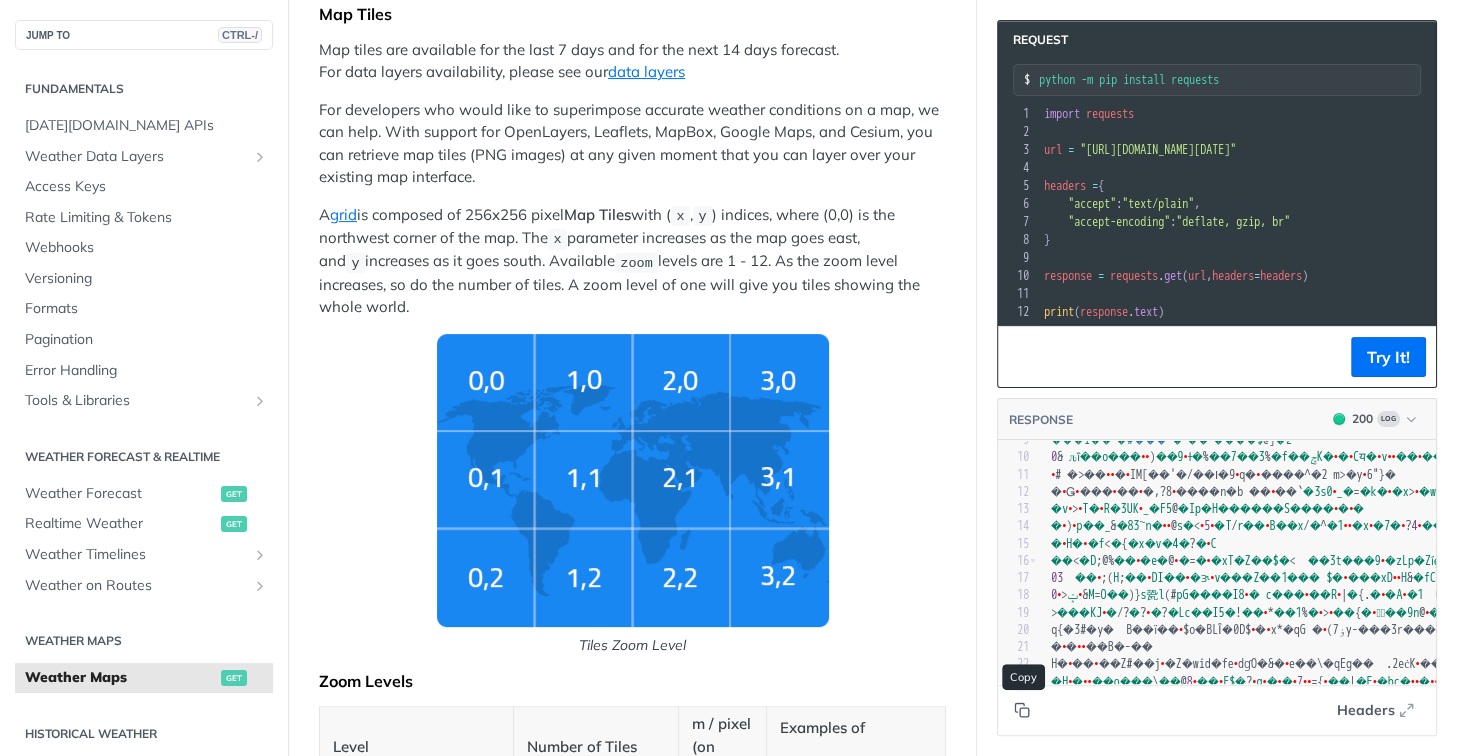 click at bounding box center (1022, 710) 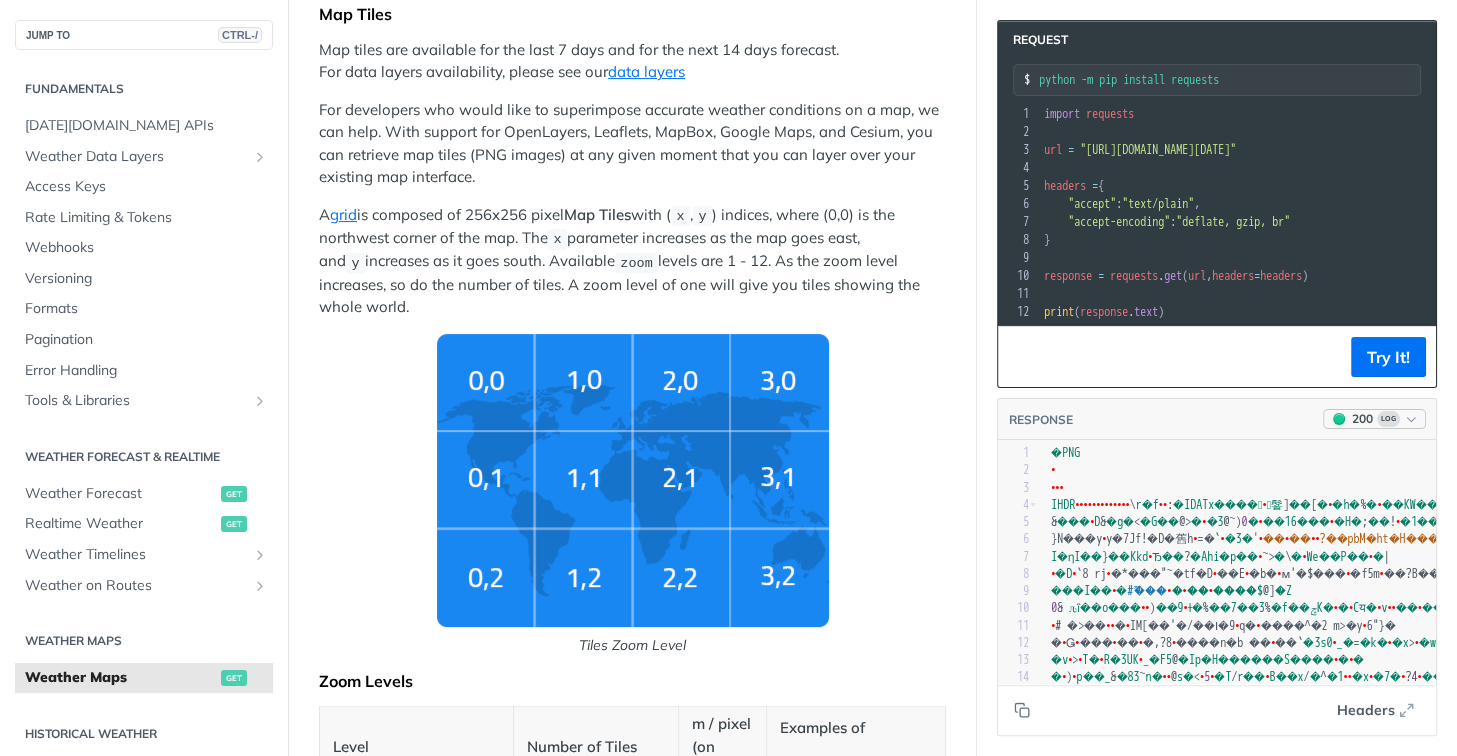 click at bounding box center (1411, 419) 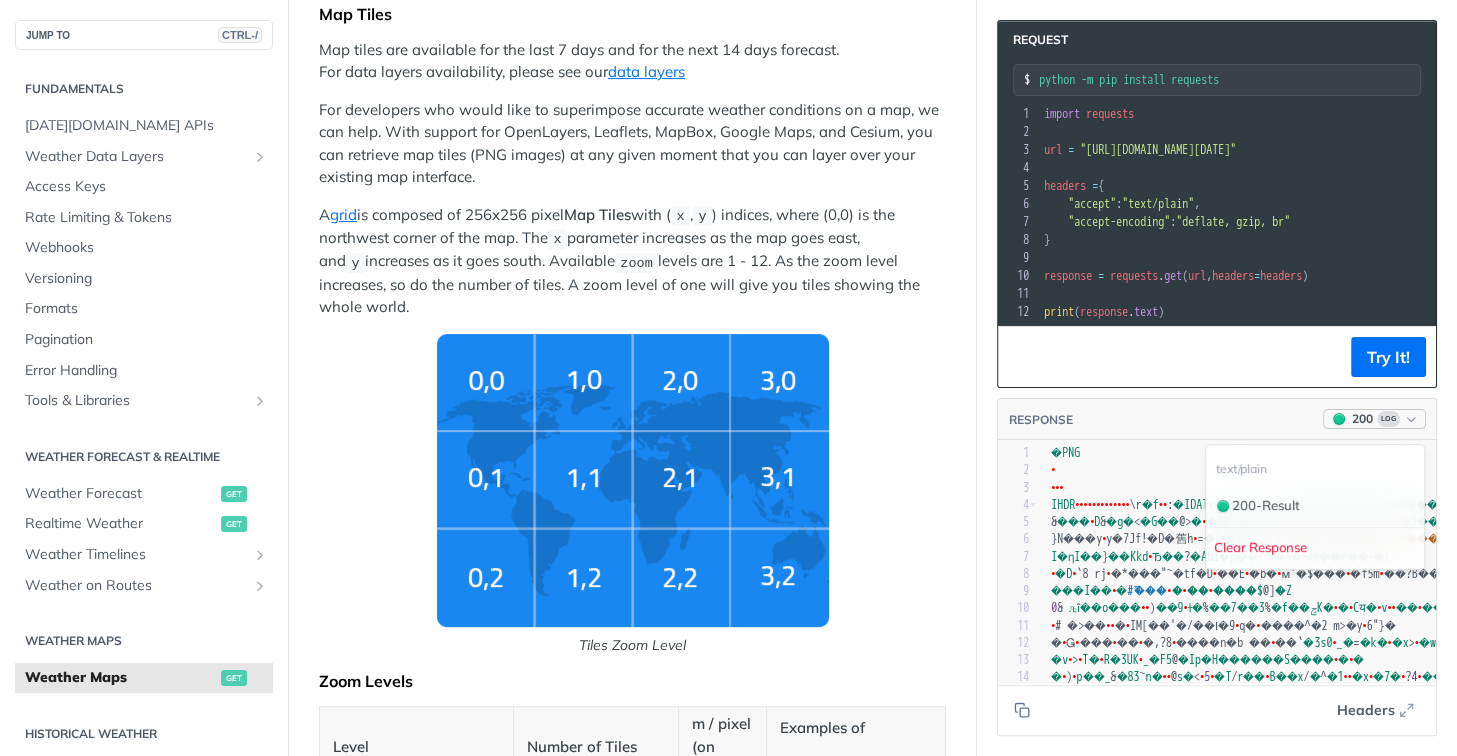 click at bounding box center (1411, 419) 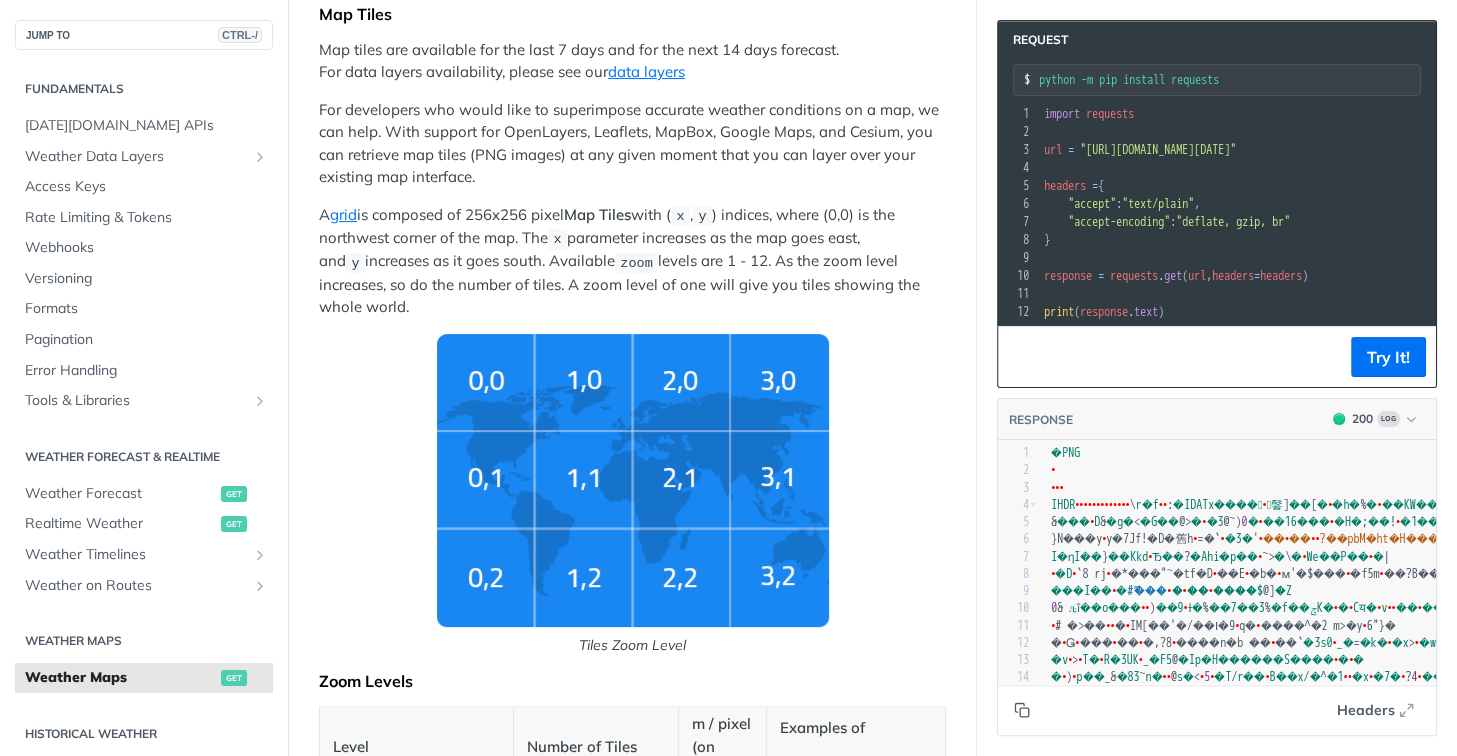 click 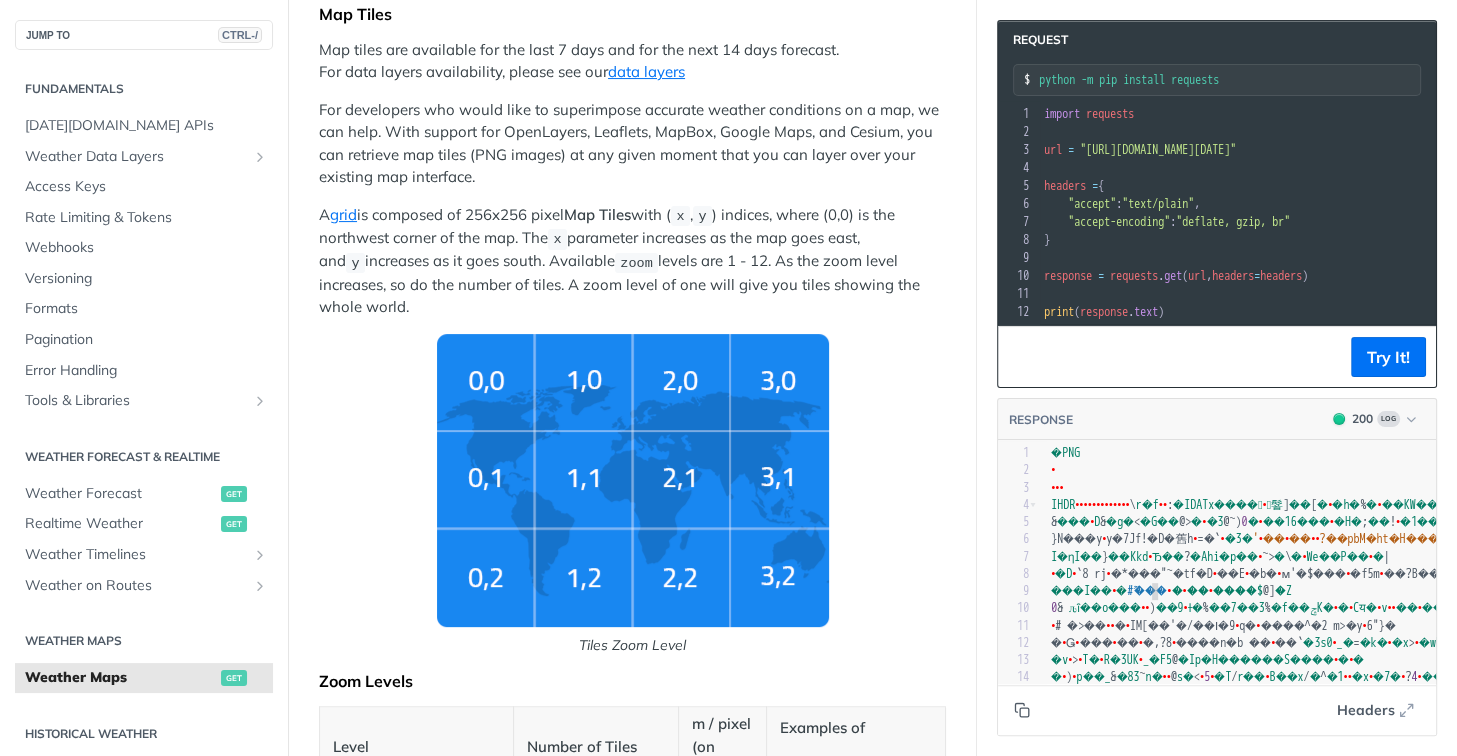 type on "�PNG

   
IHDR         \r�f  :�IDATx�����䭮]��[��h�%���KW��*�@}�"!�q�Fj�V���~�d��_�,;v�<O~����}�q�����~��������-��s���?F������ջZ@���W�|�ϝ��]��i���>c�2���y�9"Ñy~/11�o�d�̹�����#~
&���D&�g�<�G��@>��3@~)0���16����H�;��!�1��������9�x	��%Bxϊgc0�z`�AΟLs����į�>q��Bs^��6�of���"�&+�����.3�Dc����<i�^�}���6�b����}Hؿ������=�t�u�c5�{��4��l�
}N���yy�7Jf!�D�舊h=�`�3�'����?��pbM�ht�H����zY����c ������0  ����_�y:��/m�%U�0�<bCq-�V����9a#נ;UC�����a��EBg�{��AB�ǽ
I�ƞI��}��KkdЂ��?�Ahi�p��~>�\�We��P���|
�D`8 rj�*���"~�tf�D��E�b� м'�$����f5m��?B��~��!�	�}���_m��* �ЦR��5P���p��O2K�N�6E���%H LR��2\m�������p<LL�`�șD�m�1�D������o����Y��'N�b	��x/����Z��3����G8��y<���4���
���I���#ޫ����������$@]�Z
0& ԉȋ��o���)��9ƚ�%��7��3%�f��ݘK��Cय� v����s�.�`�+����ؼI��Q&�S�?B�̉Ӝ}����0�W�G��a/�[�챗�T�BG� >%� �]k
# �>���IM[��'�/��Ι�9q�����^�2	m>�y6"}�
�Ǥ������,?8����n�b	����`�3s0_�=�k� �x>�wNh���(e�P..." 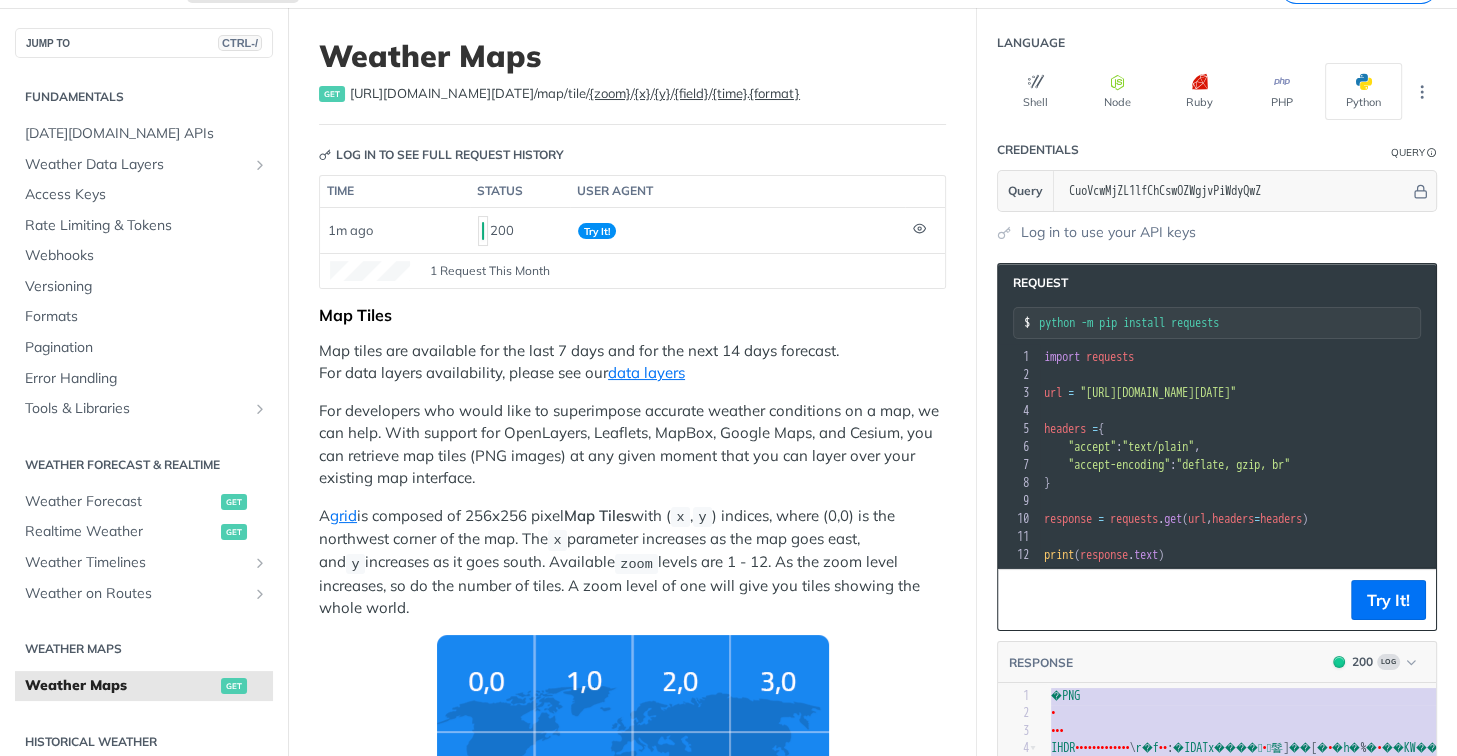 scroll, scrollTop: 0, scrollLeft: 0, axis: both 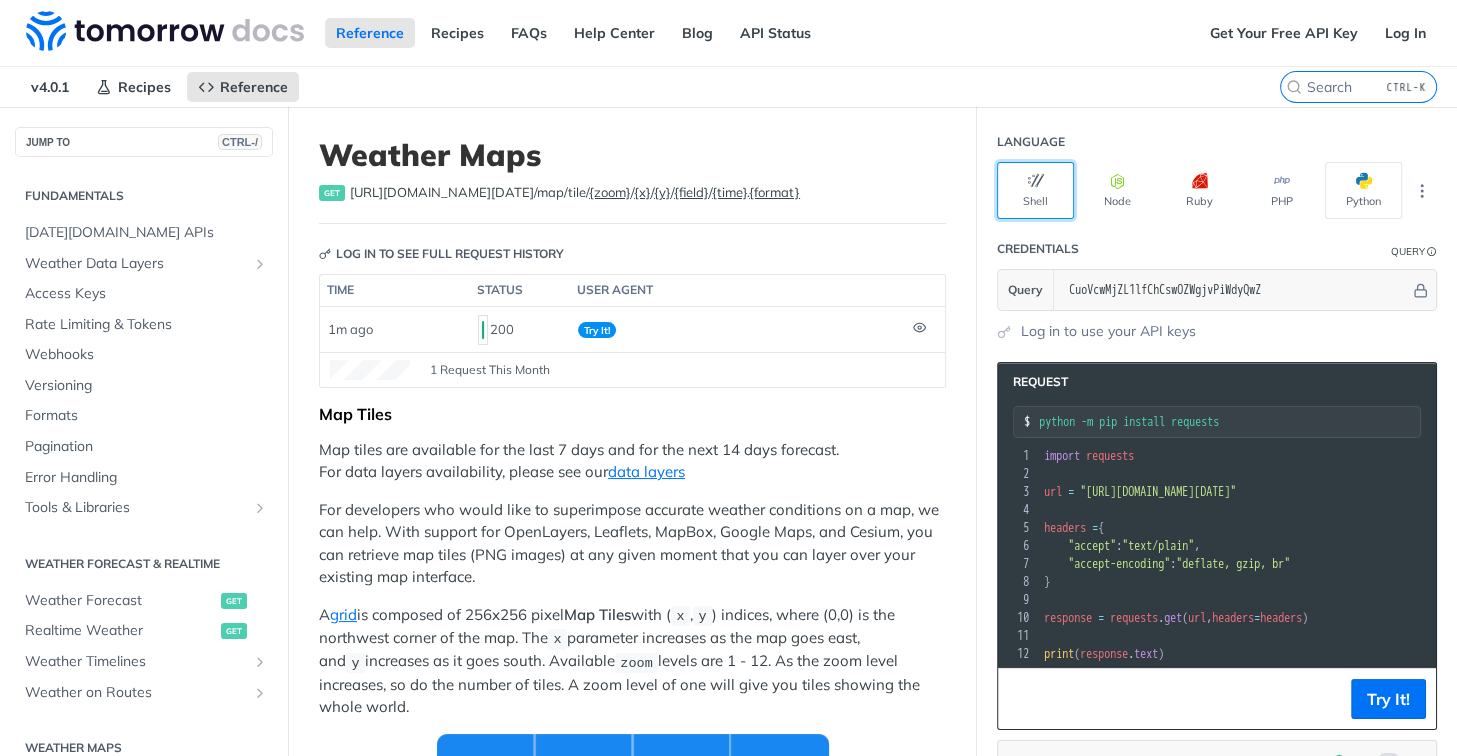 click on "Shell" at bounding box center [1035, 190] 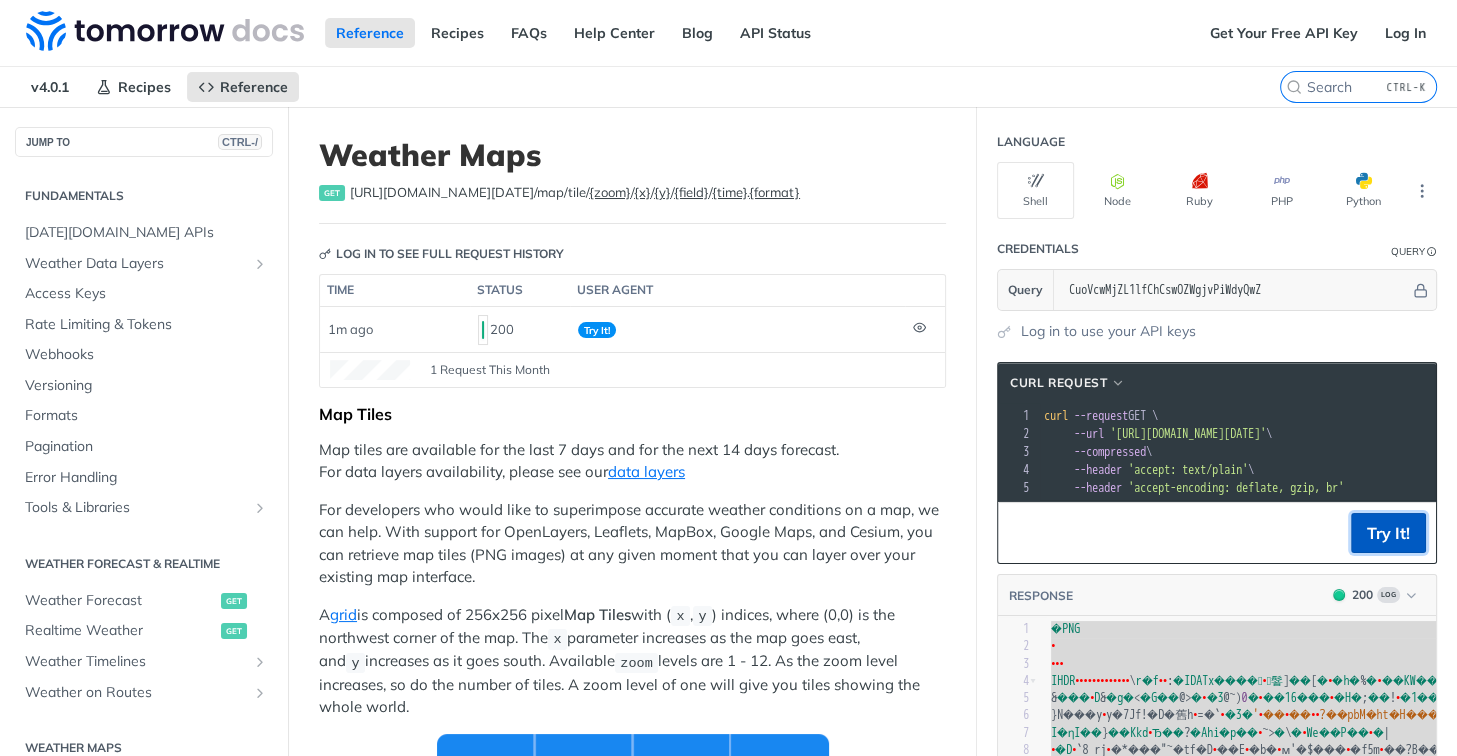 click on "Try It!" at bounding box center (1388, 533) 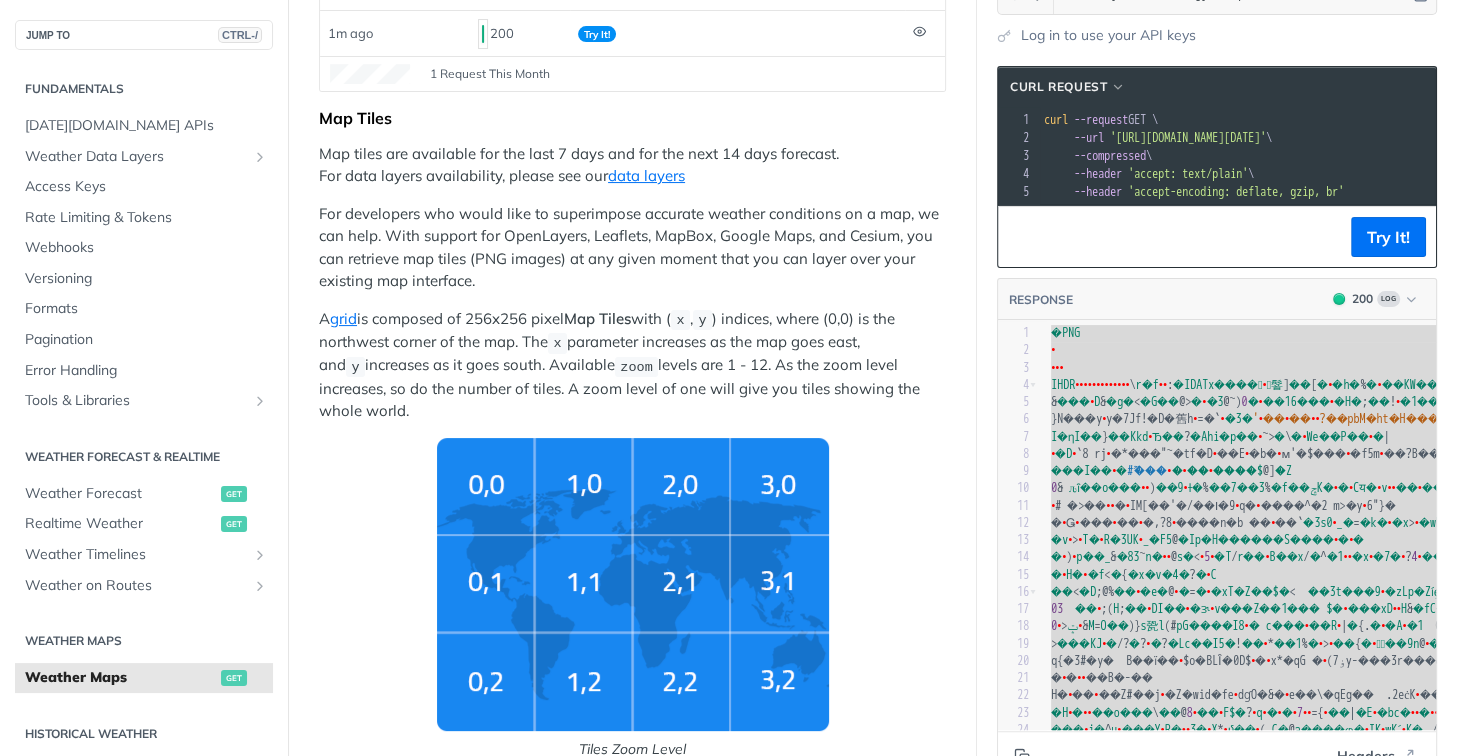 scroll, scrollTop: 300, scrollLeft: 0, axis: vertical 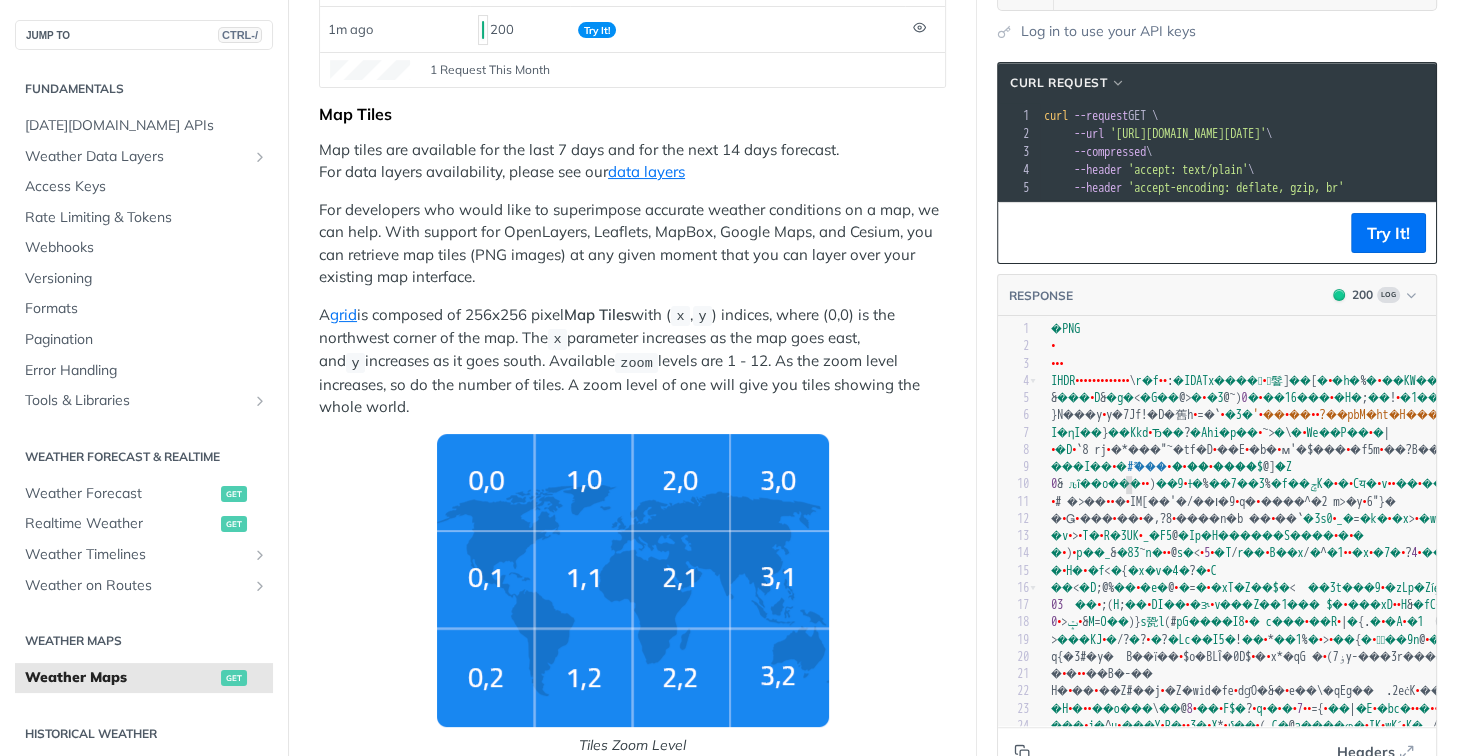 click on "ԉȋ��o���" at bounding box center [1105, 484] 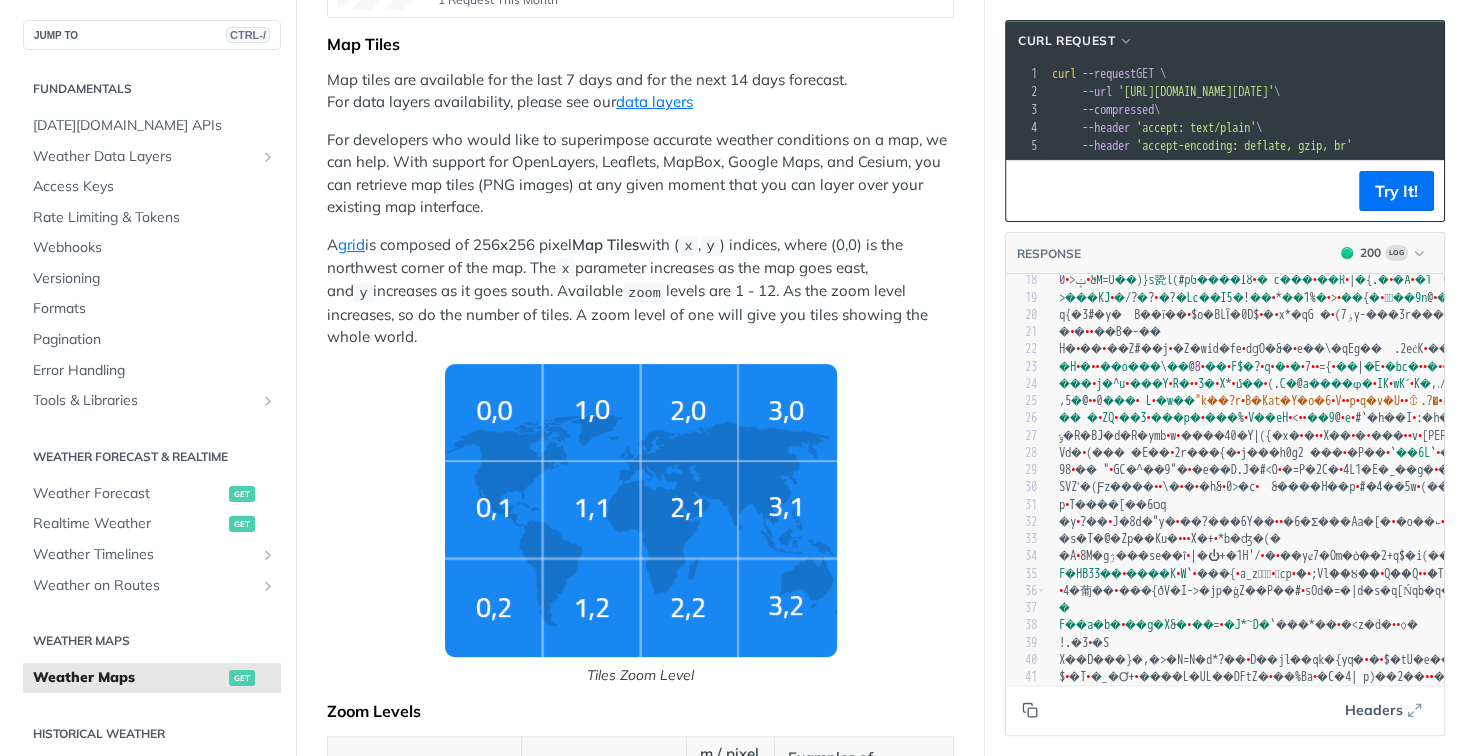 scroll, scrollTop: 400, scrollLeft: 0, axis: vertical 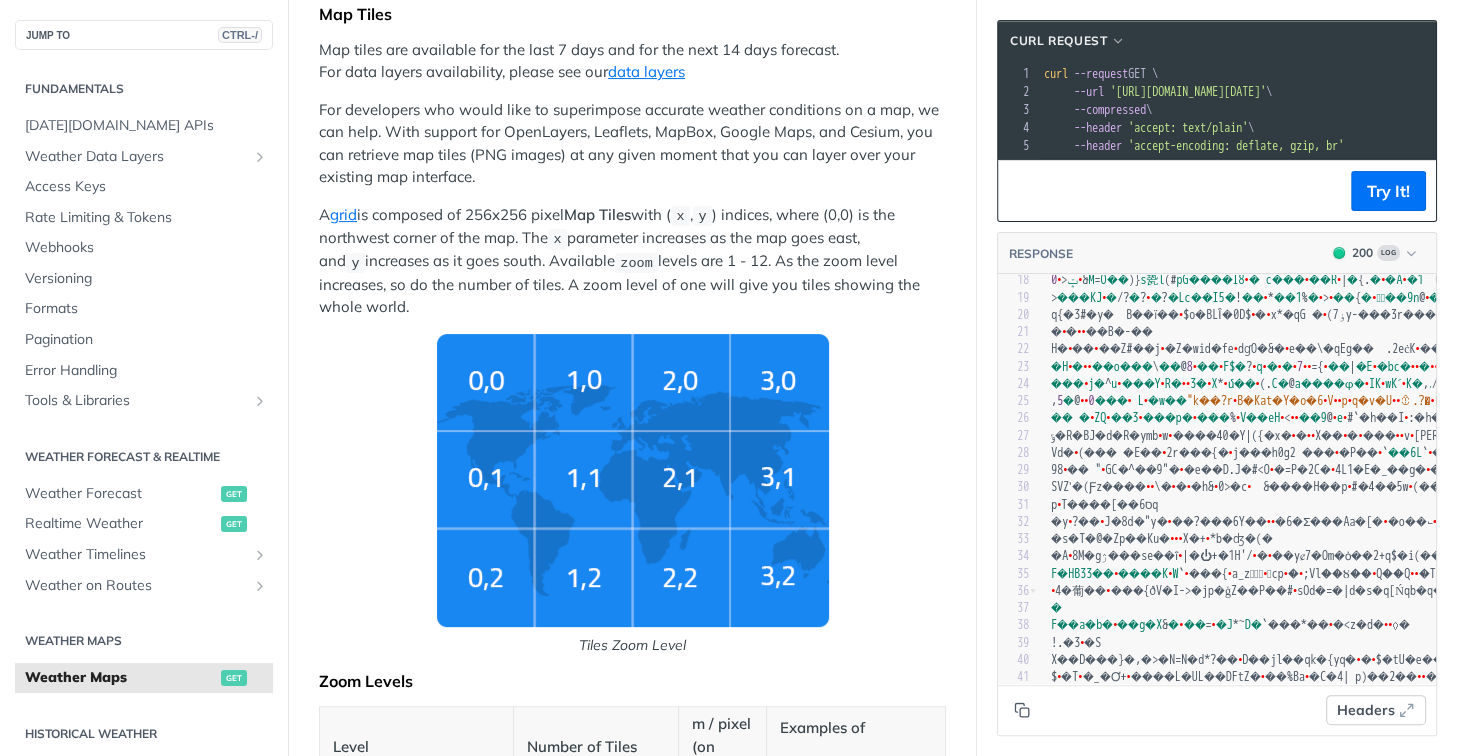 click on "Headers" at bounding box center (1376, 710) 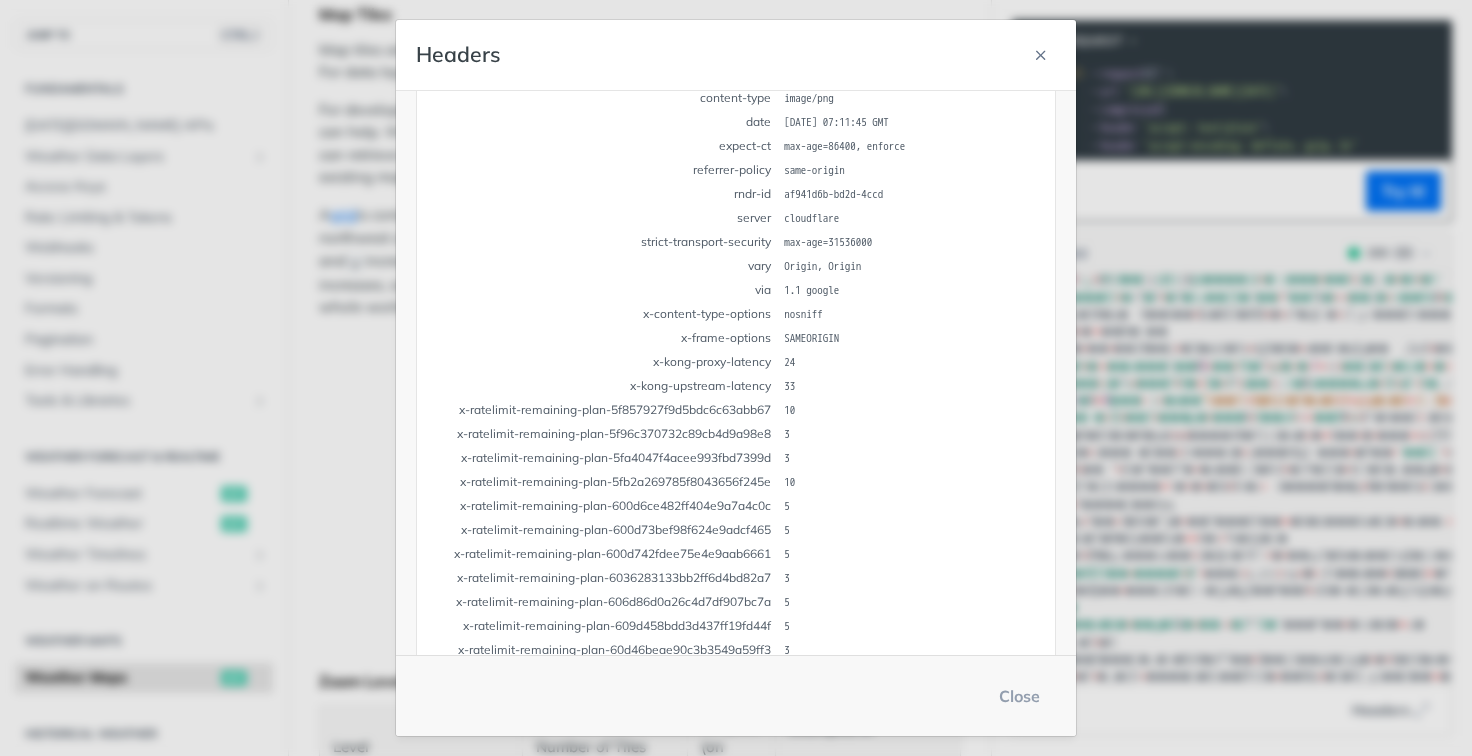 scroll, scrollTop: 622, scrollLeft: 0, axis: vertical 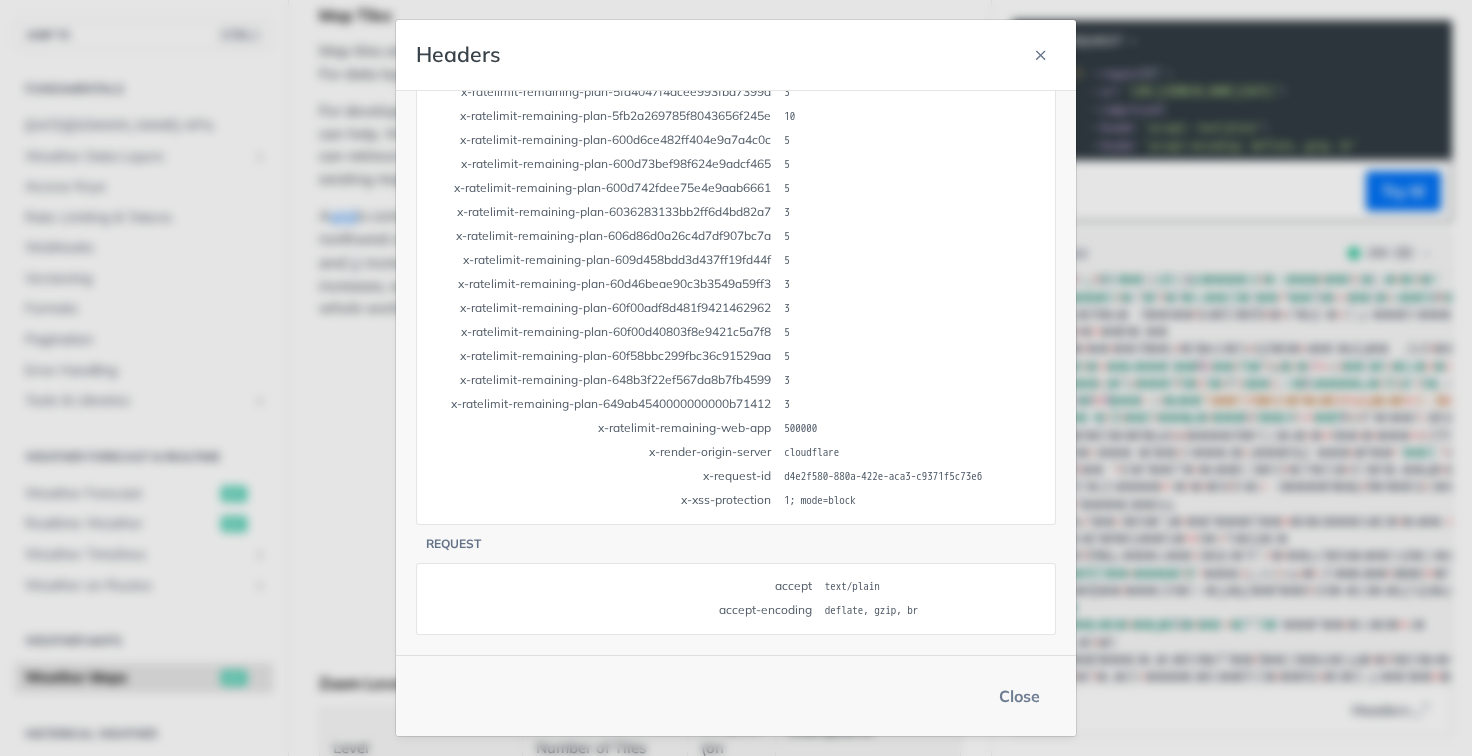 click on "Close" at bounding box center (1019, 696) 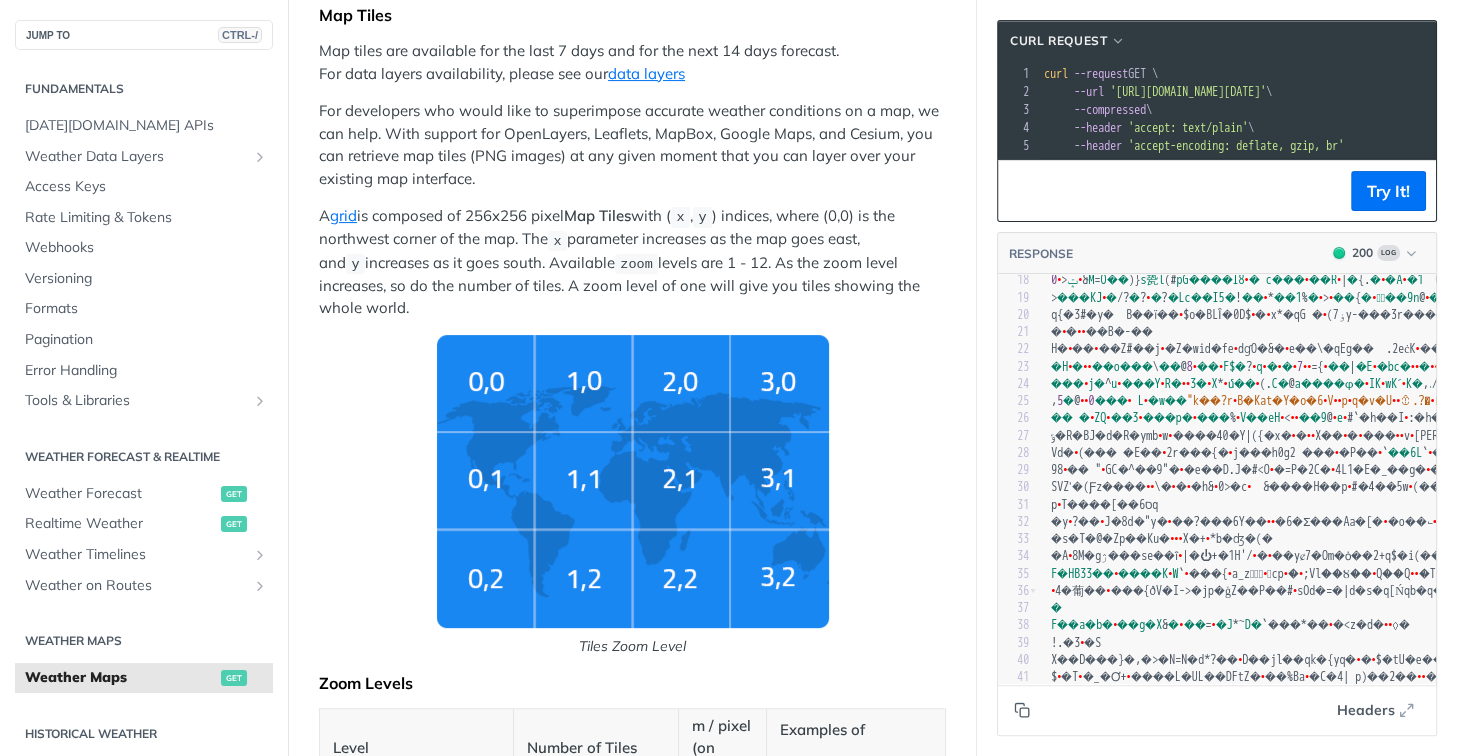 click on "•" 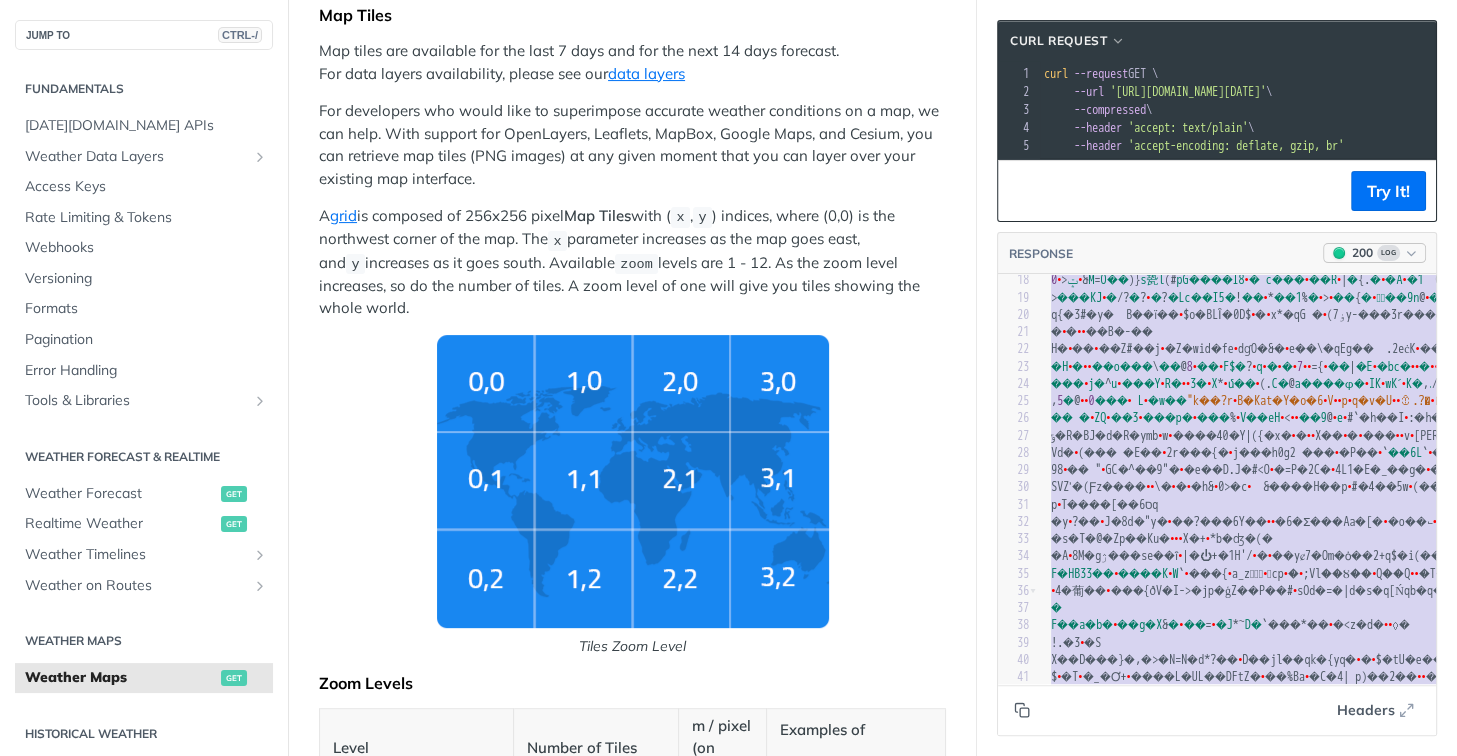 click at bounding box center (1411, 253) 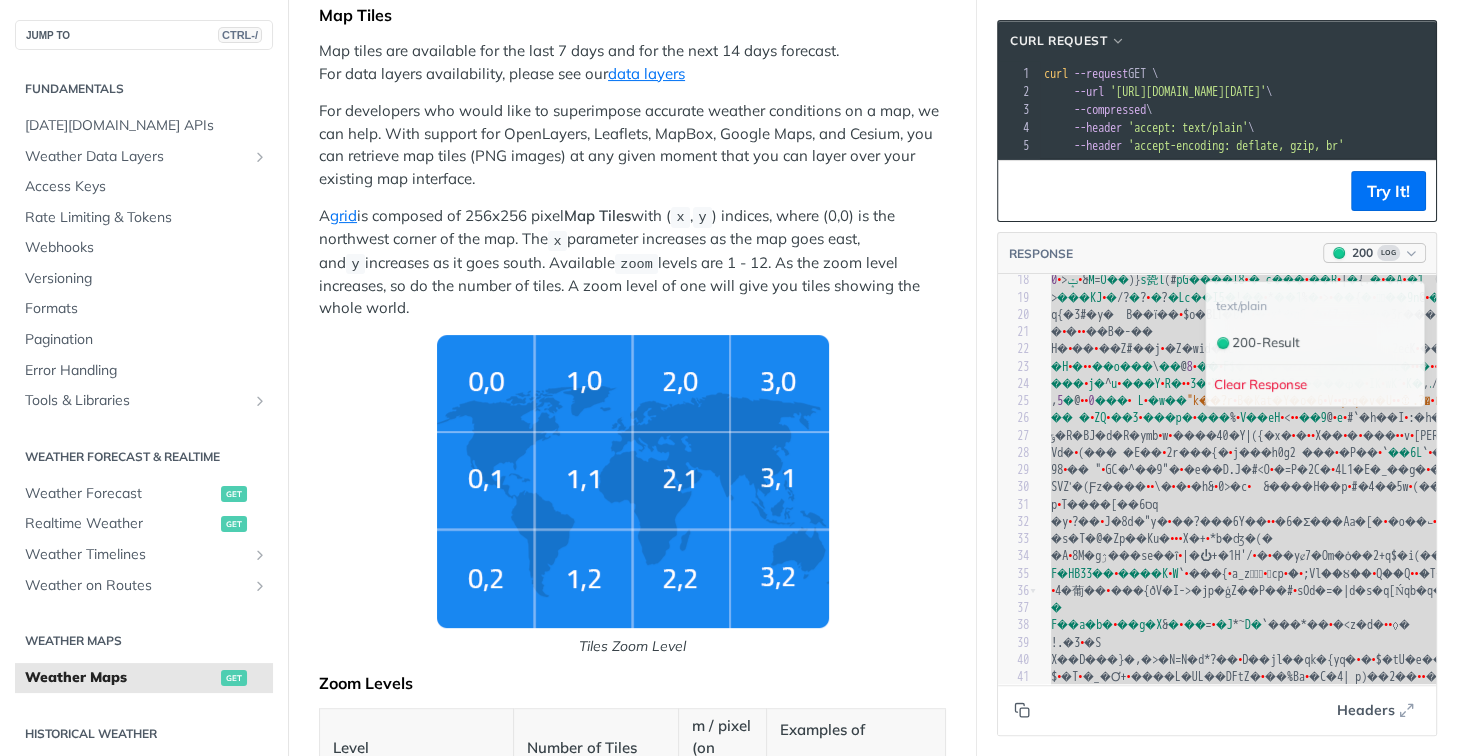 click at bounding box center [1411, 253] 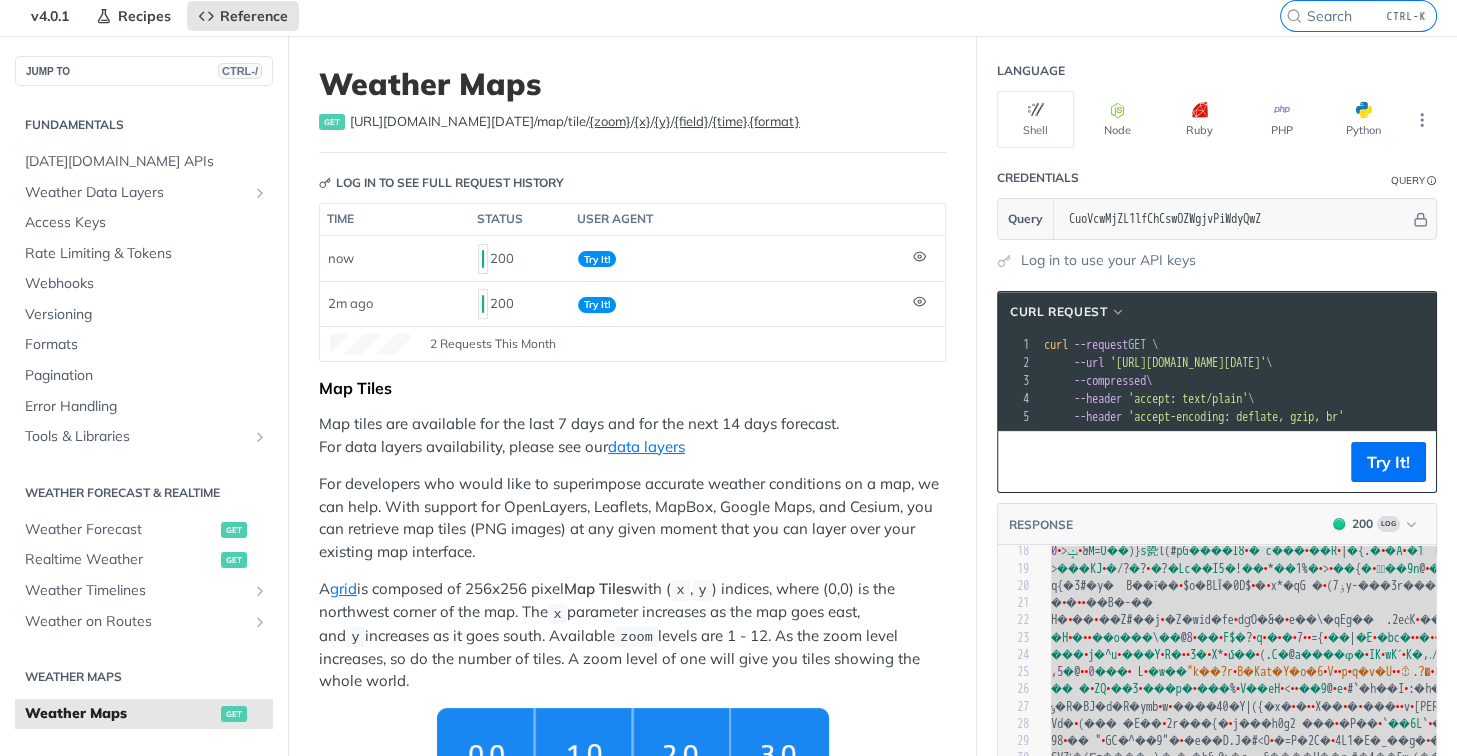 scroll, scrollTop: 0, scrollLeft: 0, axis: both 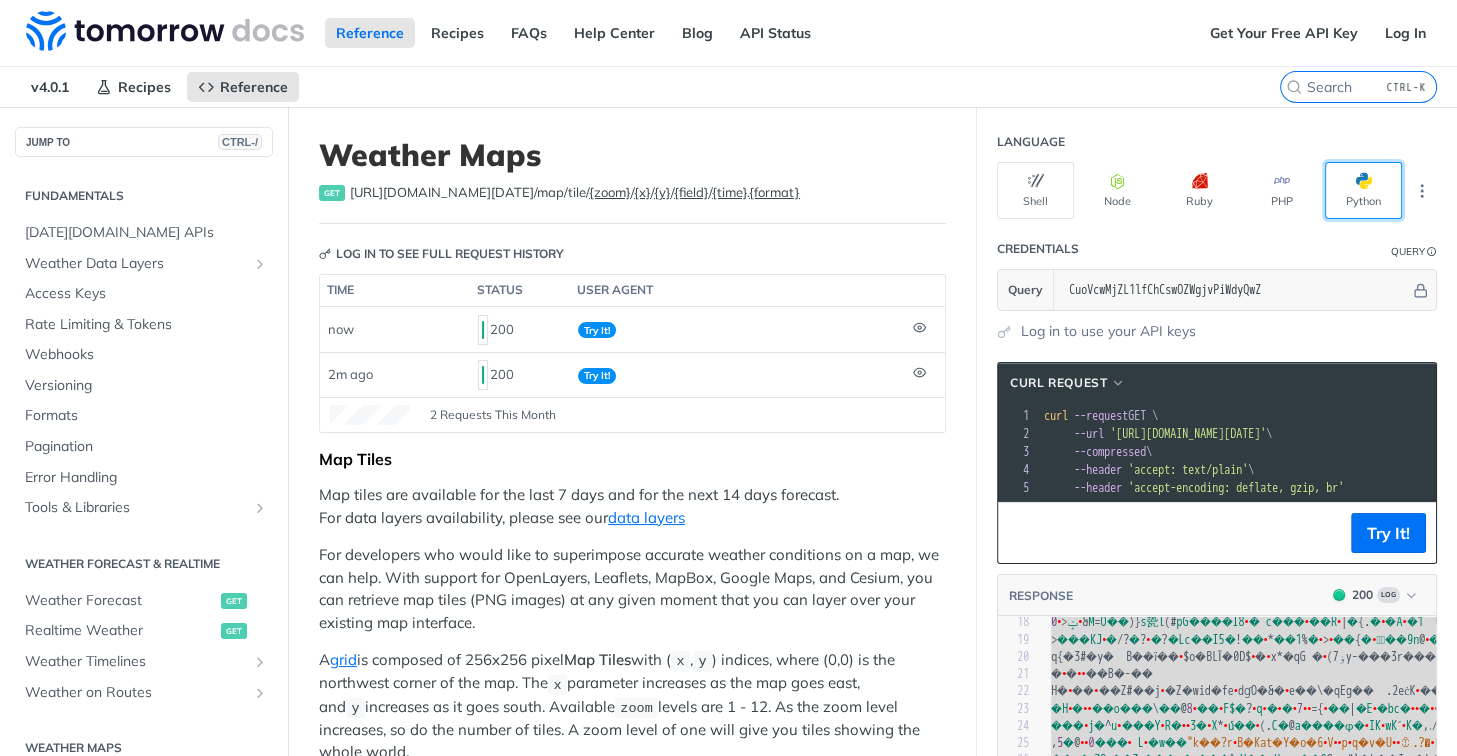 click on "Python" at bounding box center (1363, 190) 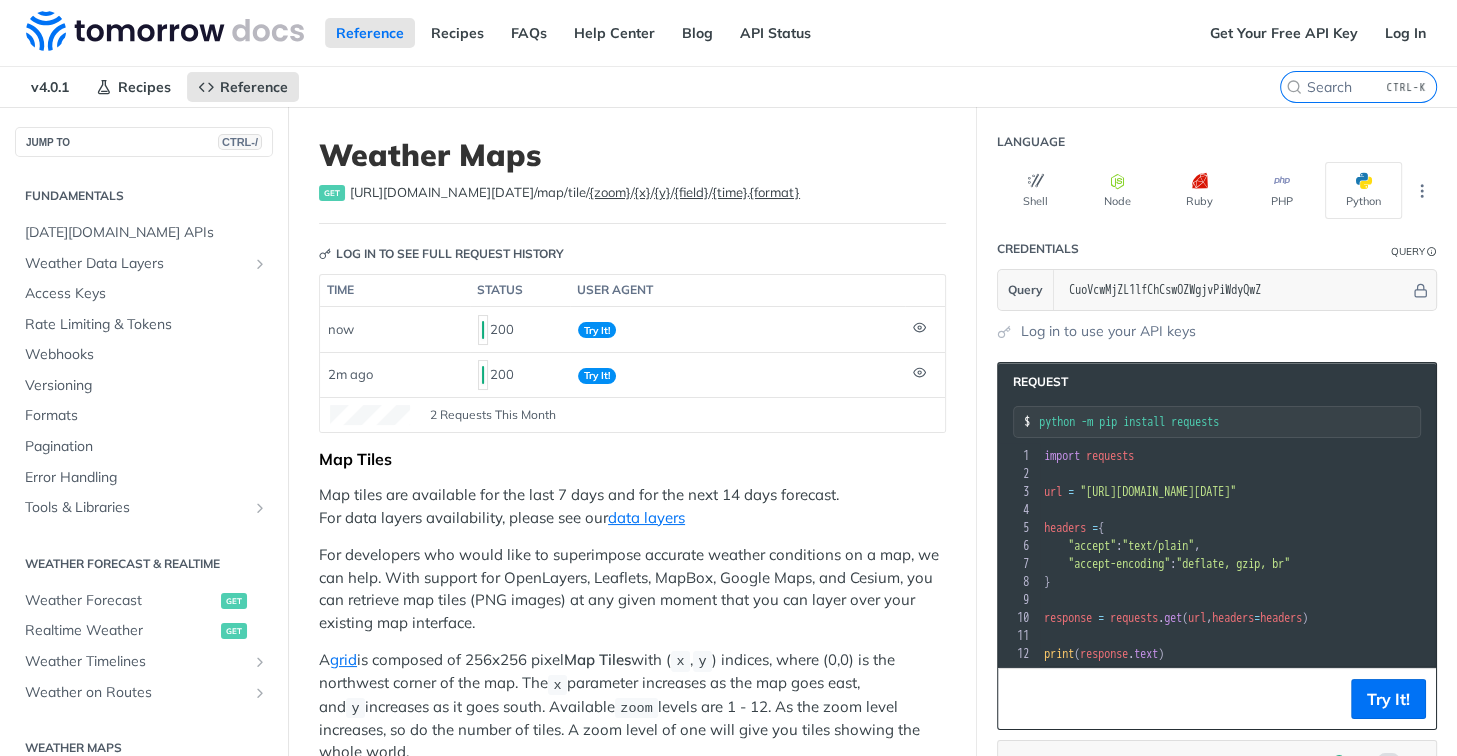 scroll, scrollTop: 2, scrollLeft: 0, axis: vertical 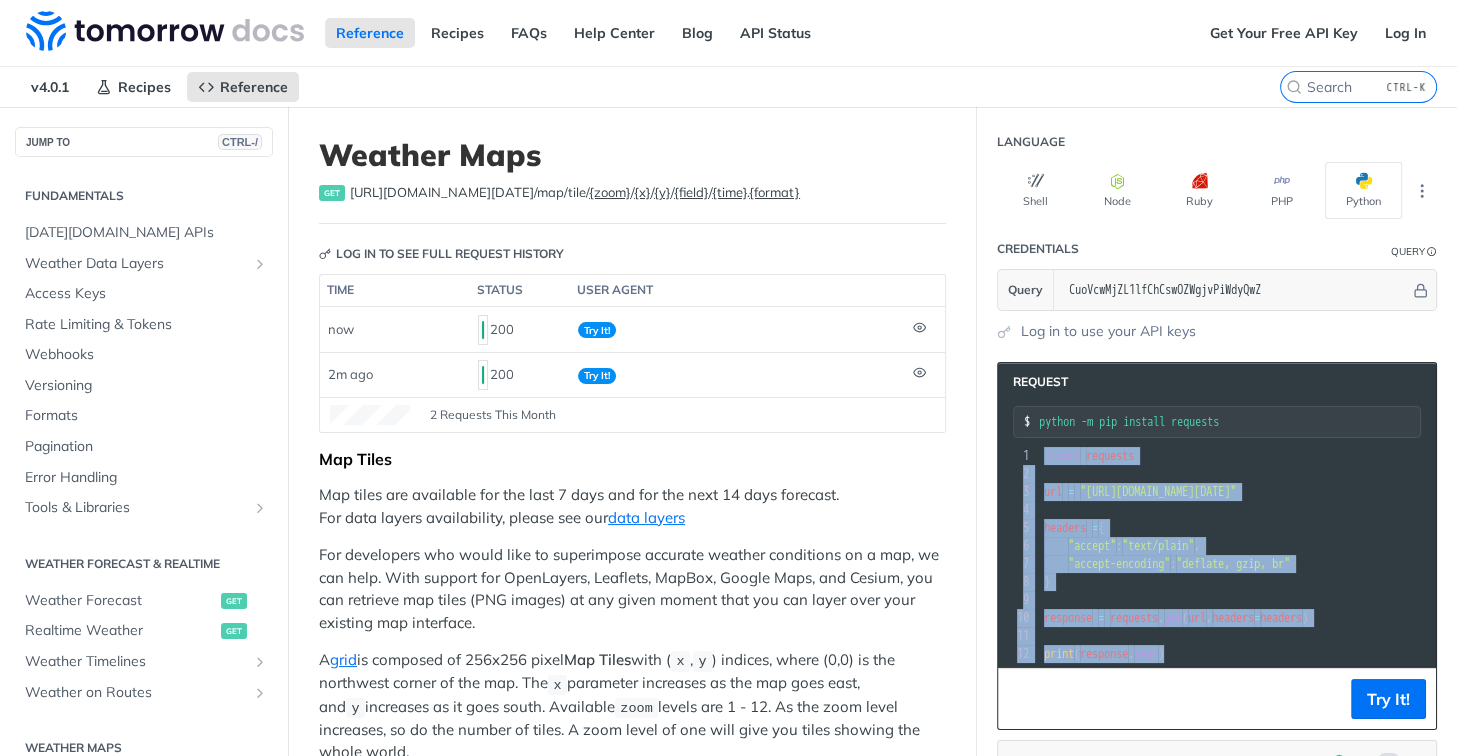 copy on "import   requests 2 ​ 3 url   =   "https://api.tomorrow.io/v4/map/tile/5/2/3/precipitationIntensity/now.png?apikey=CuoVcwMjZL1lfChCswOZWgjvPiWdyQwZ" 4 ​ 5 headers   =  { 6      "accept" :  "text/plain" , 7      "accept-encoding" :  "deflate, gzip, br" 8 } 9 ​ 10 response   =   requests . get ( url ,  headers = headers ) 11 ​ 12 print ( response . text )" 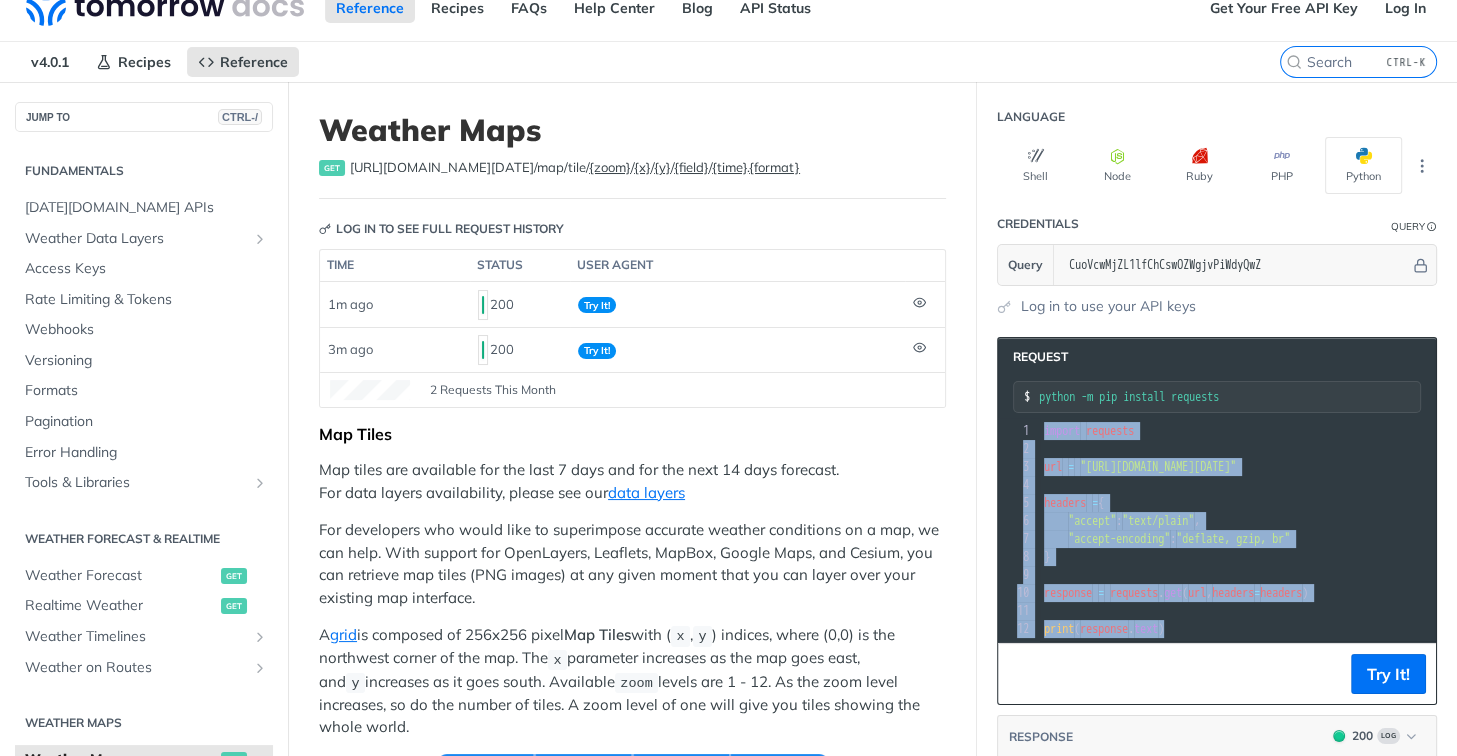 scroll, scrollTop: 100, scrollLeft: 0, axis: vertical 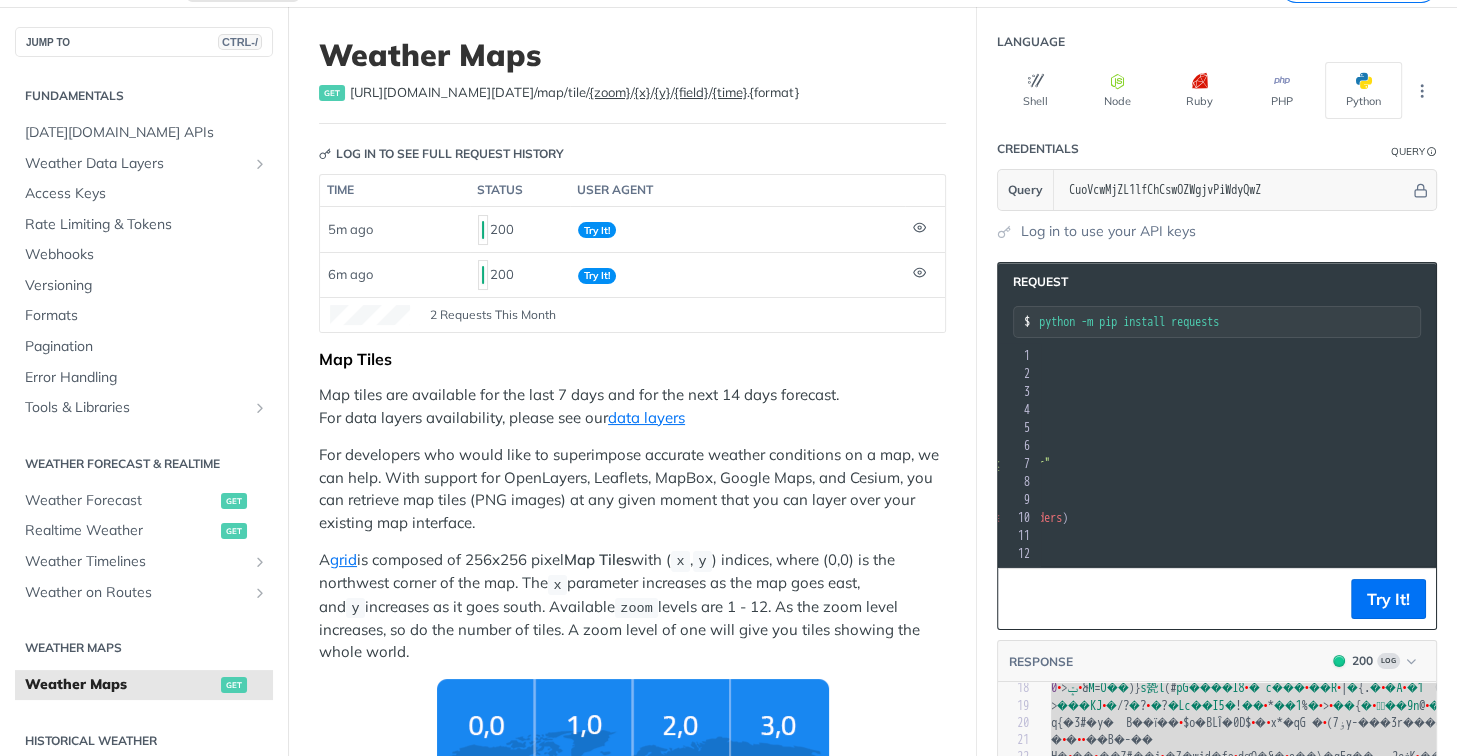 click on "{format}" at bounding box center [774, 92] 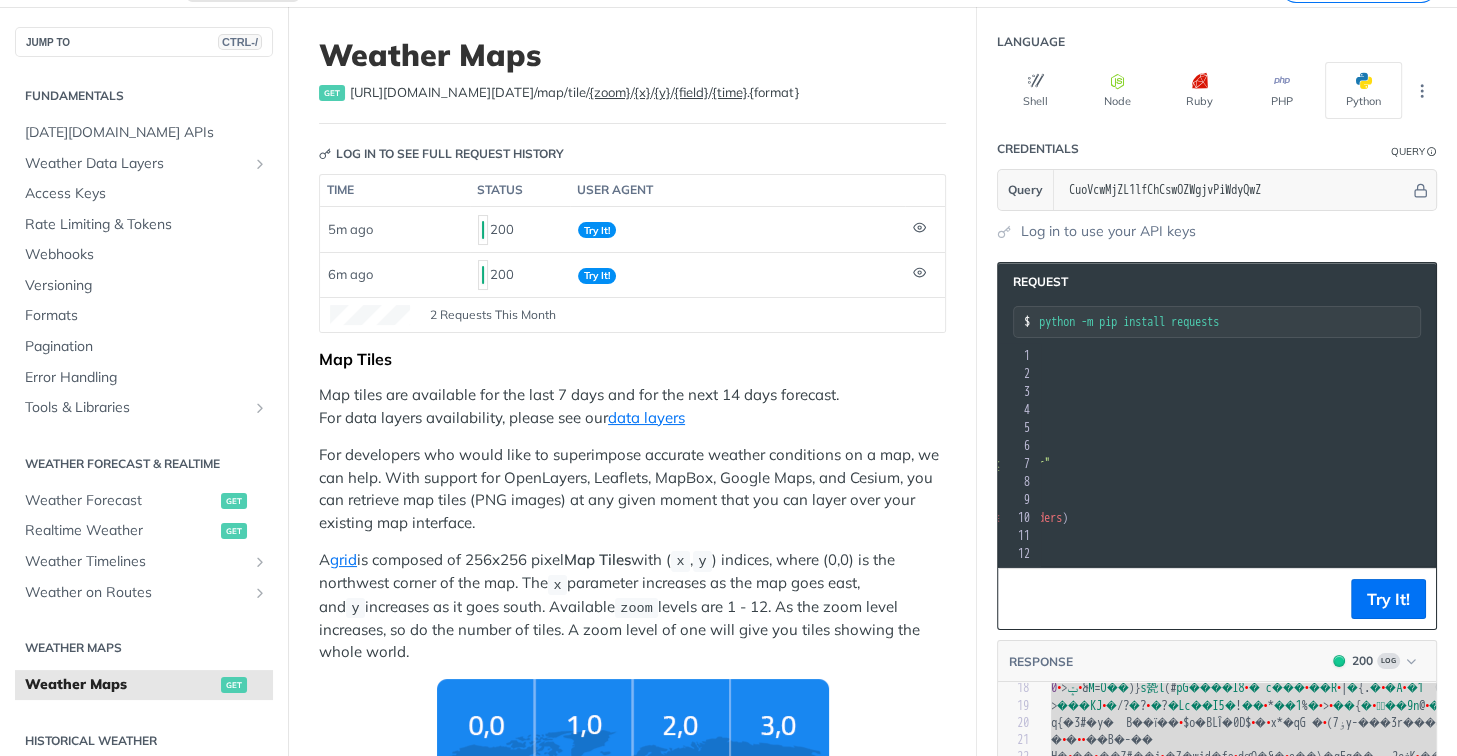 click on "{format}" at bounding box center [774, 92] 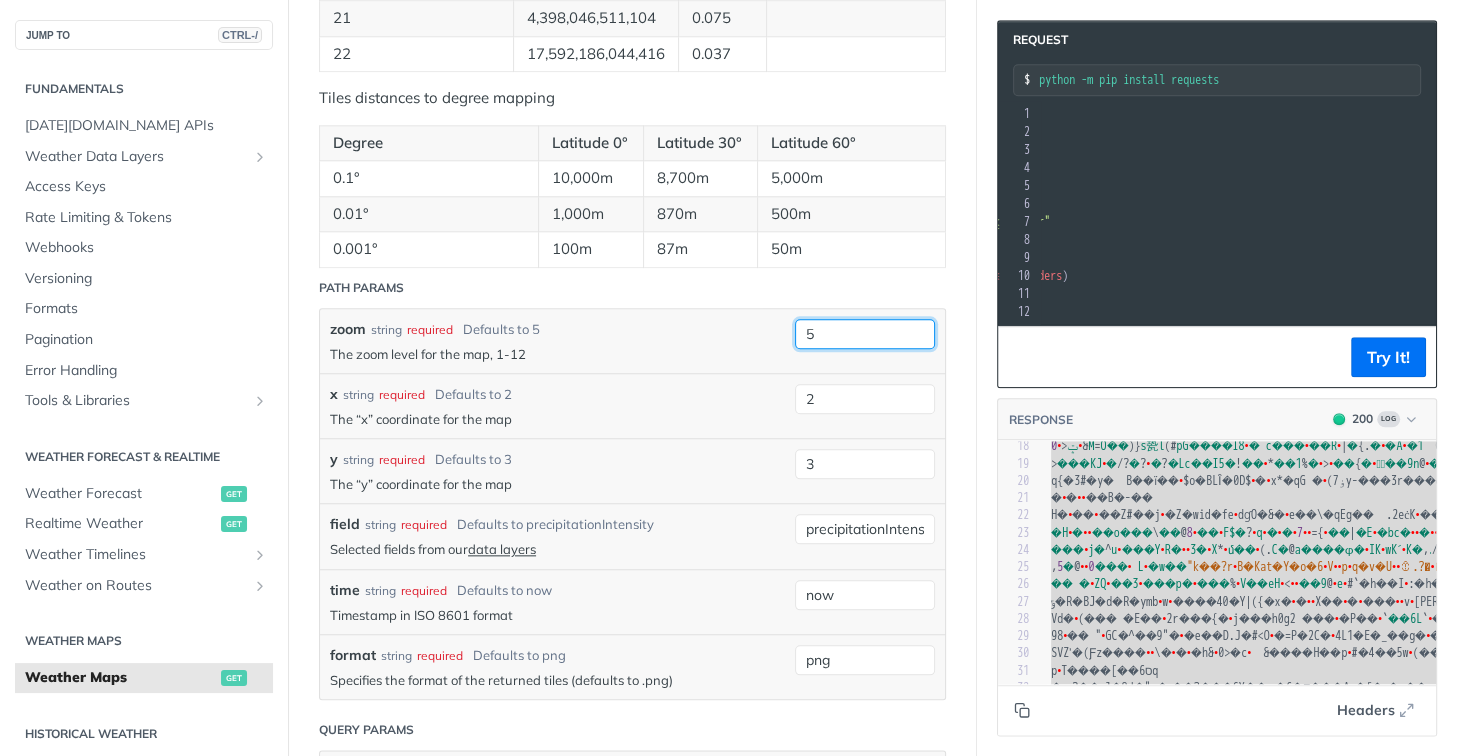 drag, startPoint x: 837, startPoint y: 307, endPoint x: 751, endPoint y: 301, distance: 86.209045 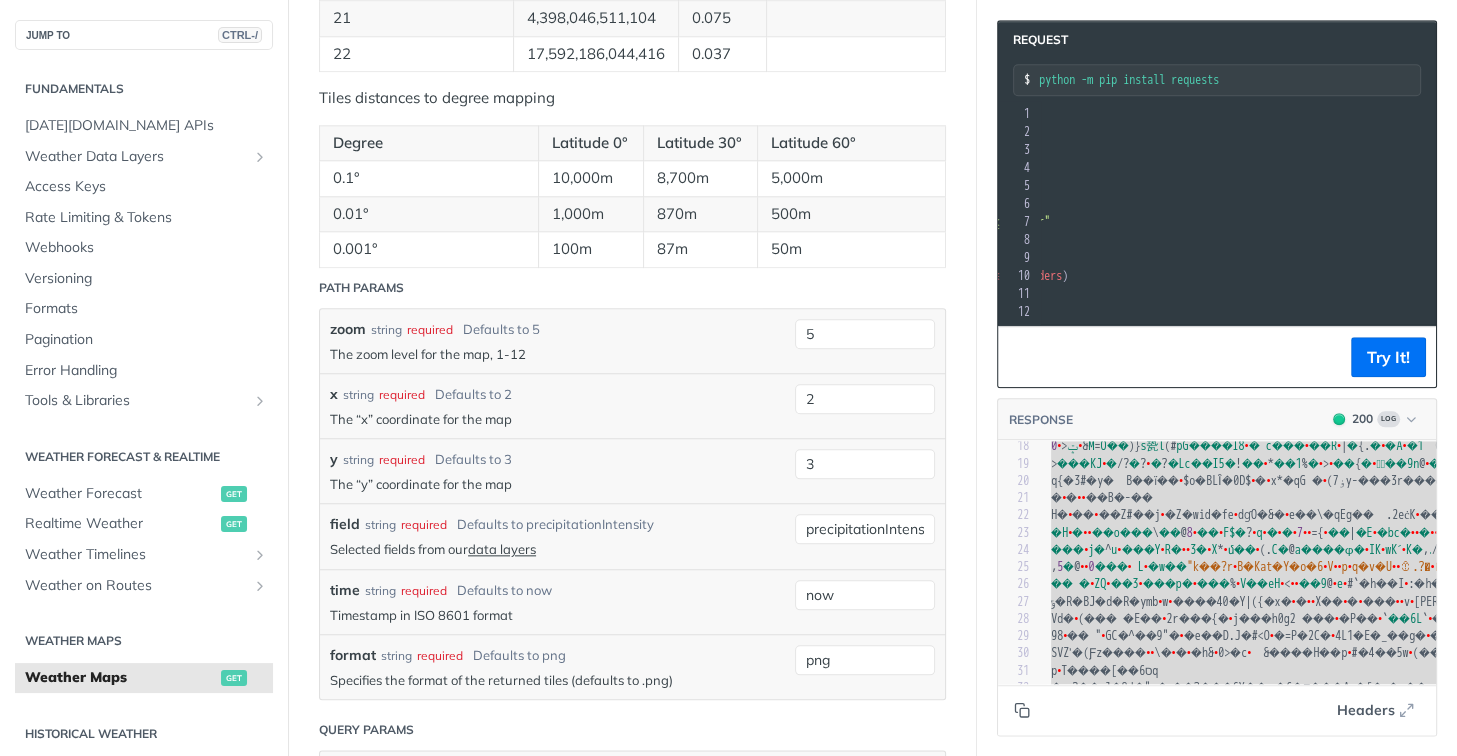 click on "The zoom level for the map, 1-12" at bounding box center (557, 354) 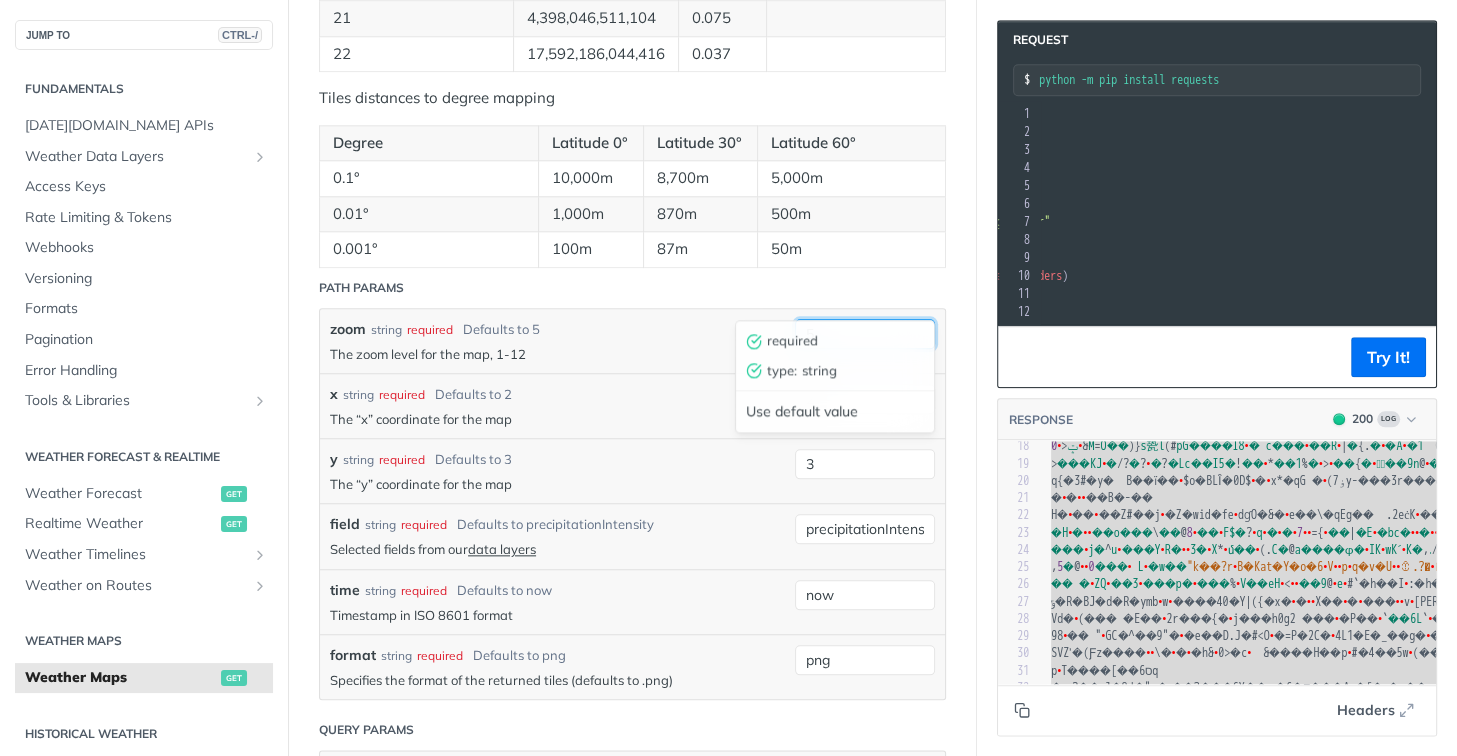 drag, startPoint x: 836, startPoint y: 300, endPoint x: 653, endPoint y: 296, distance: 183.04372 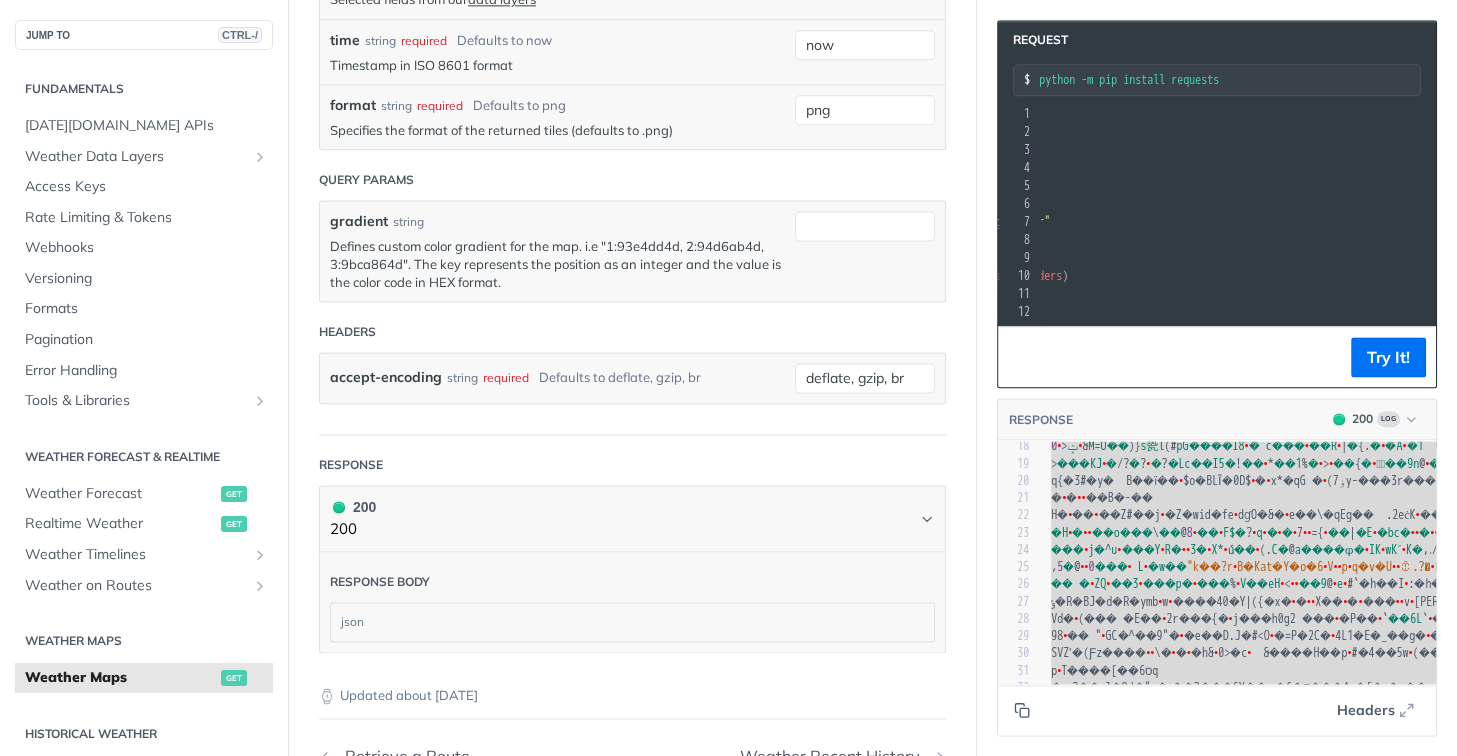 scroll, scrollTop: 2657, scrollLeft: 0, axis: vertical 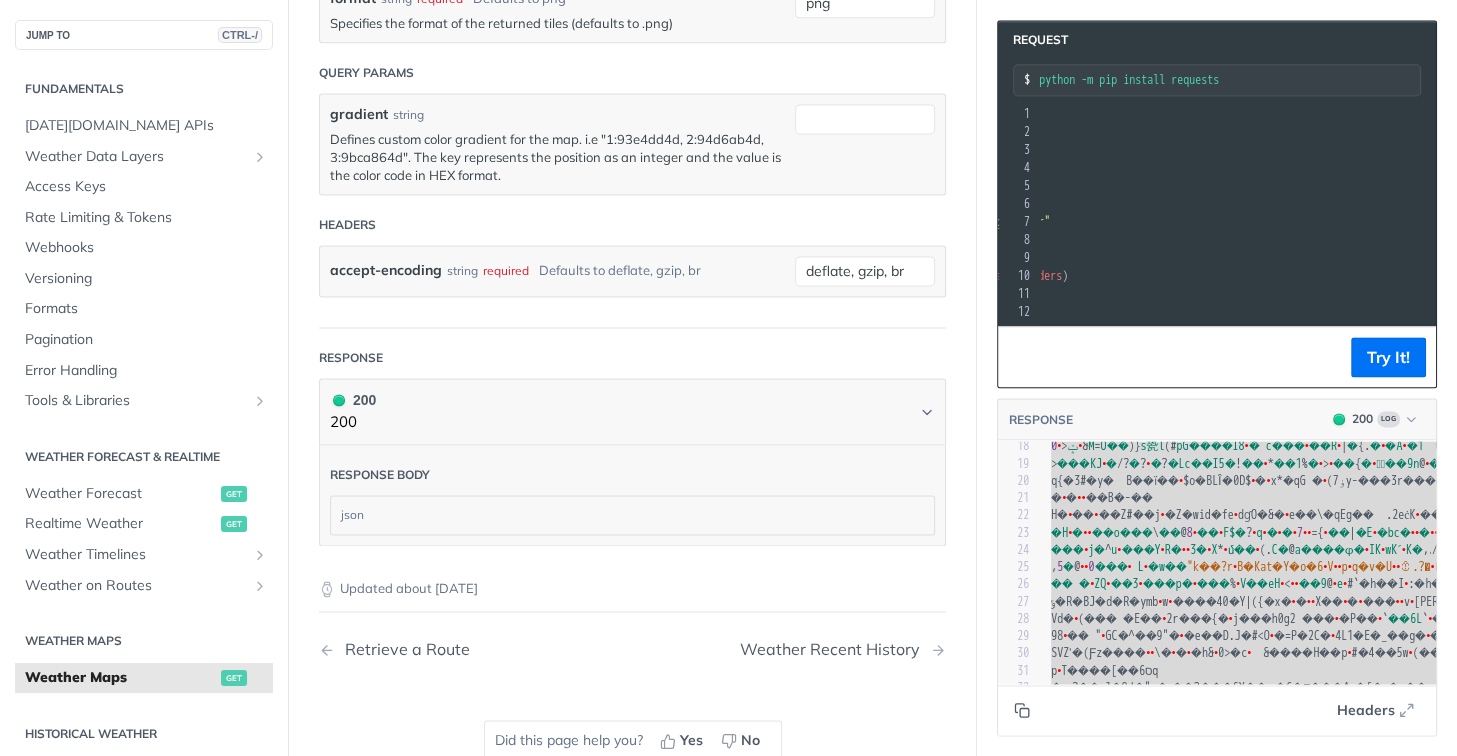 type on "11" 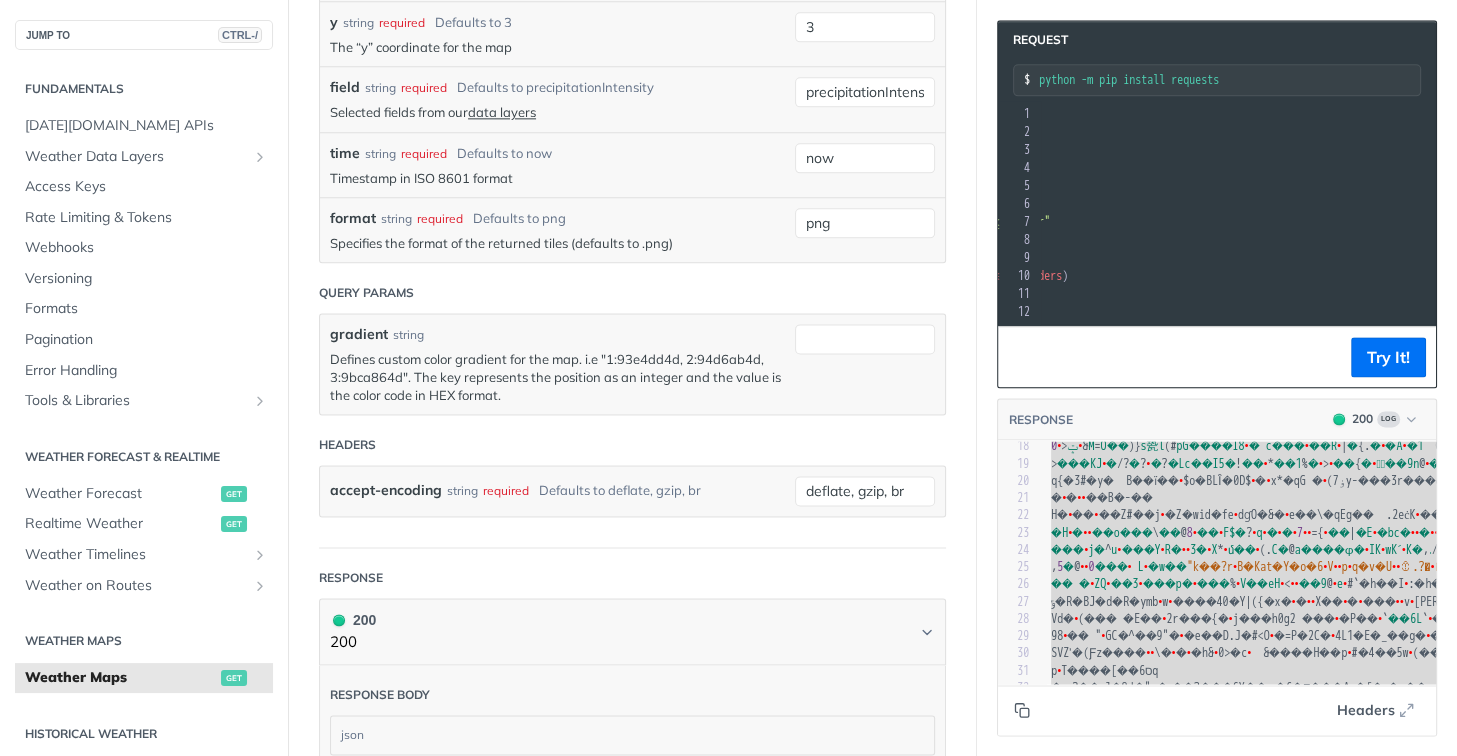 scroll, scrollTop: 2557, scrollLeft: 0, axis: vertical 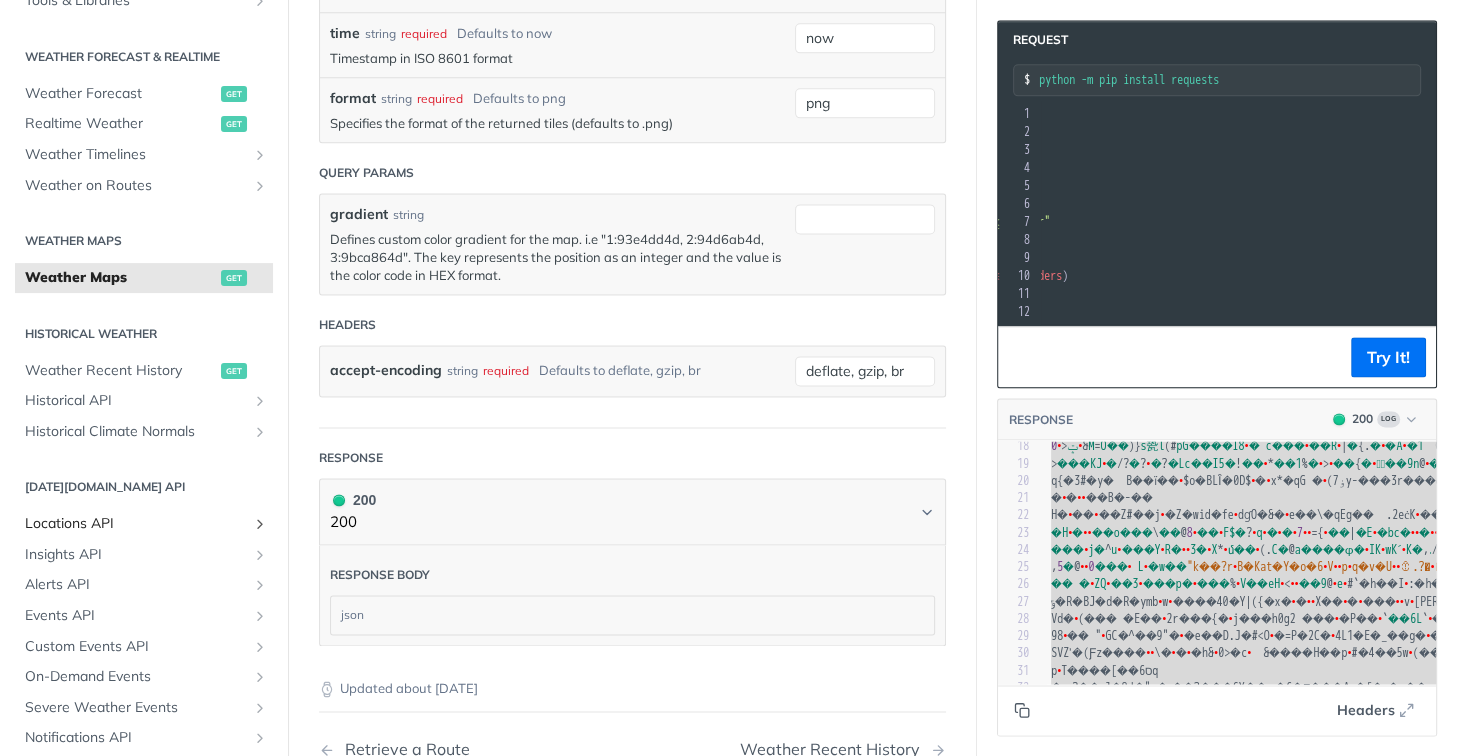 click on "Locations API" at bounding box center [144, 524] 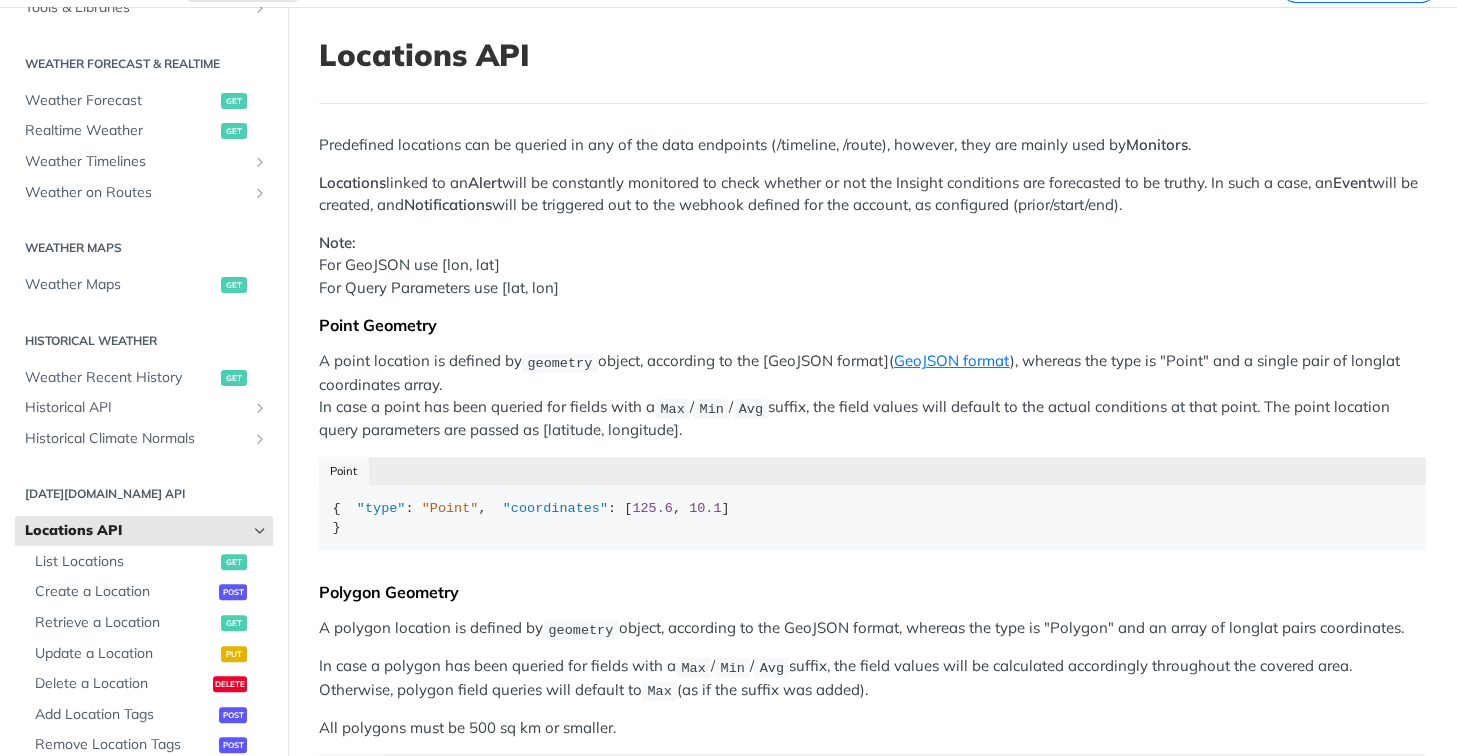 scroll, scrollTop: 0, scrollLeft: 0, axis: both 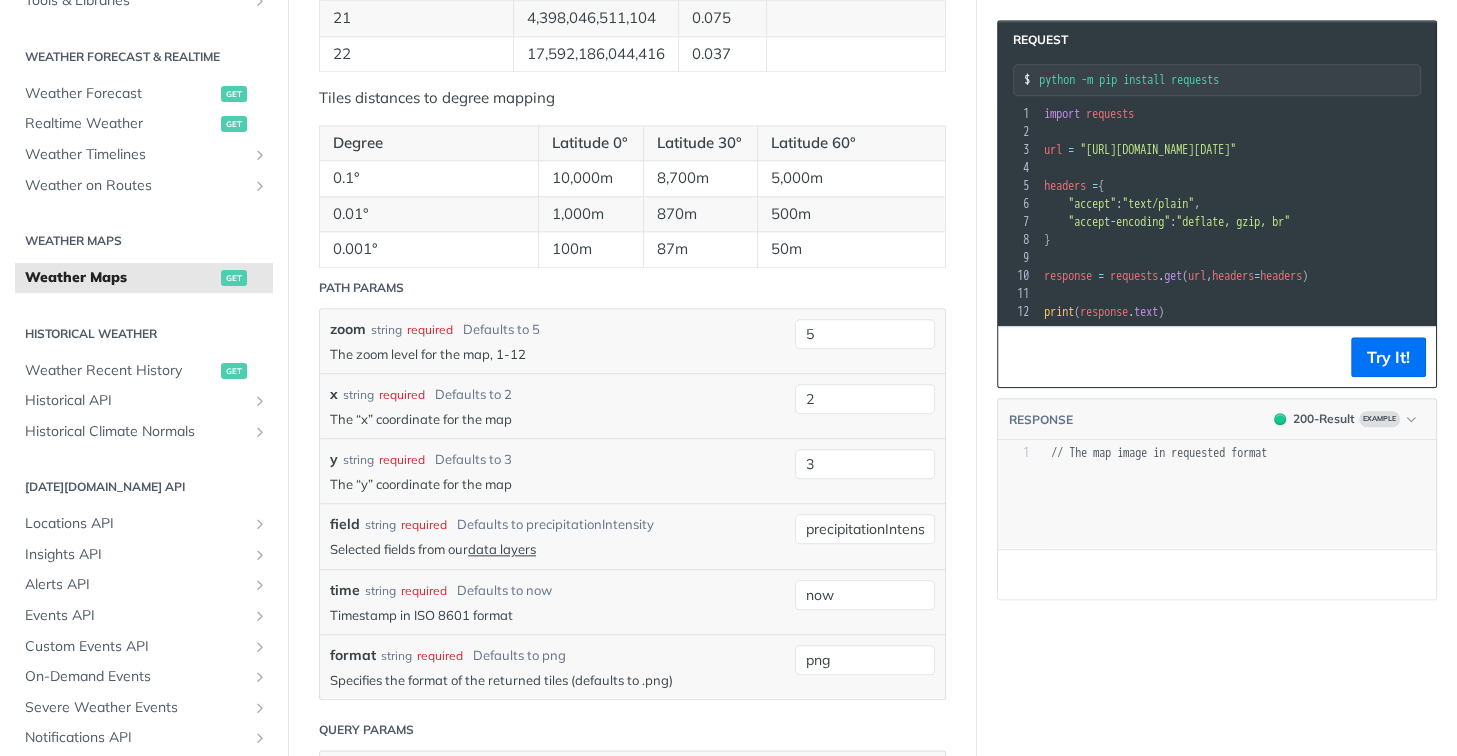 click on "x string required Defaults to 2 The “x” coordinate for the map 2" at bounding box center [632, 405] 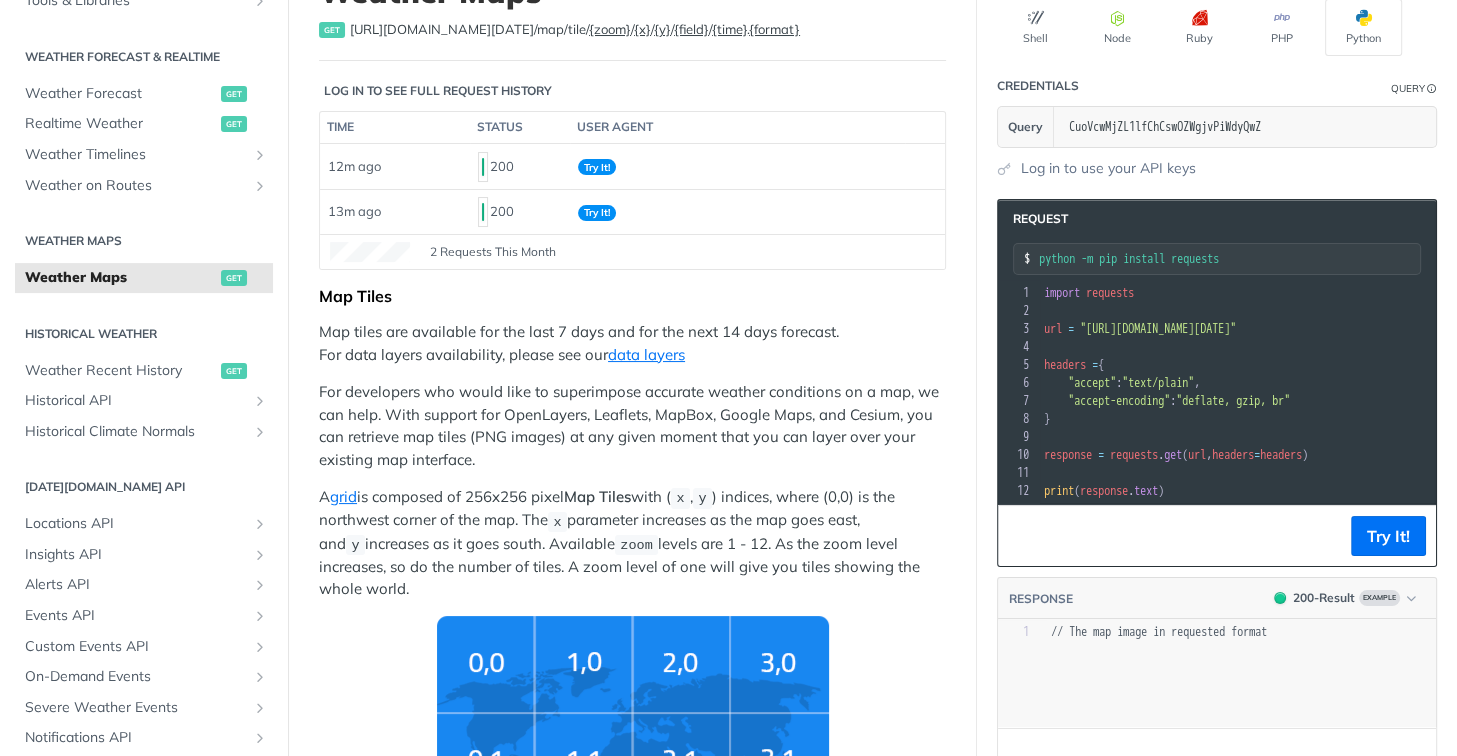 scroll, scrollTop: 100, scrollLeft: 0, axis: vertical 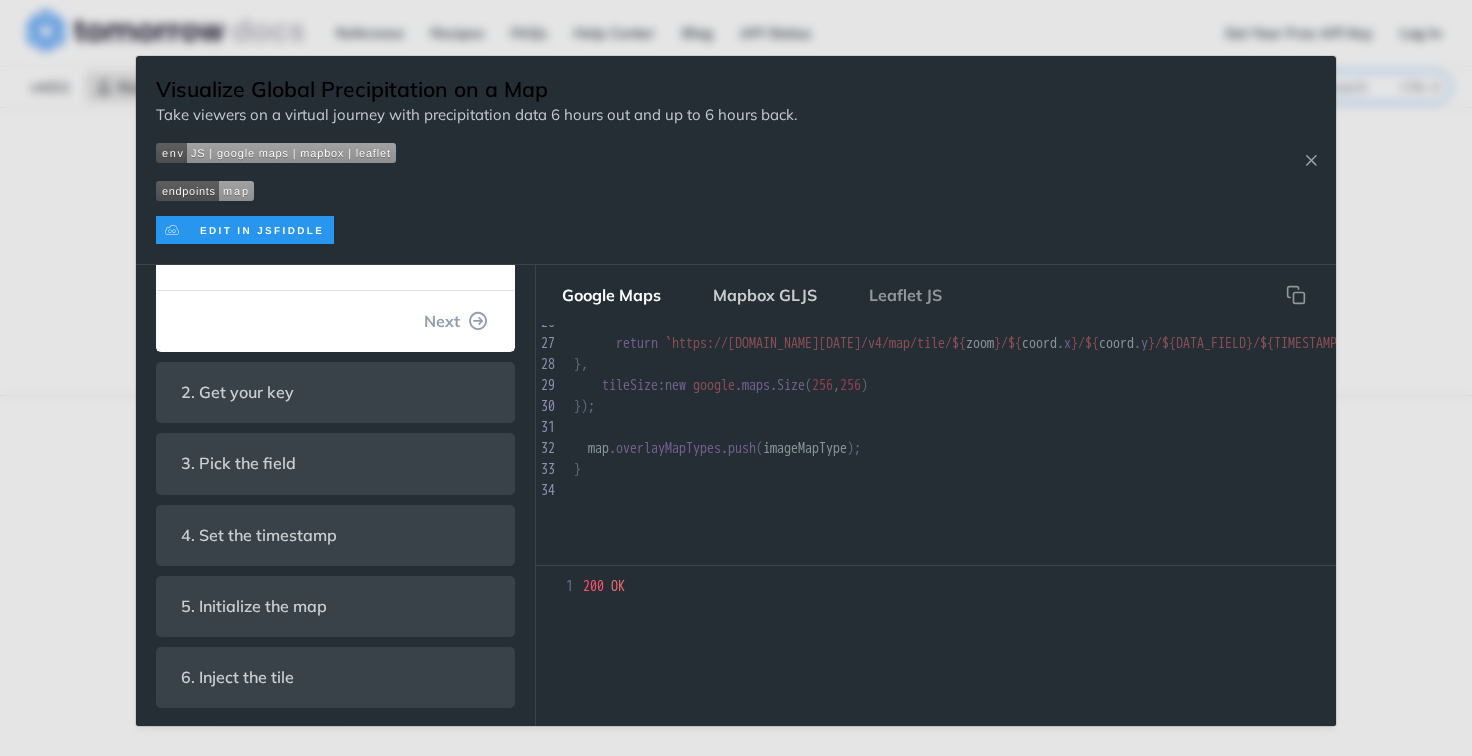 click on "Mapbox GLJS" at bounding box center [765, 295] 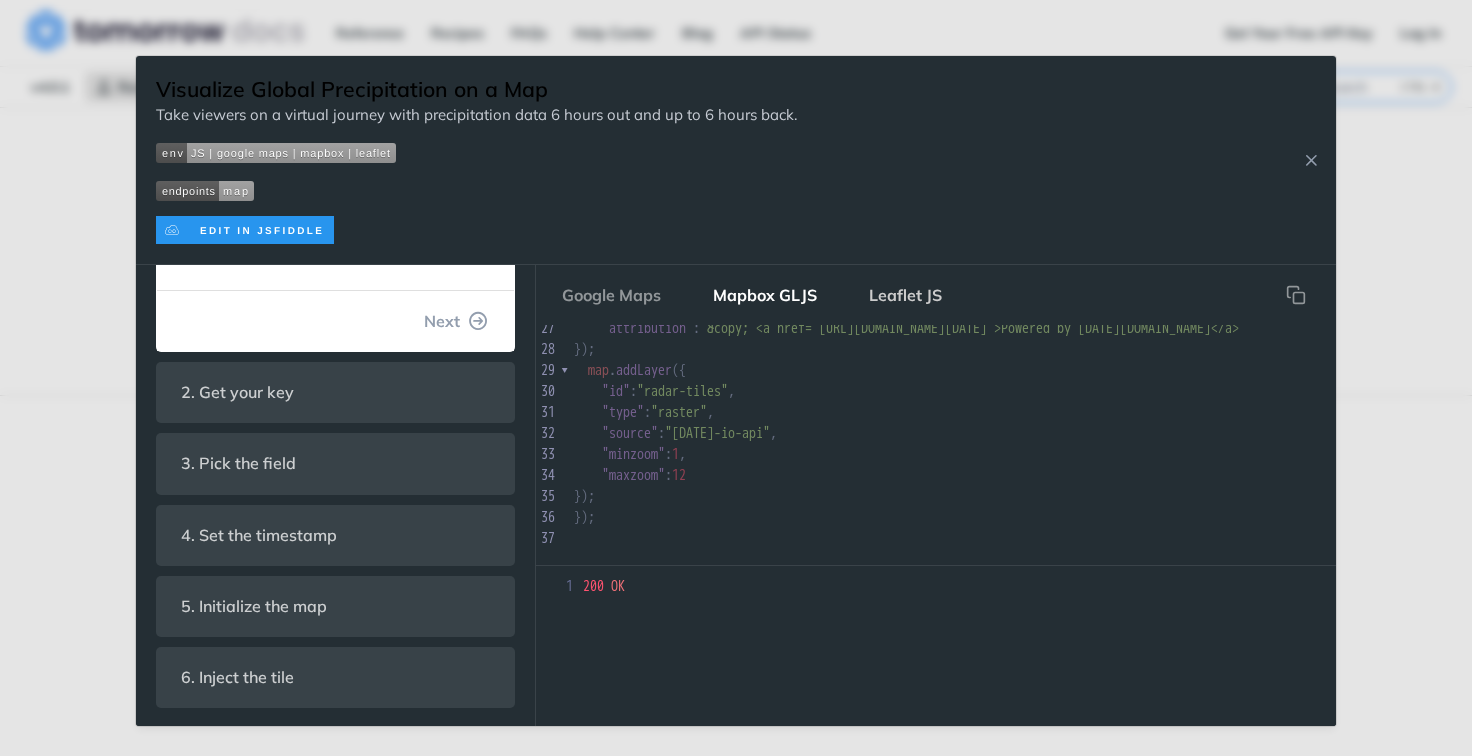 click on "Leaflet JS" at bounding box center (905, 295) 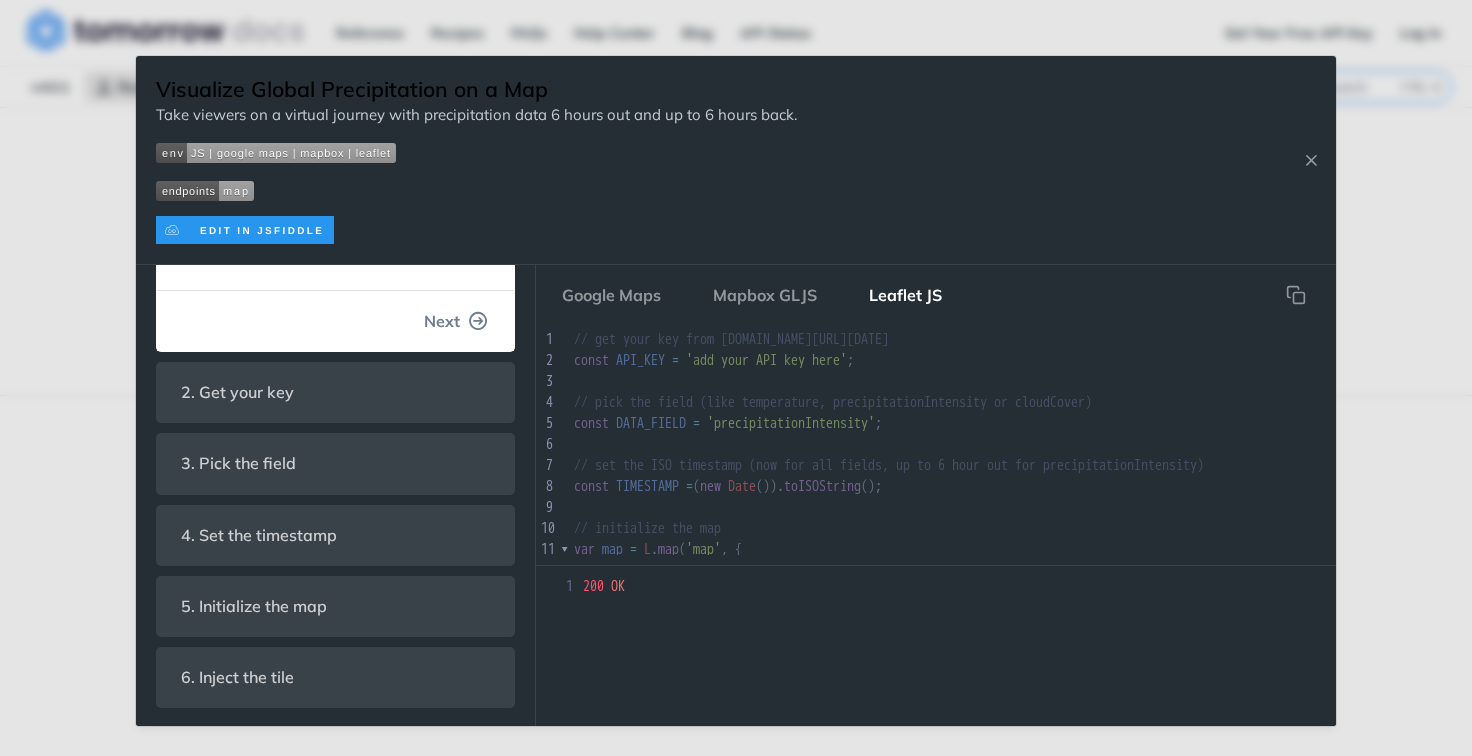 click on "Next" at bounding box center (442, 321) 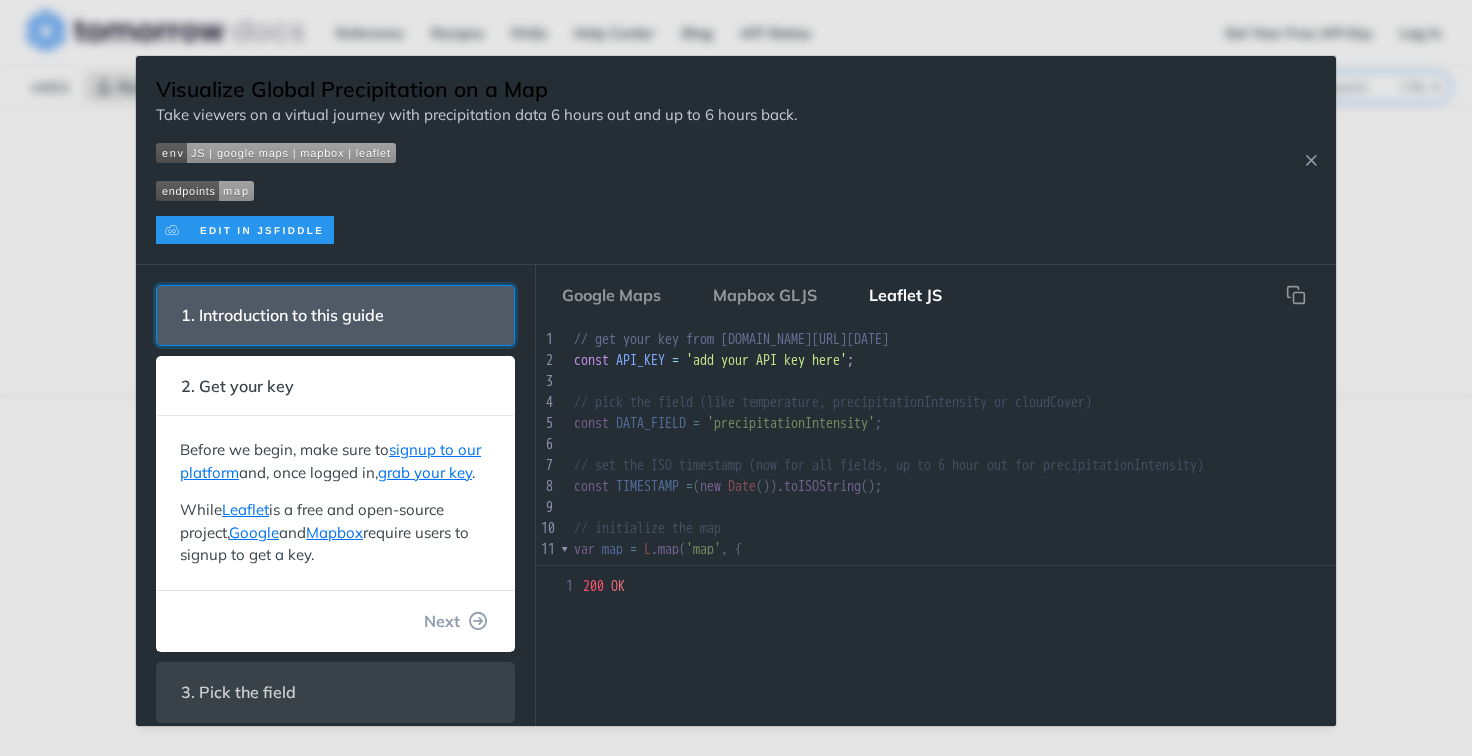 click on "1. Introduction to this guide" at bounding box center [282, 315] 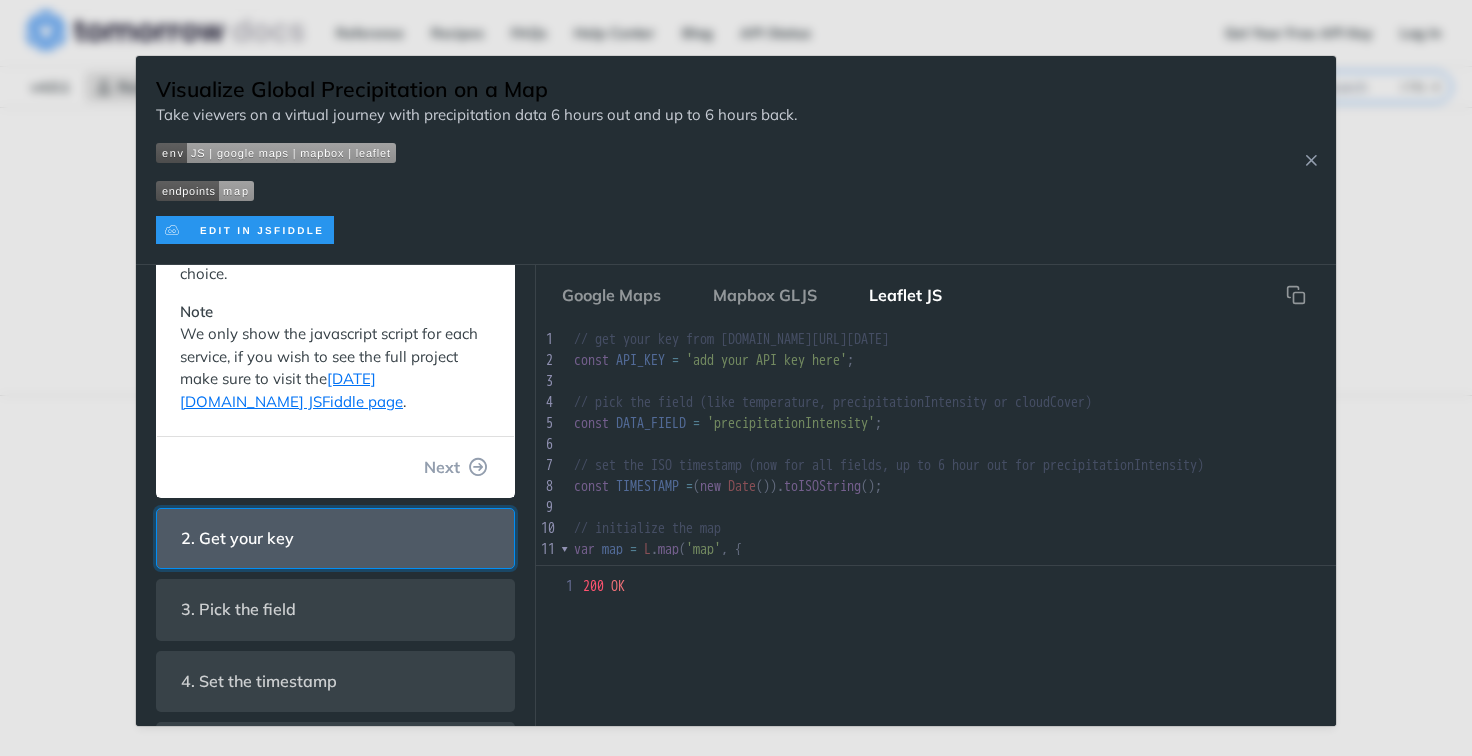 click on "2. Get your key" at bounding box center (335, 538) 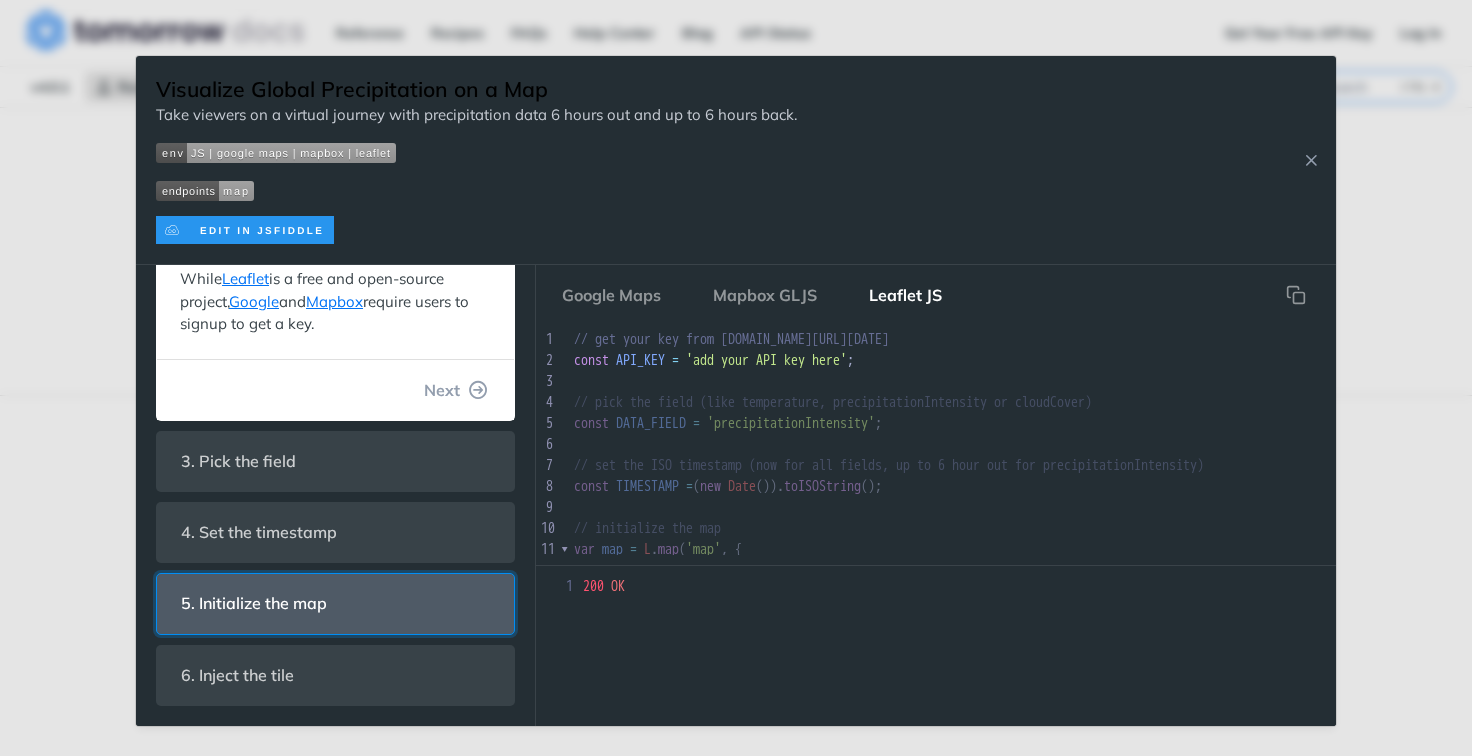 click on "5. Initialize the map" at bounding box center (335, 603) 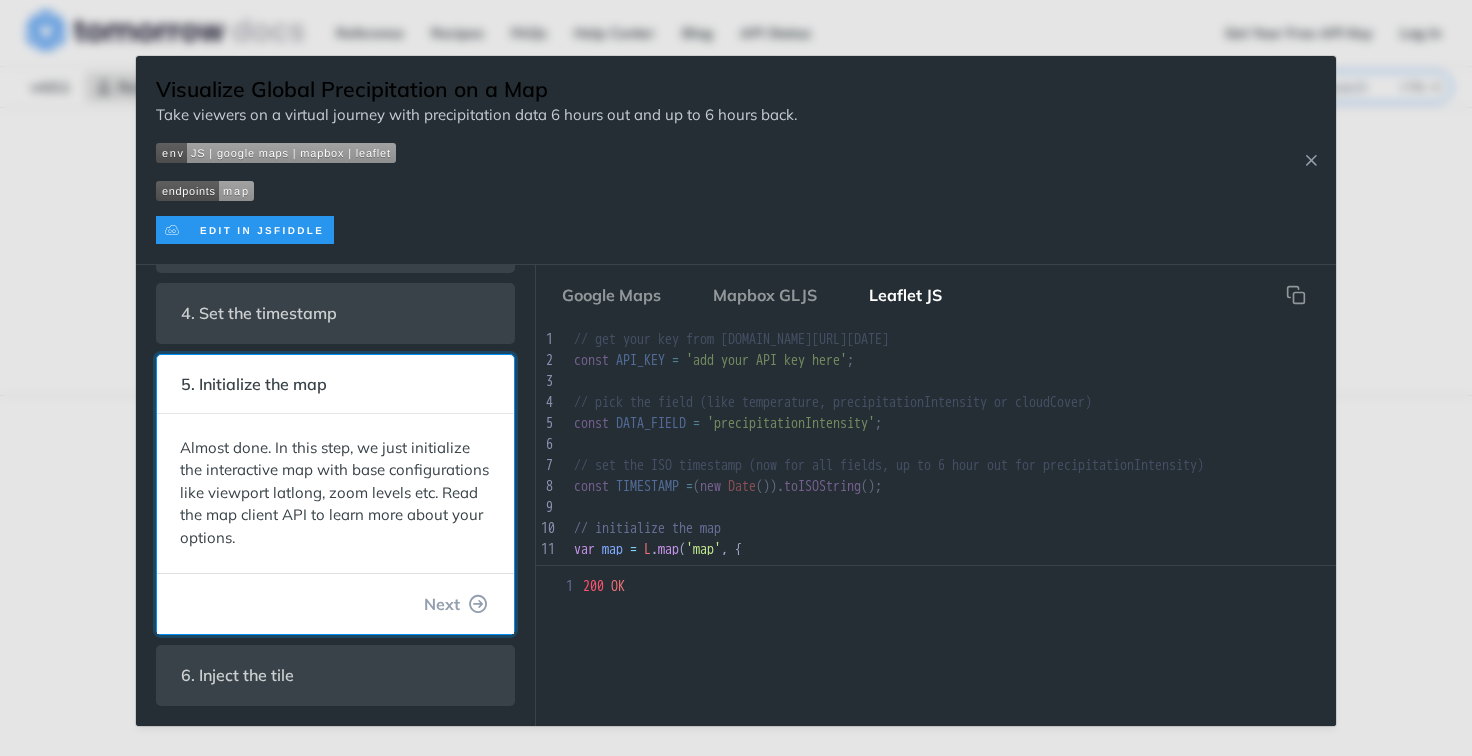 scroll, scrollTop: 214, scrollLeft: 0, axis: vertical 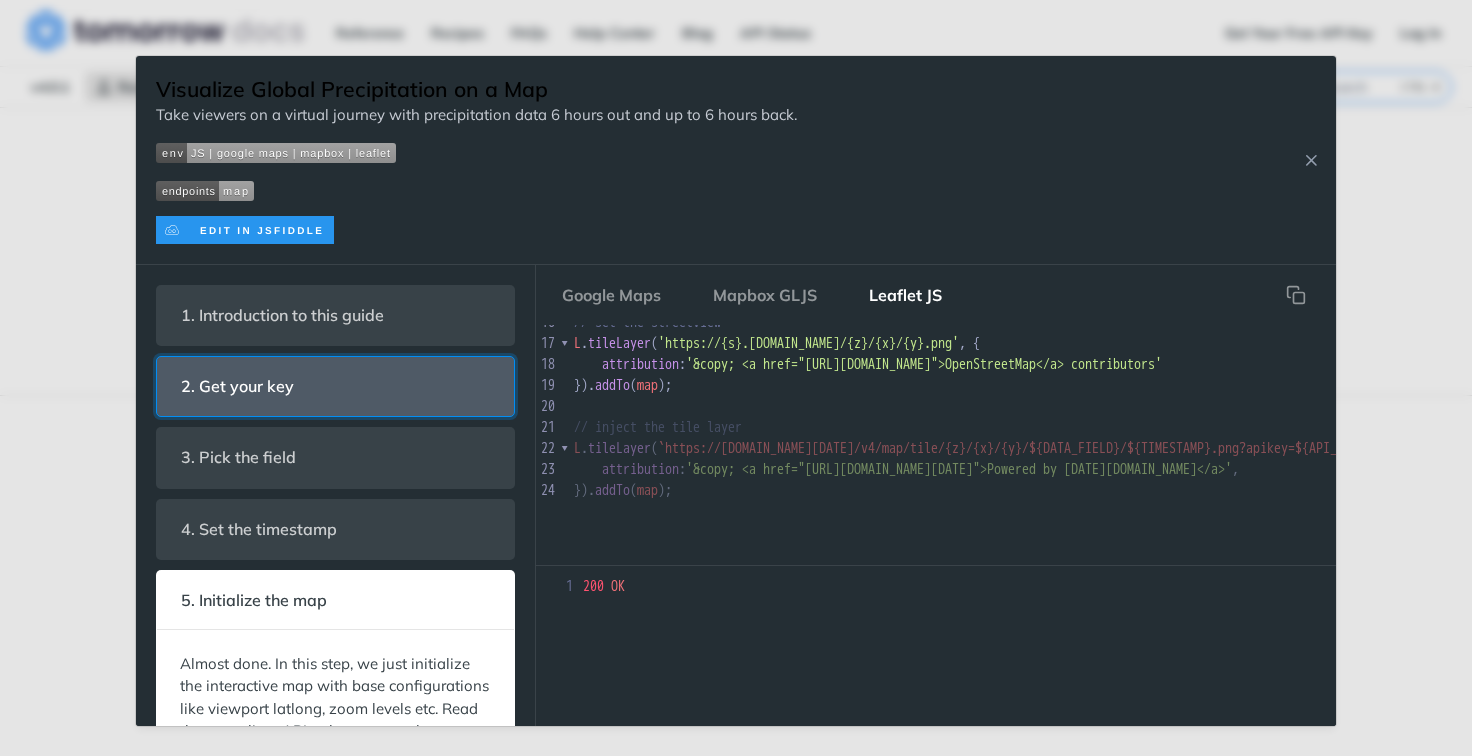 click on "2. Get your key" at bounding box center [335, 386] 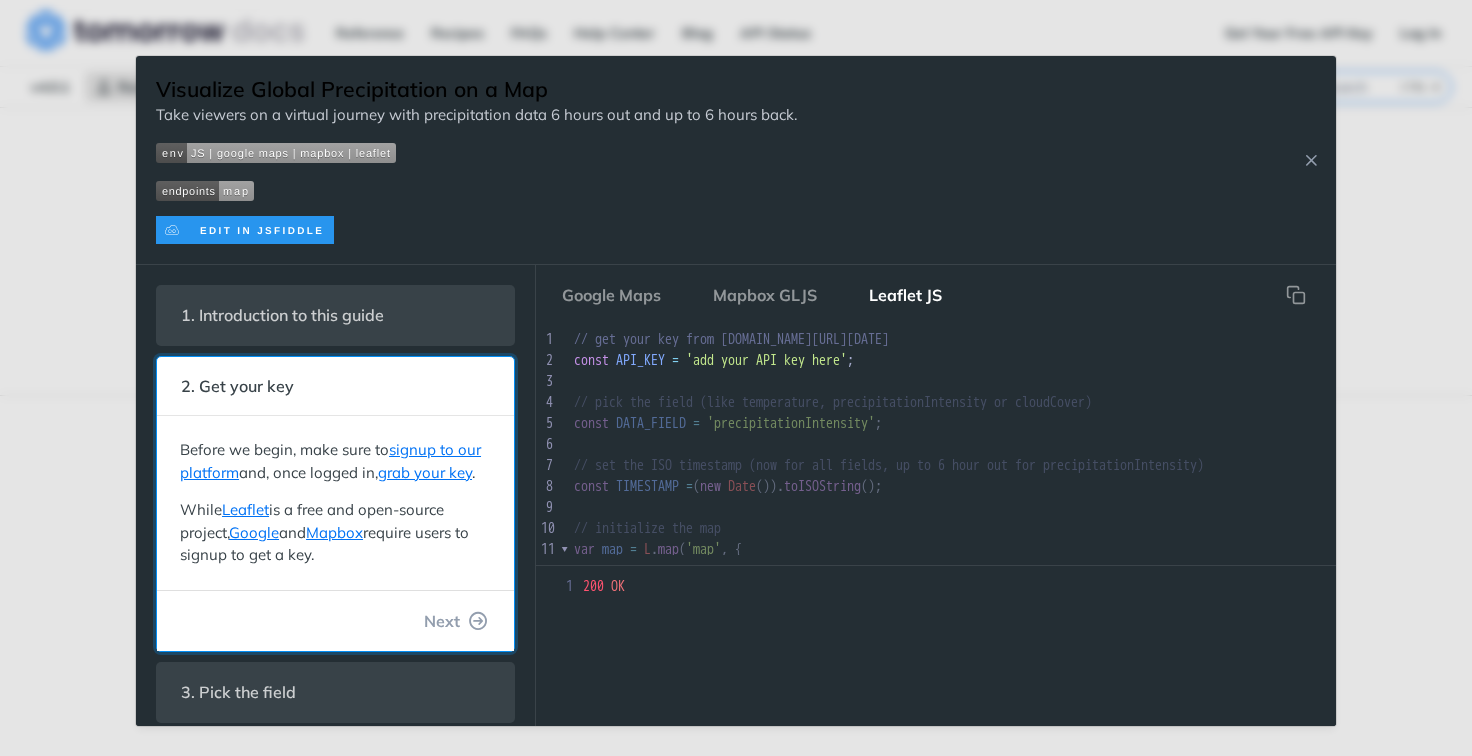 scroll, scrollTop: 343, scrollLeft: 0, axis: vertical 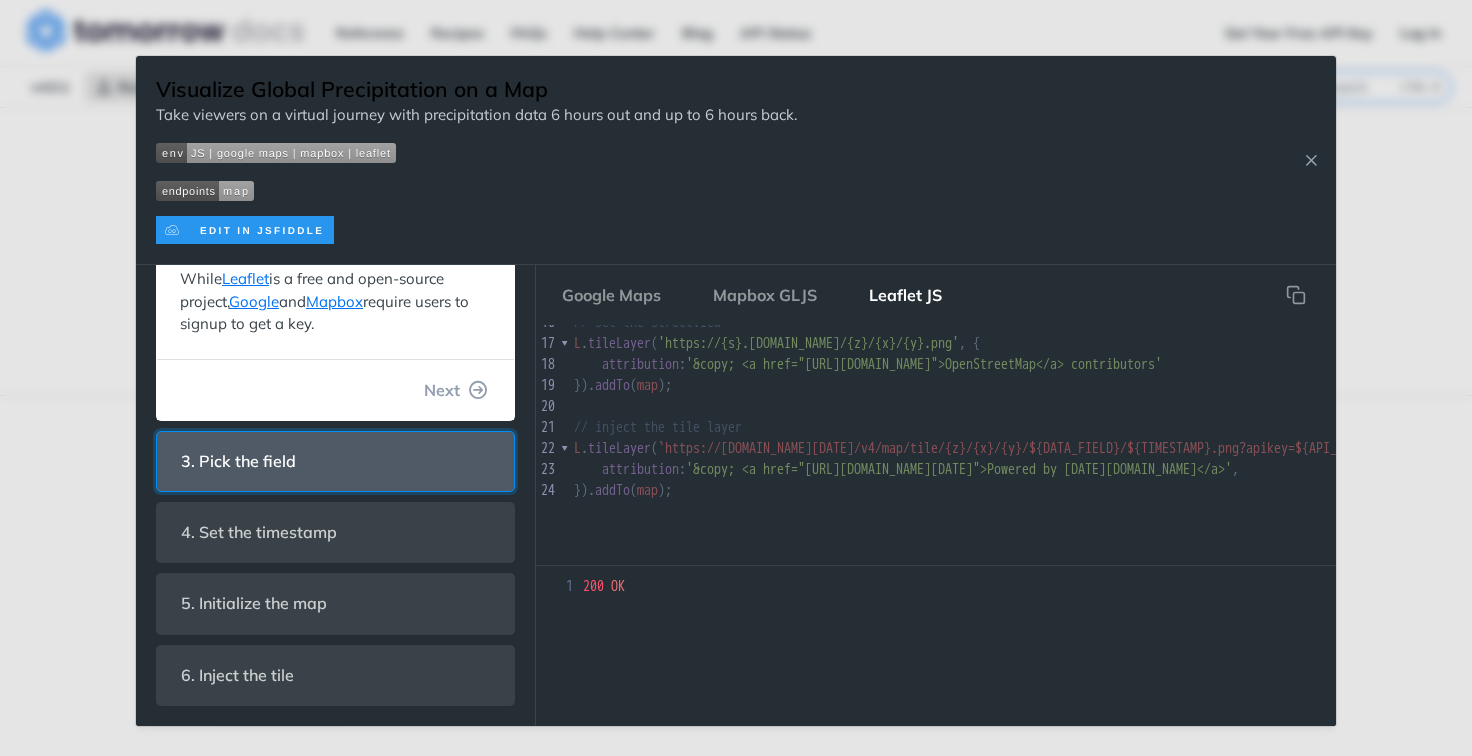 click on "3. Pick the field" at bounding box center (335, 461) 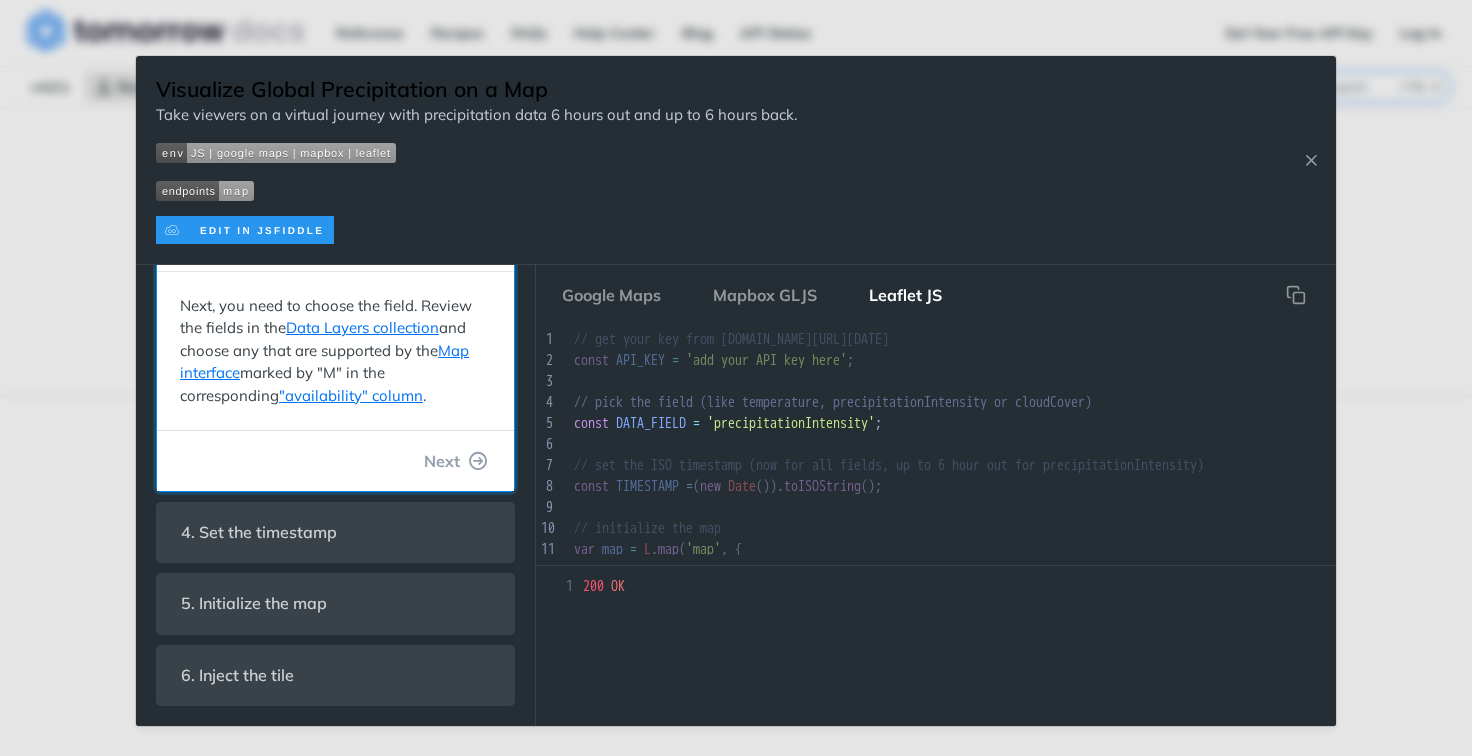 scroll, scrollTop: 214, scrollLeft: 0, axis: vertical 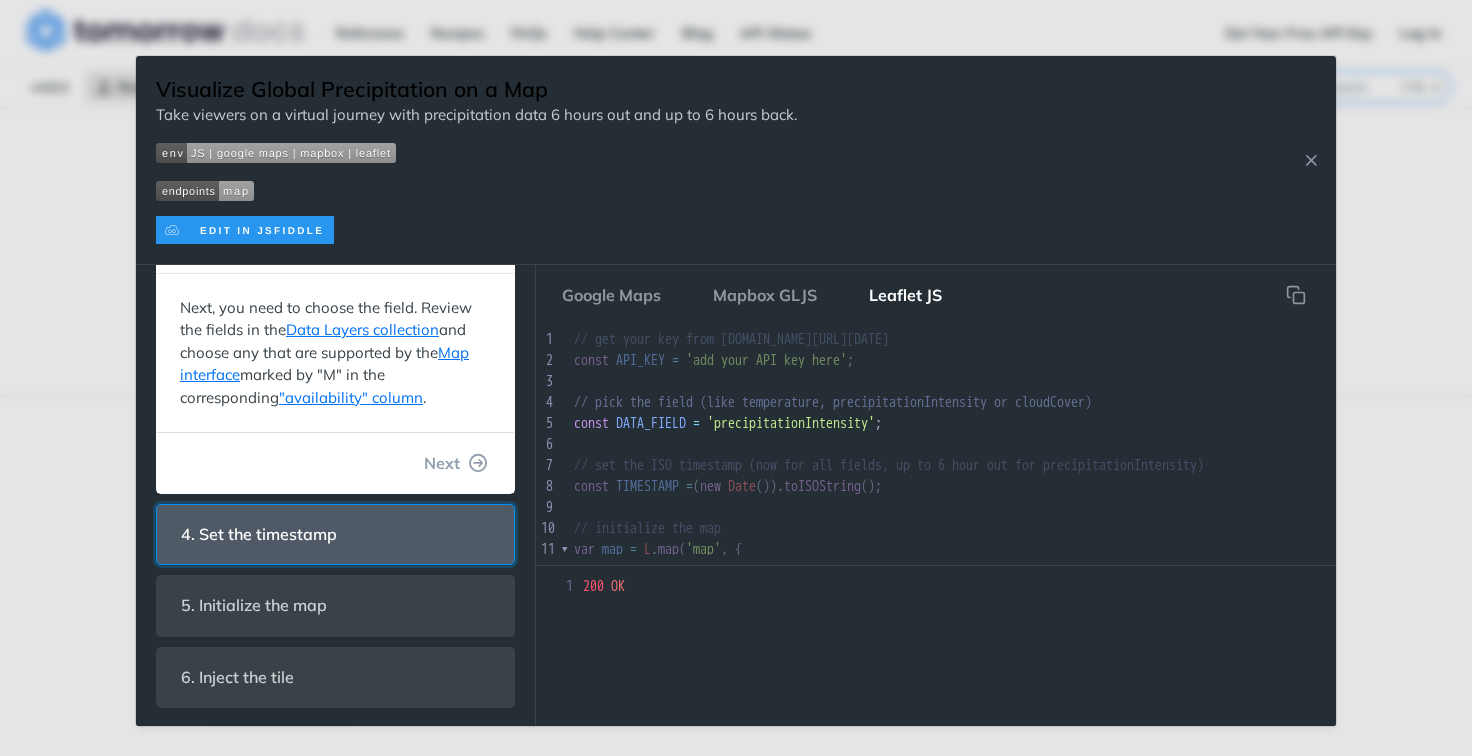 click on "4. Set the timestamp" at bounding box center (259, 534) 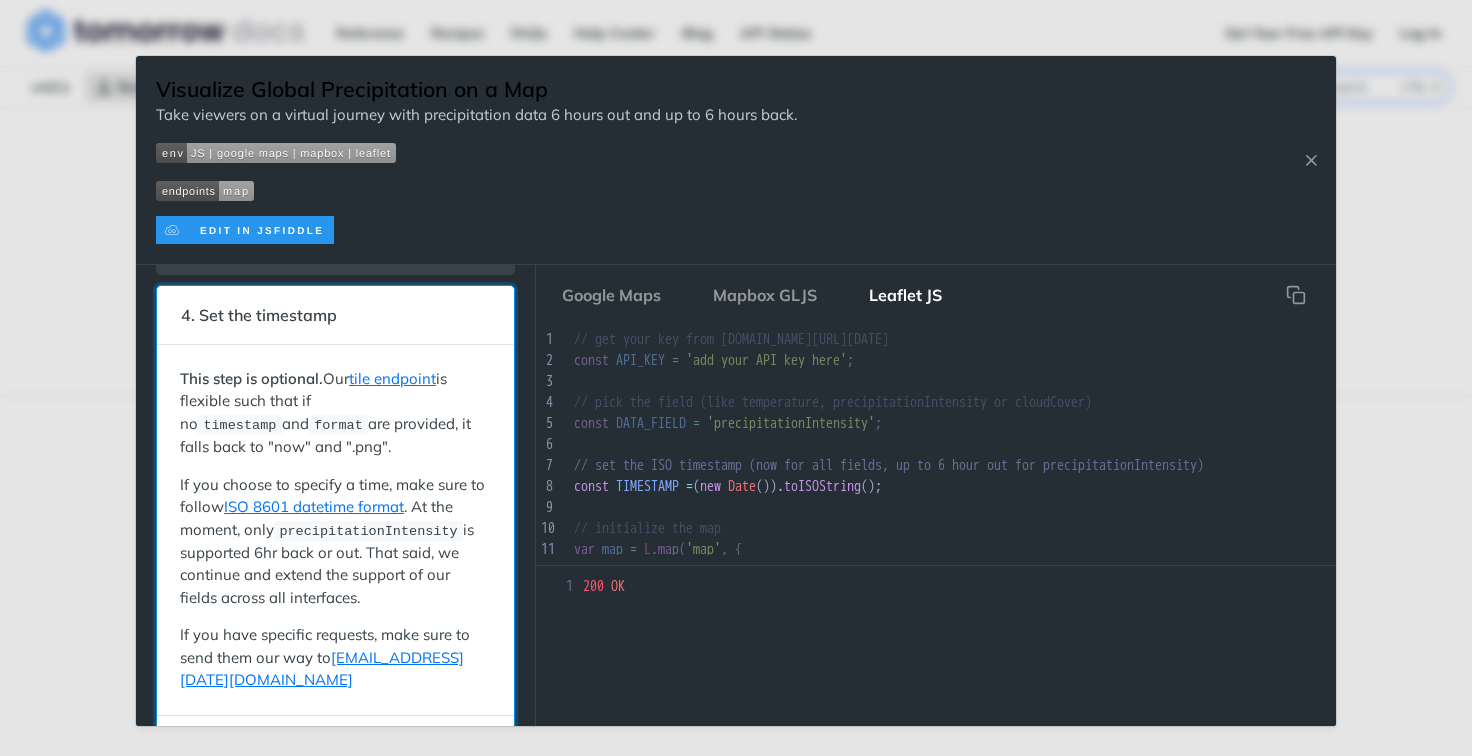 scroll, scrollTop: 16, scrollLeft: 0, axis: vertical 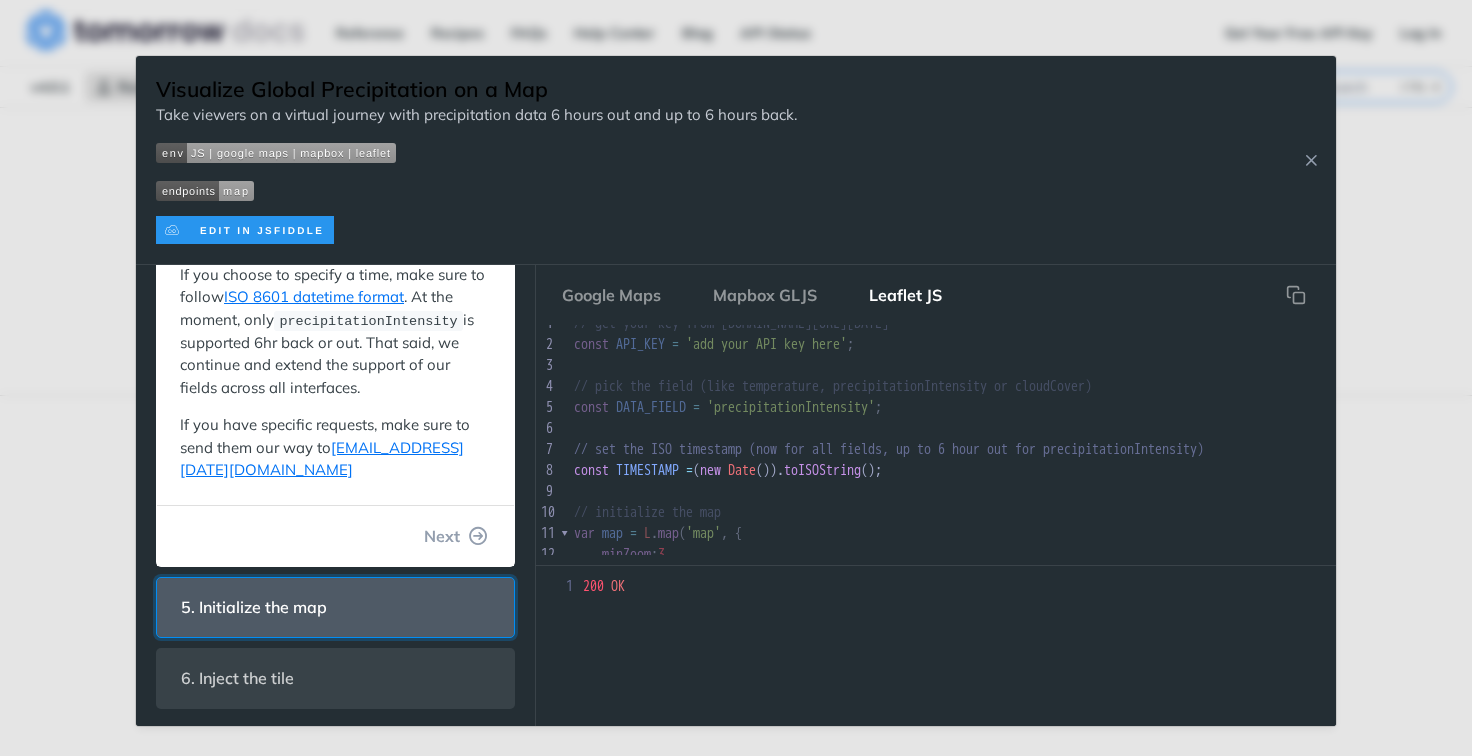 click on "5. Initialize the map" at bounding box center (335, 607) 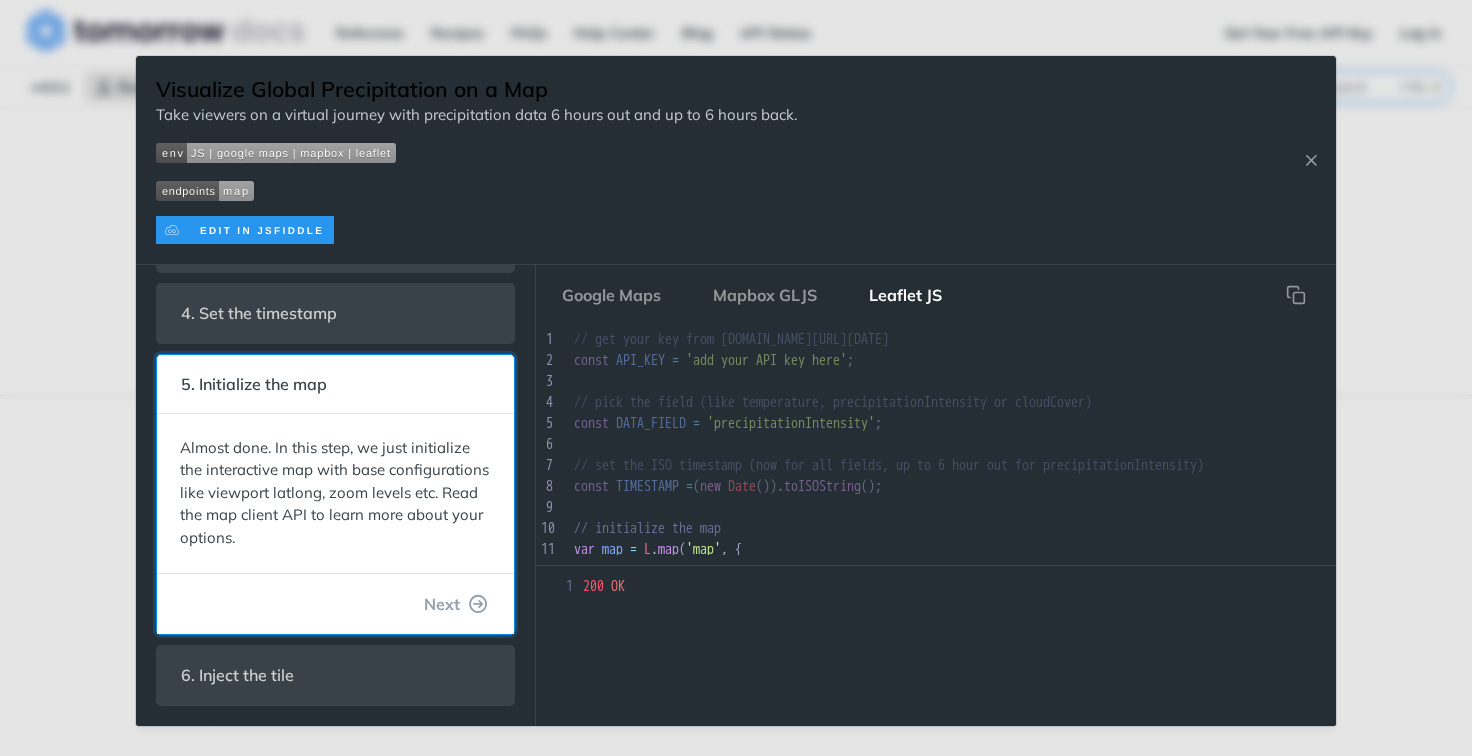 scroll, scrollTop: 214, scrollLeft: 0, axis: vertical 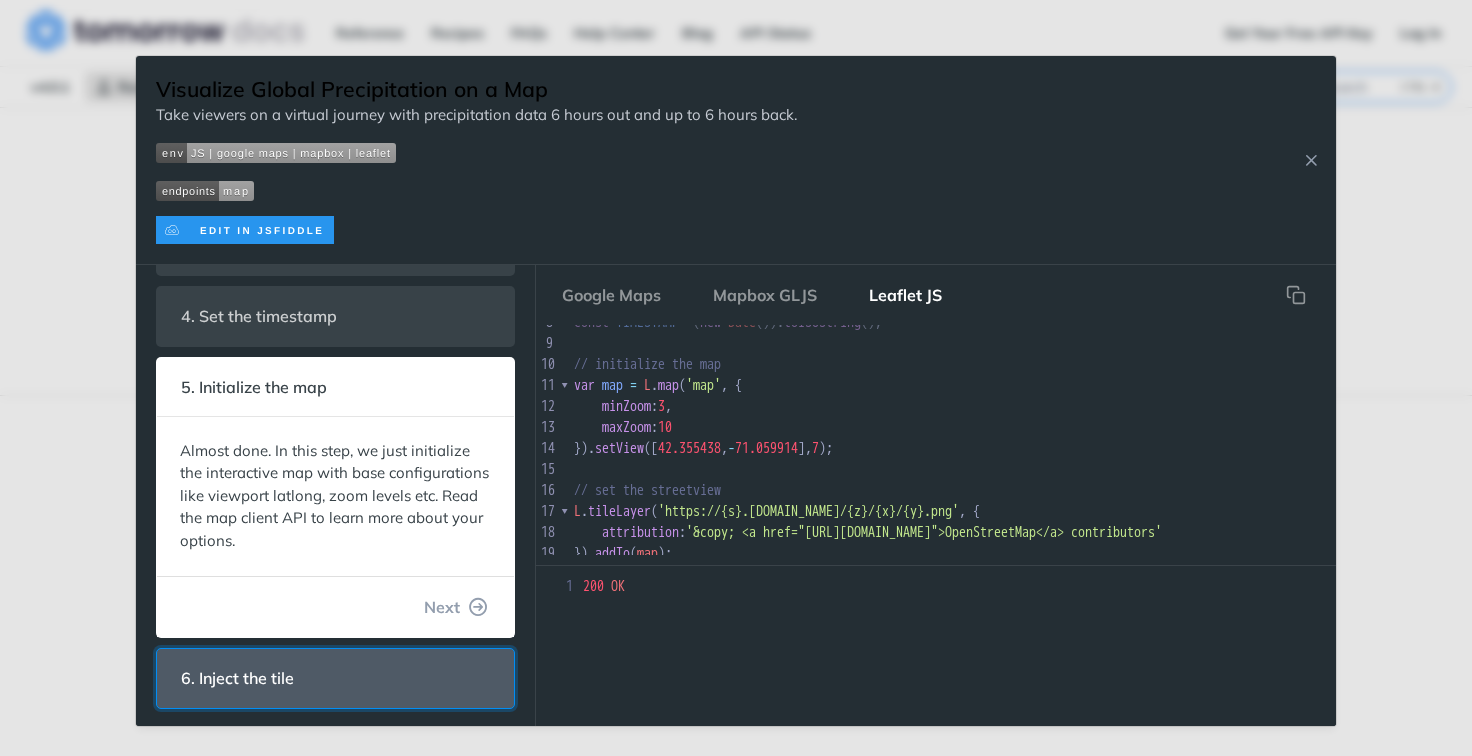 click on "6. Inject the tile" at bounding box center (335, 678) 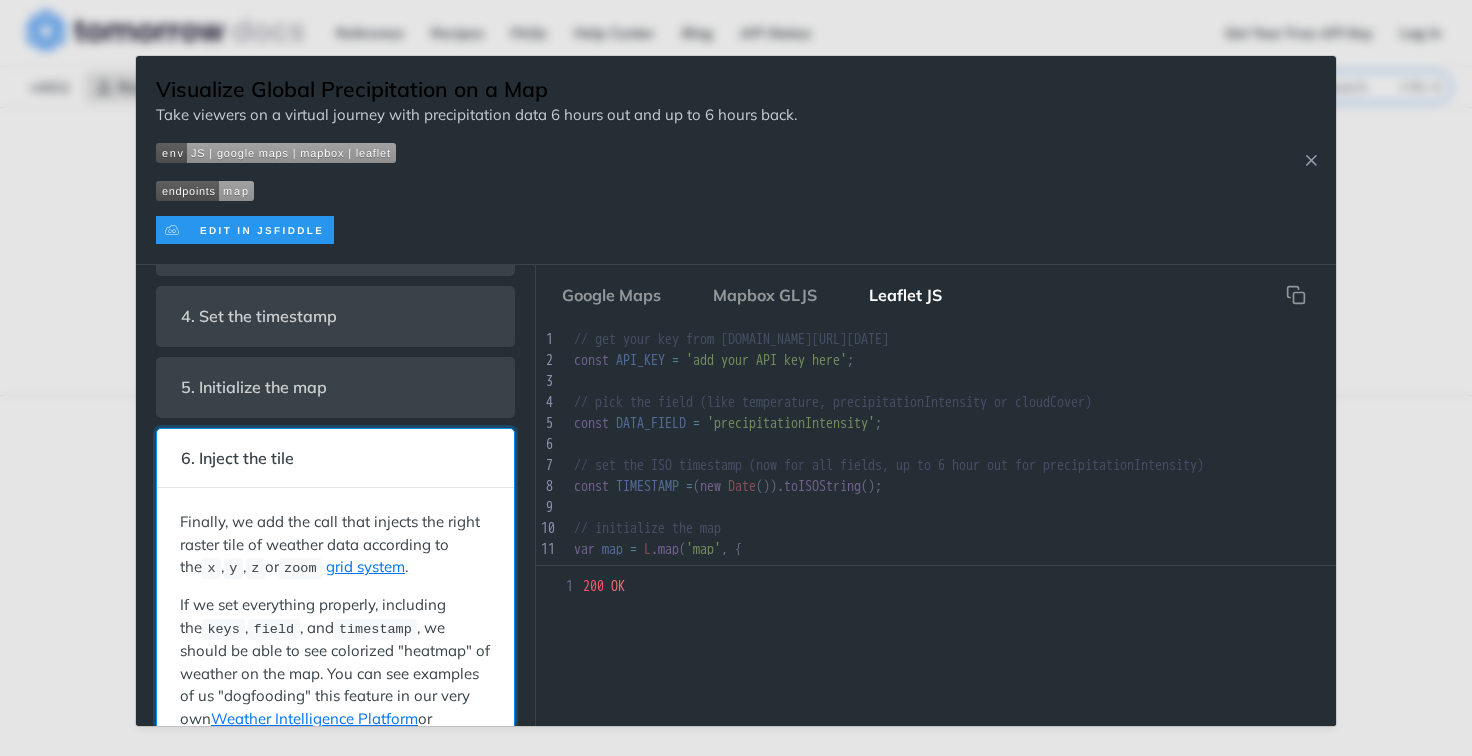 scroll, scrollTop: 332, scrollLeft: 0, axis: vertical 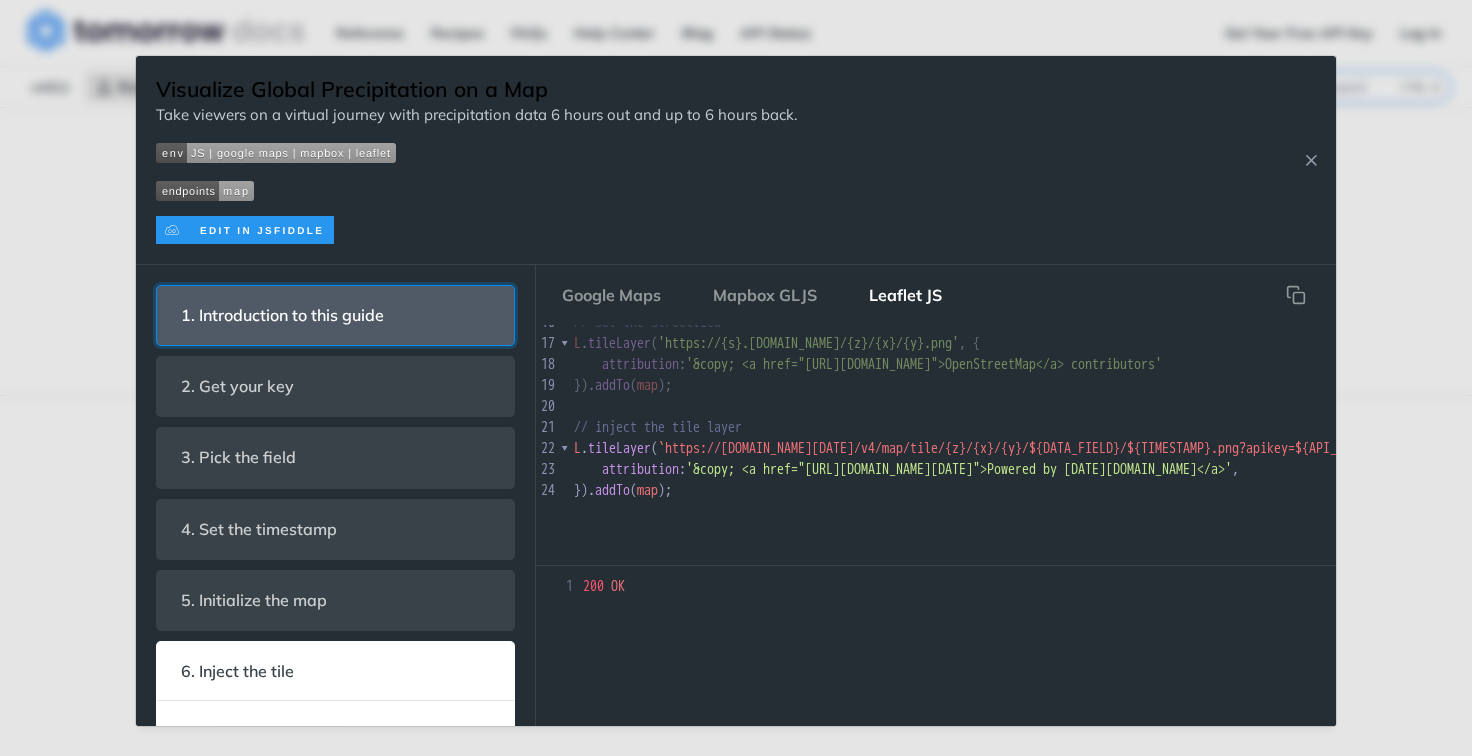 click on "1. Introduction to this guide" at bounding box center (282, 315) 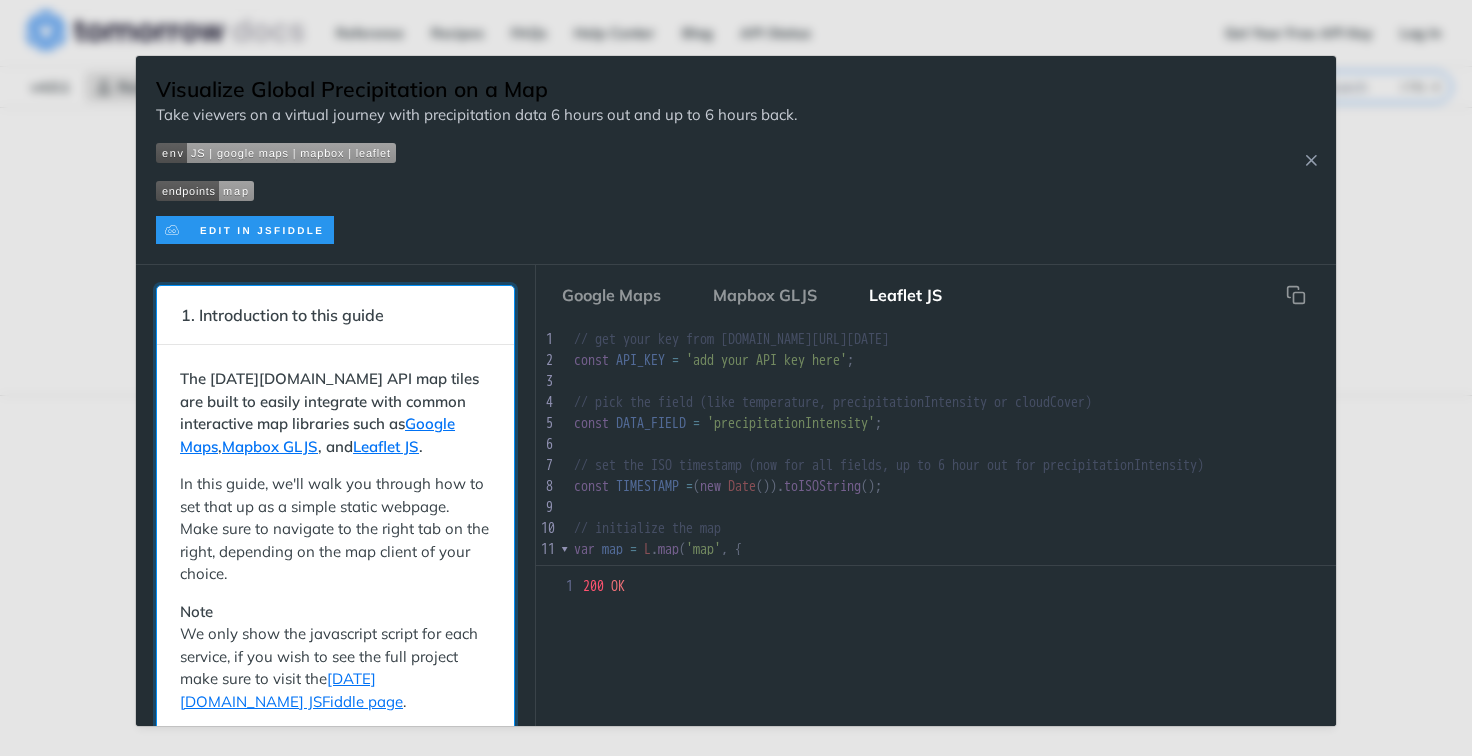 scroll, scrollTop: 446, scrollLeft: 0, axis: vertical 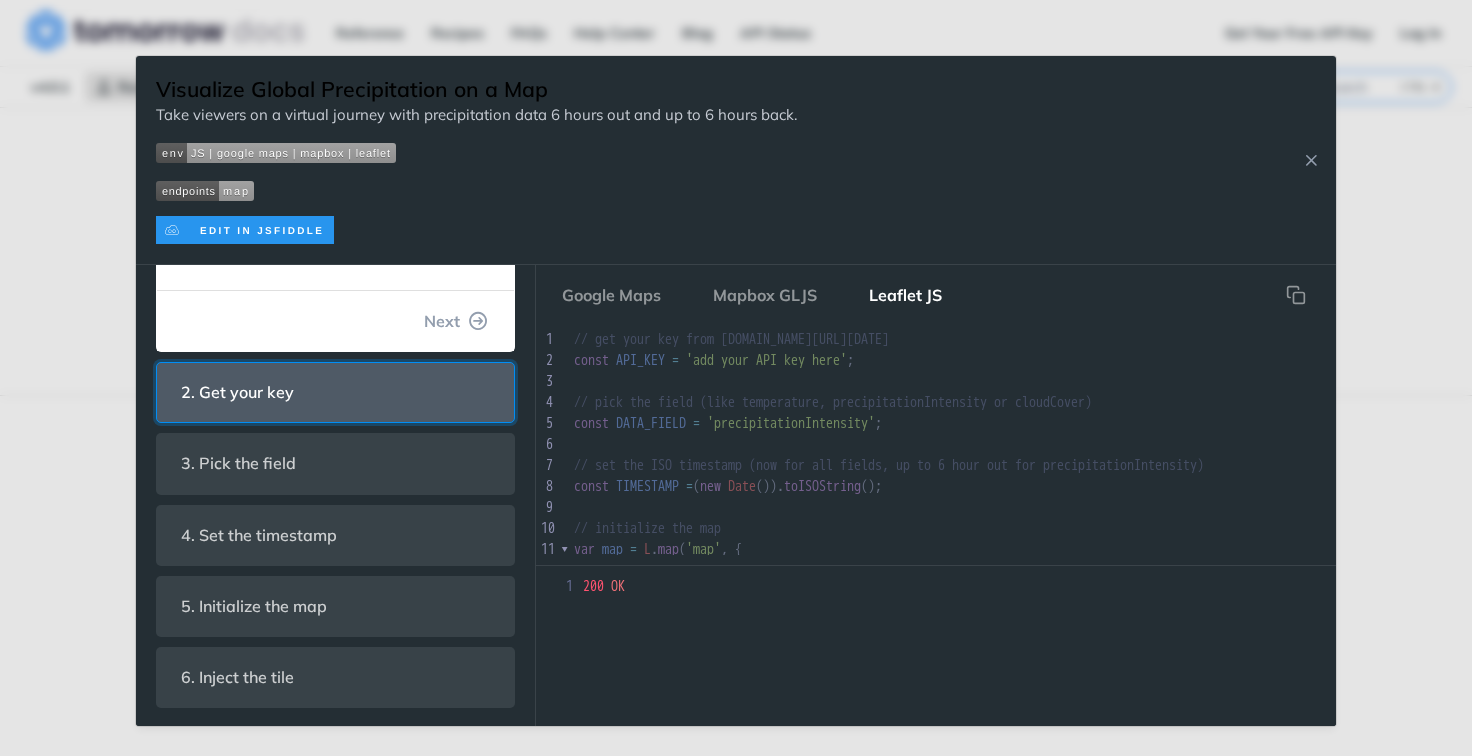 click on "2. Get your key" at bounding box center [335, 392] 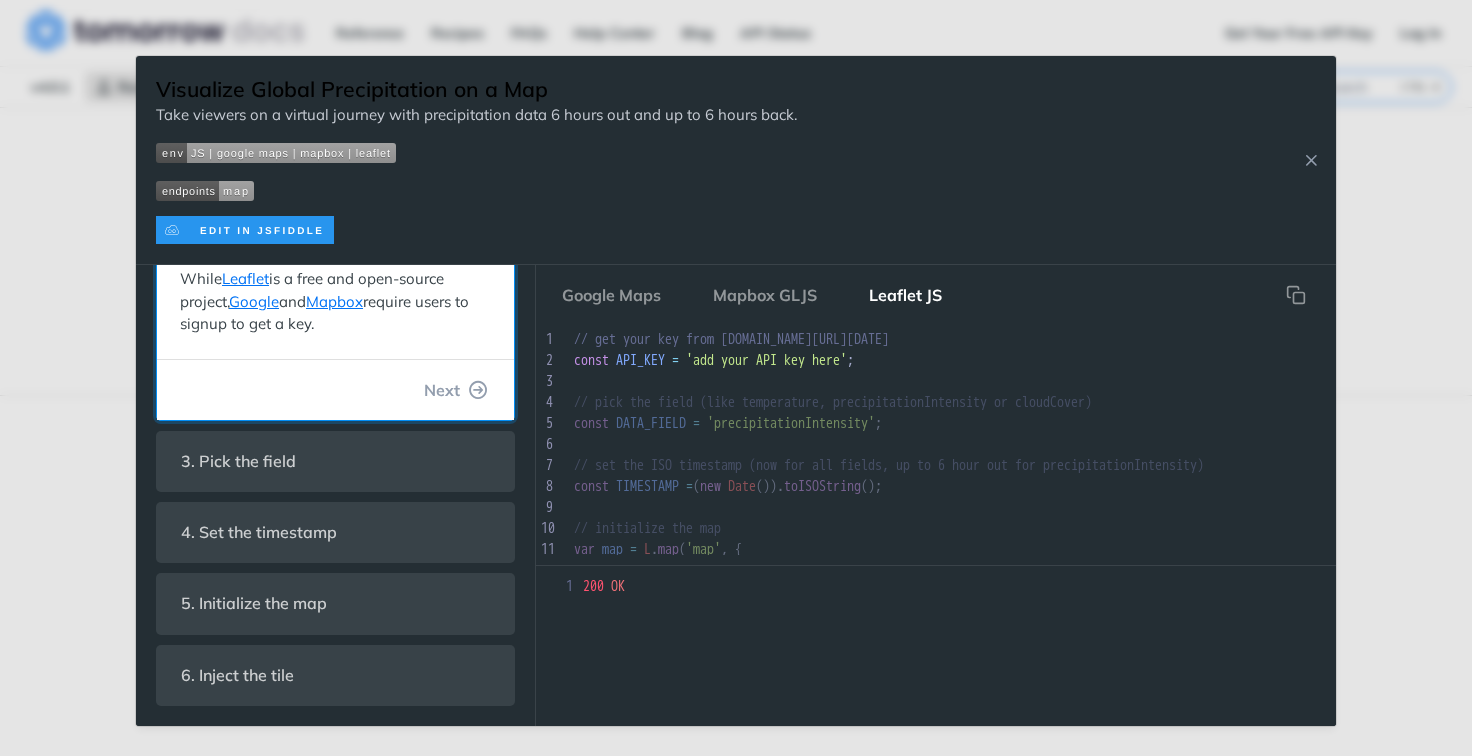 scroll, scrollTop: 252, scrollLeft: 0, axis: vertical 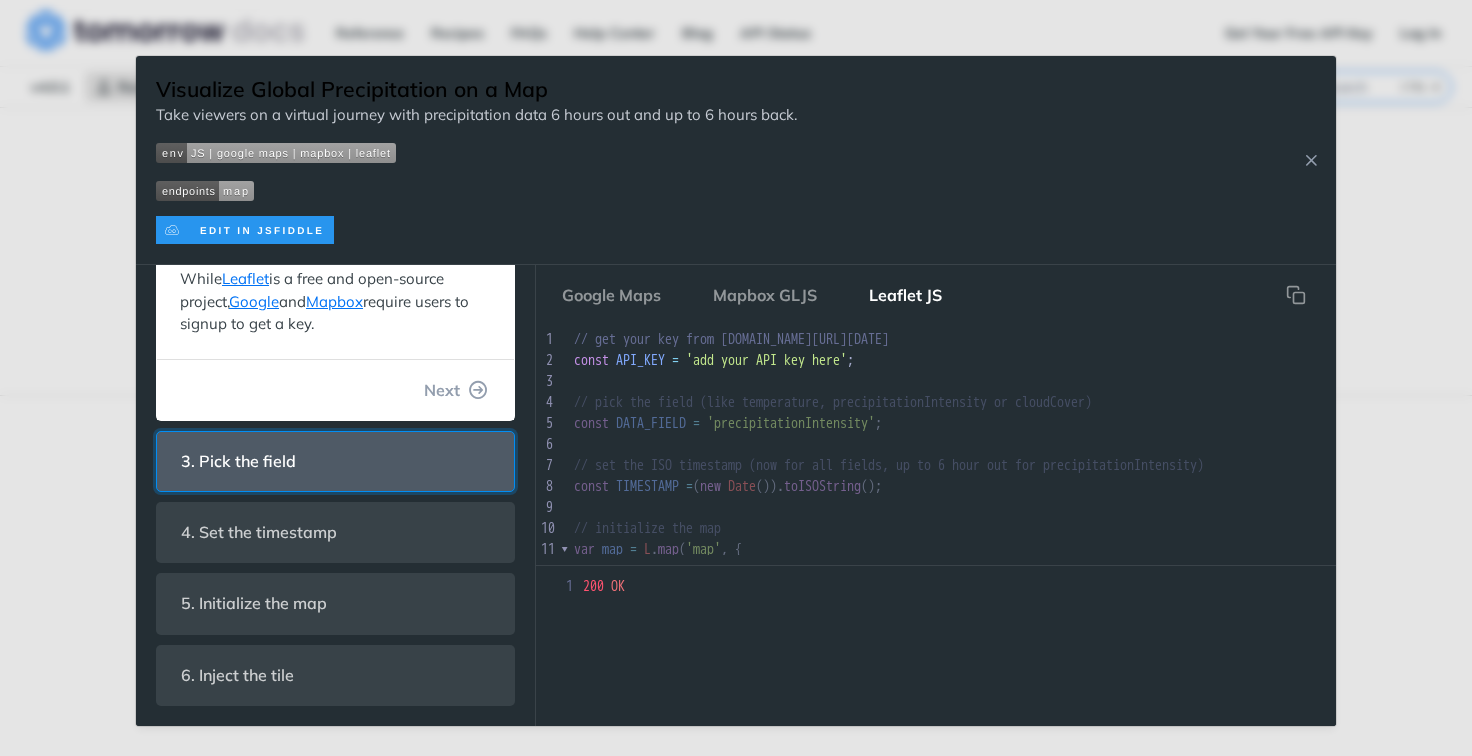 click on "3. Pick the field" at bounding box center [335, 461] 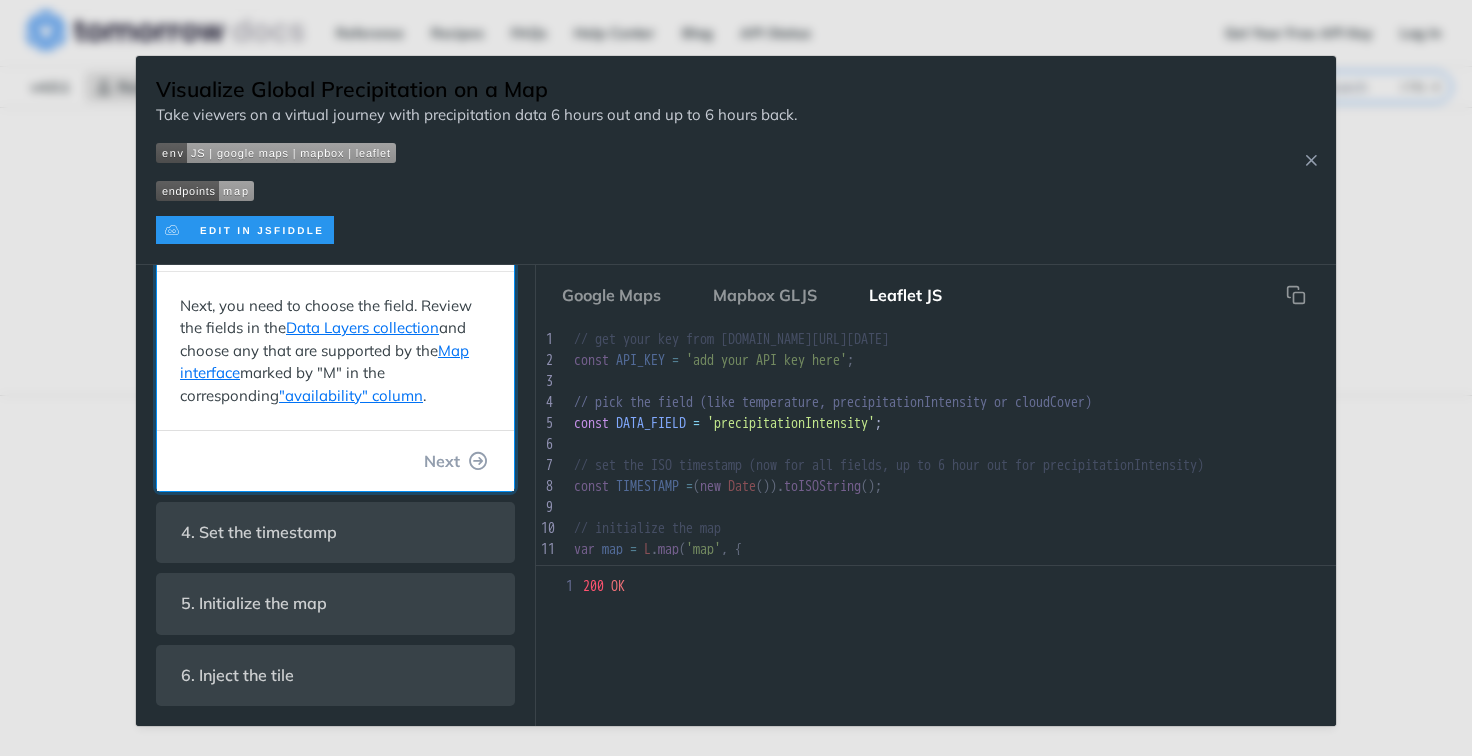 scroll, scrollTop: 214, scrollLeft: 0, axis: vertical 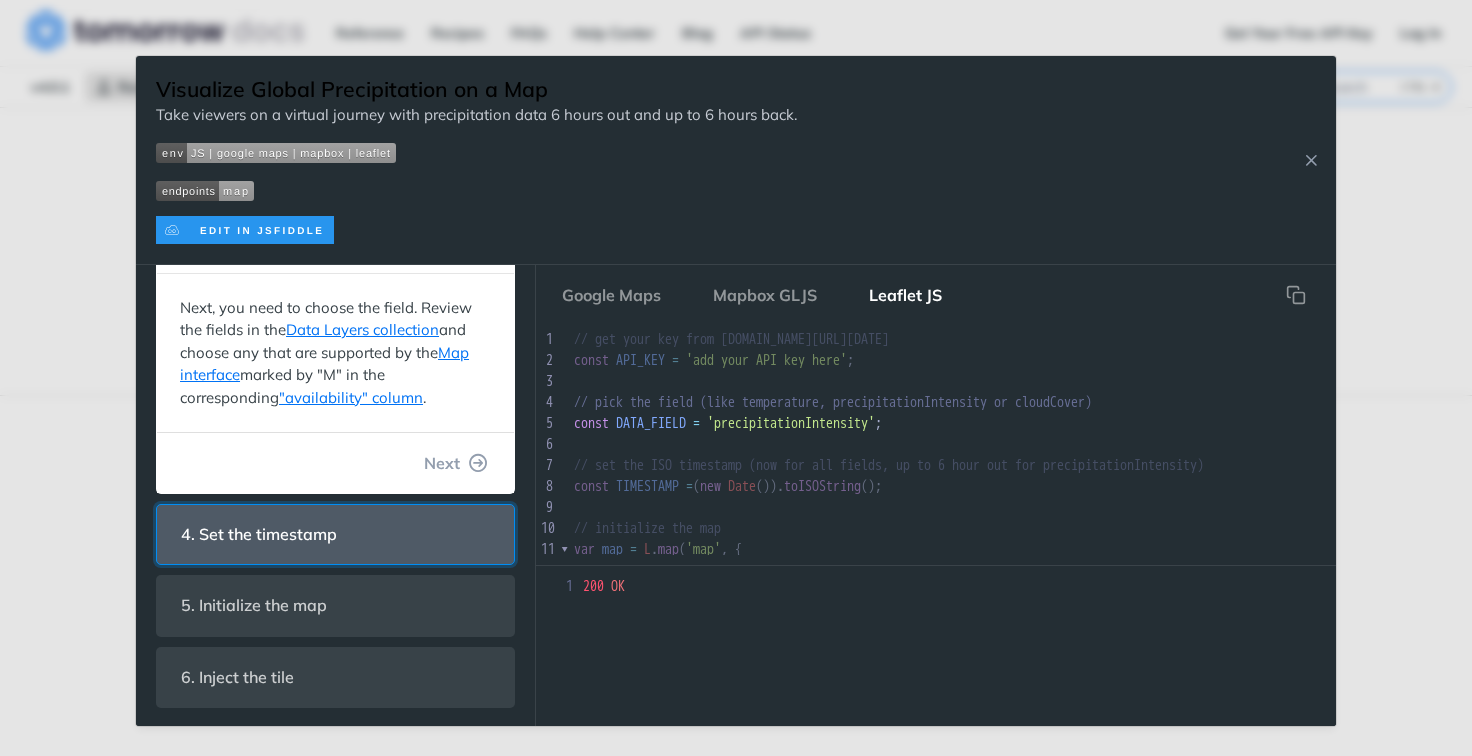 click on "4. Set the timestamp" at bounding box center [259, 534] 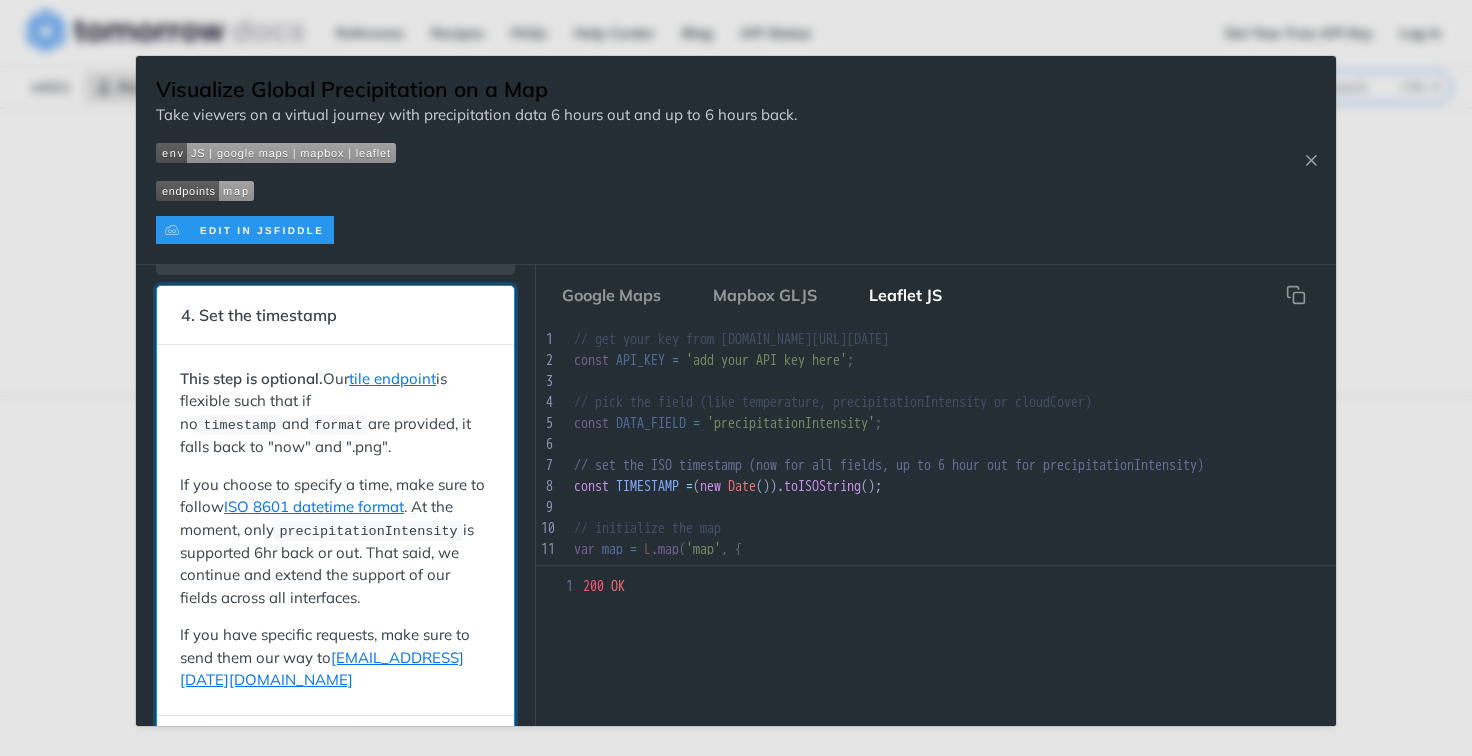 scroll, scrollTop: 16, scrollLeft: 0, axis: vertical 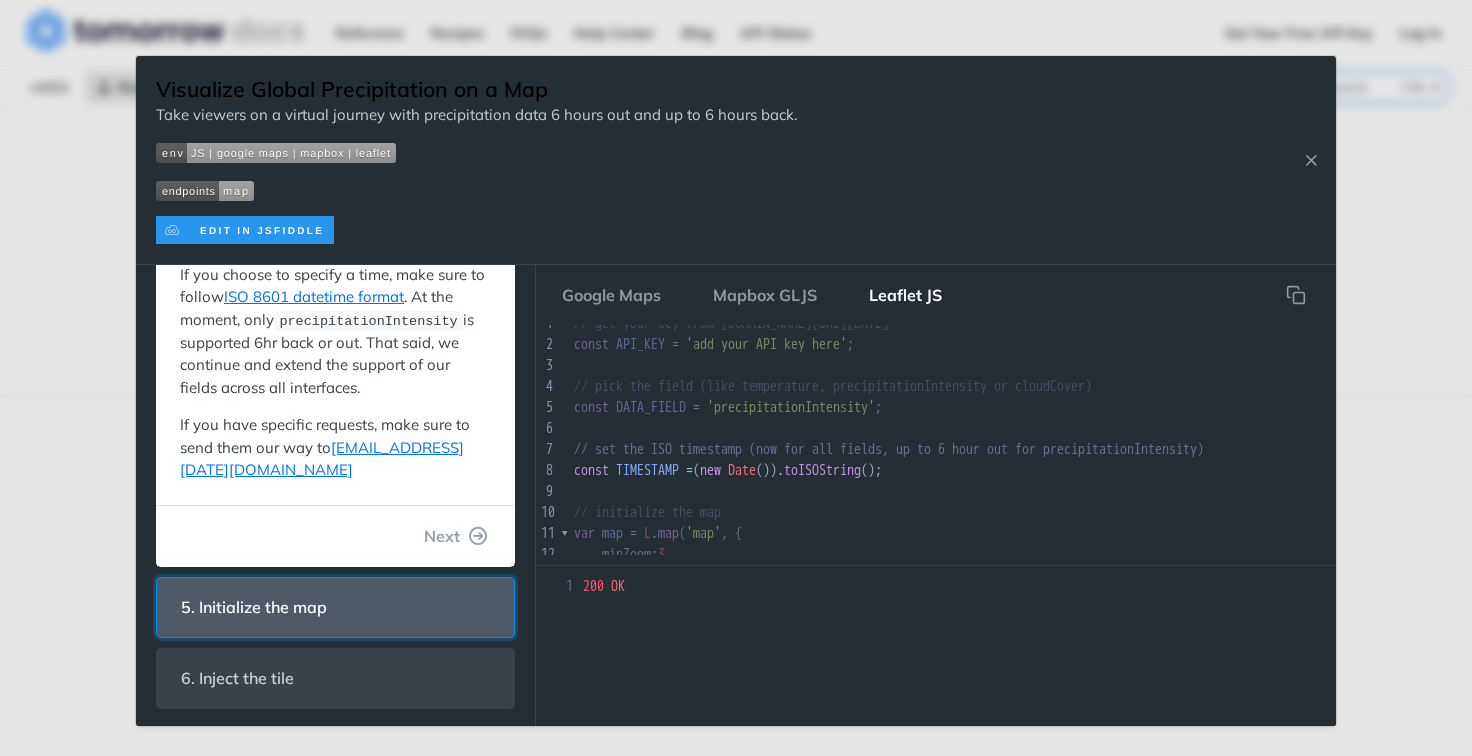 click on "5. Initialize the map" at bounding box center (335, 607) 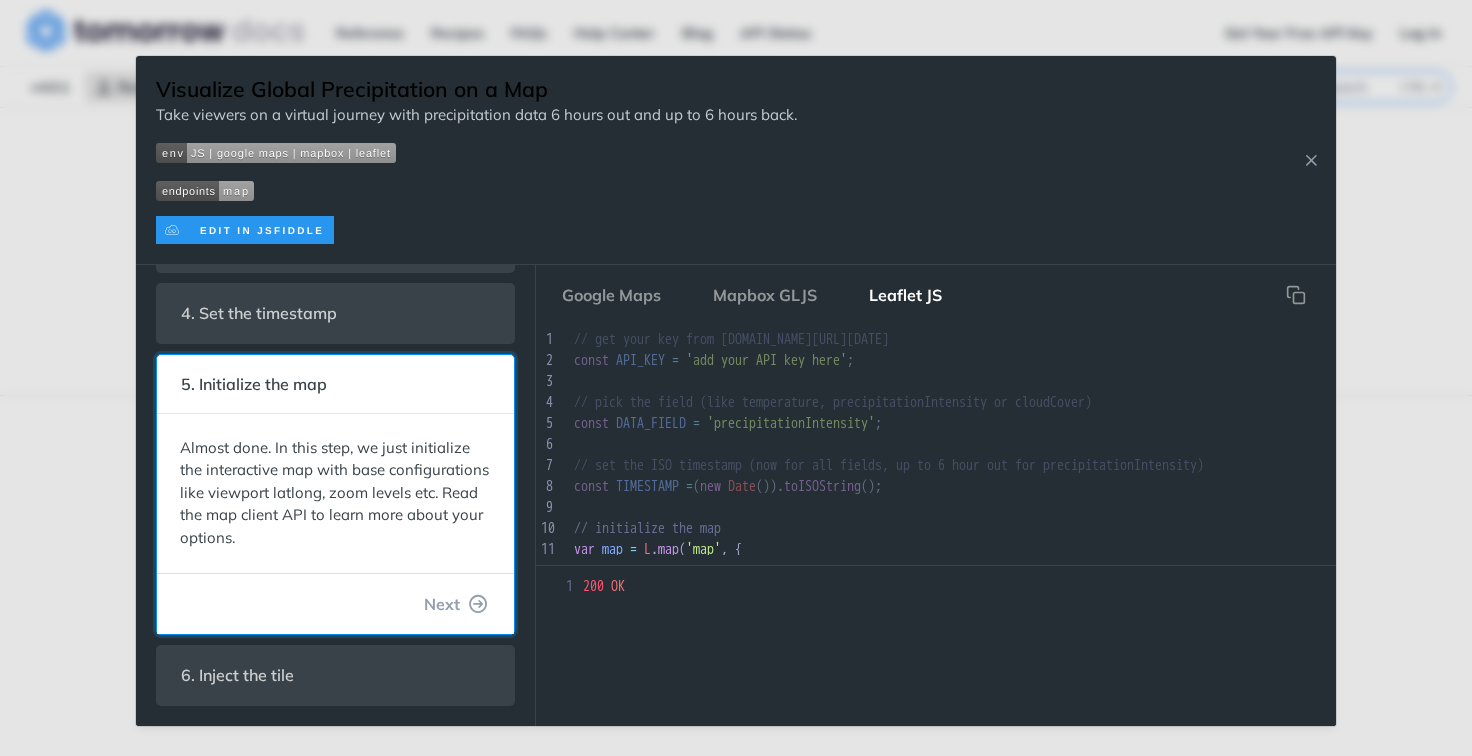 scroll, scrollTop: 214, scrollLeft: 0, axis: vertical 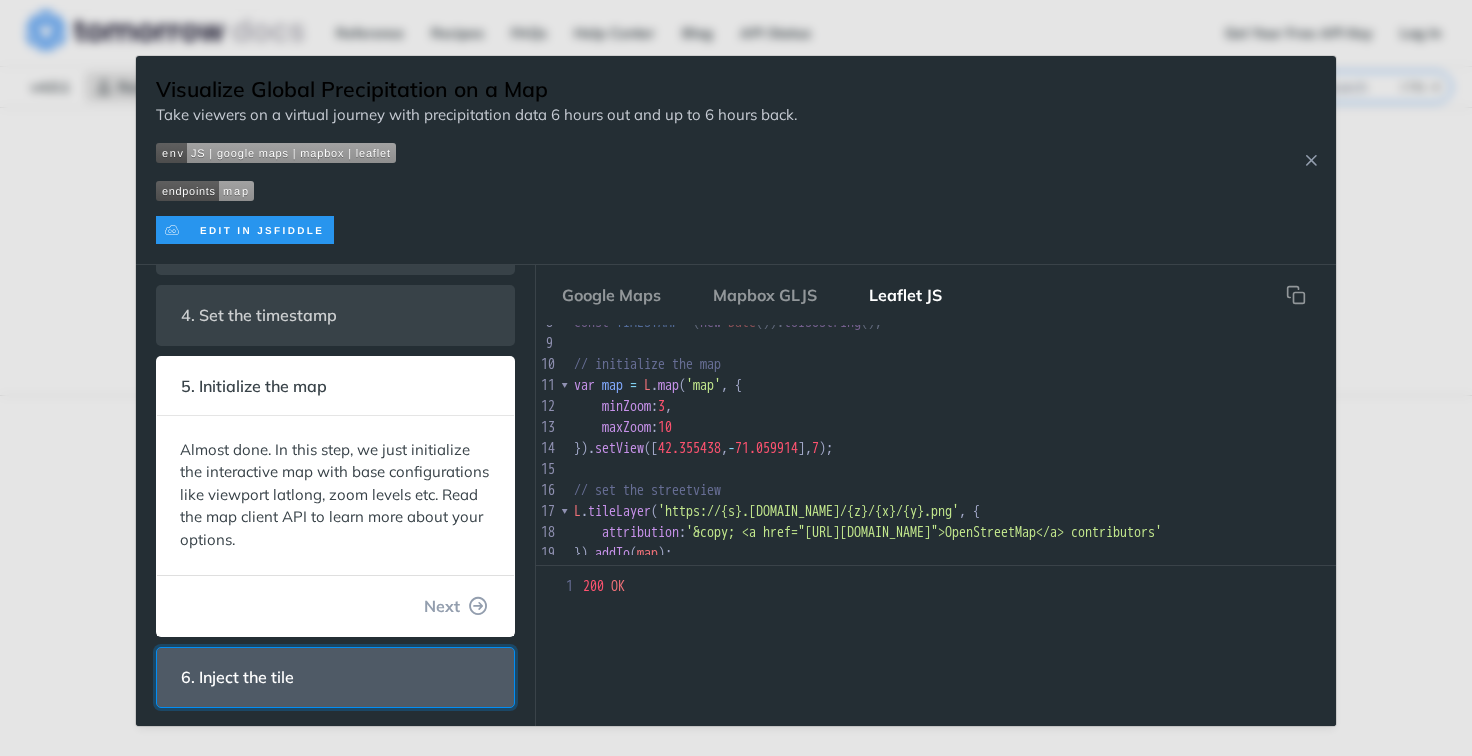 click on "6. Inject the tile" at bounding box center (335, 677) 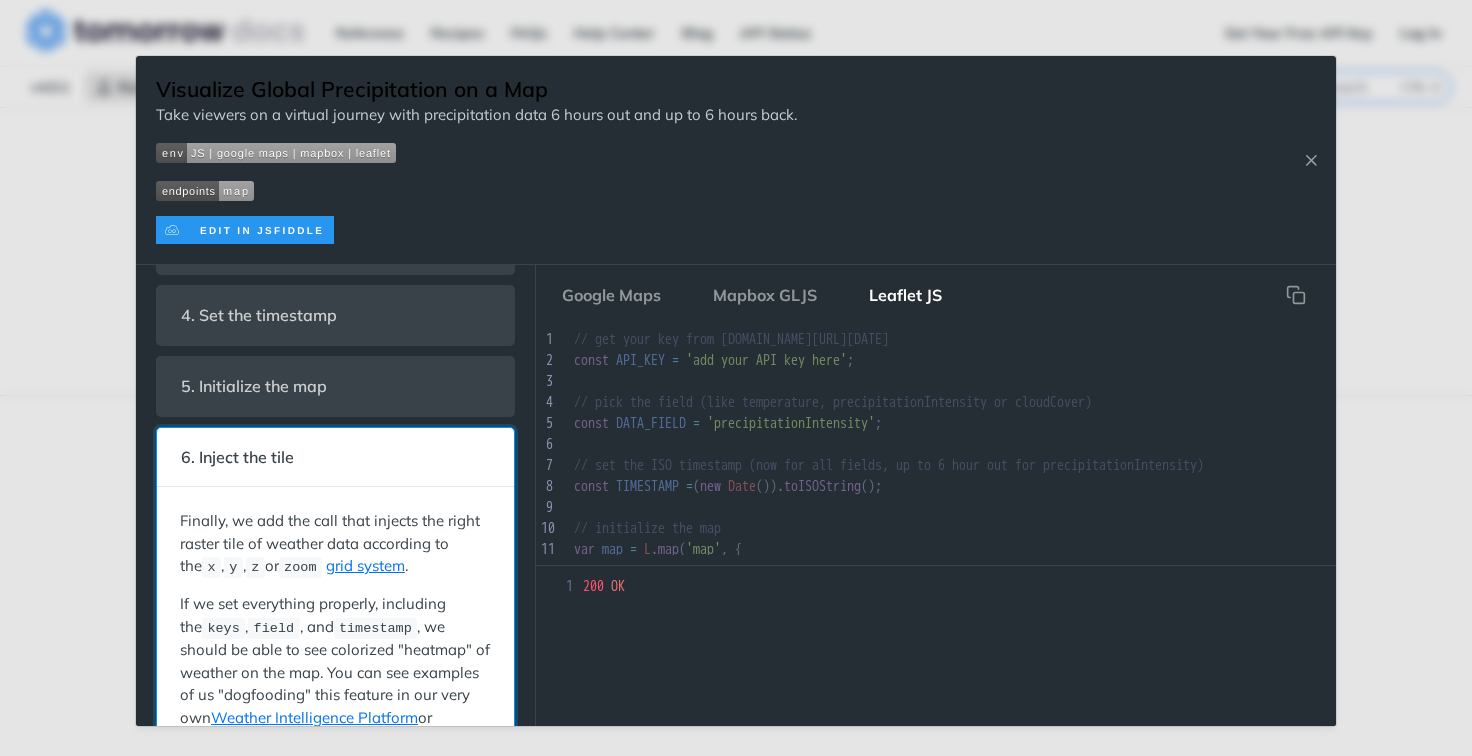 scroll, scrollTop: 332, scrollLeft: 0, axis: vertical 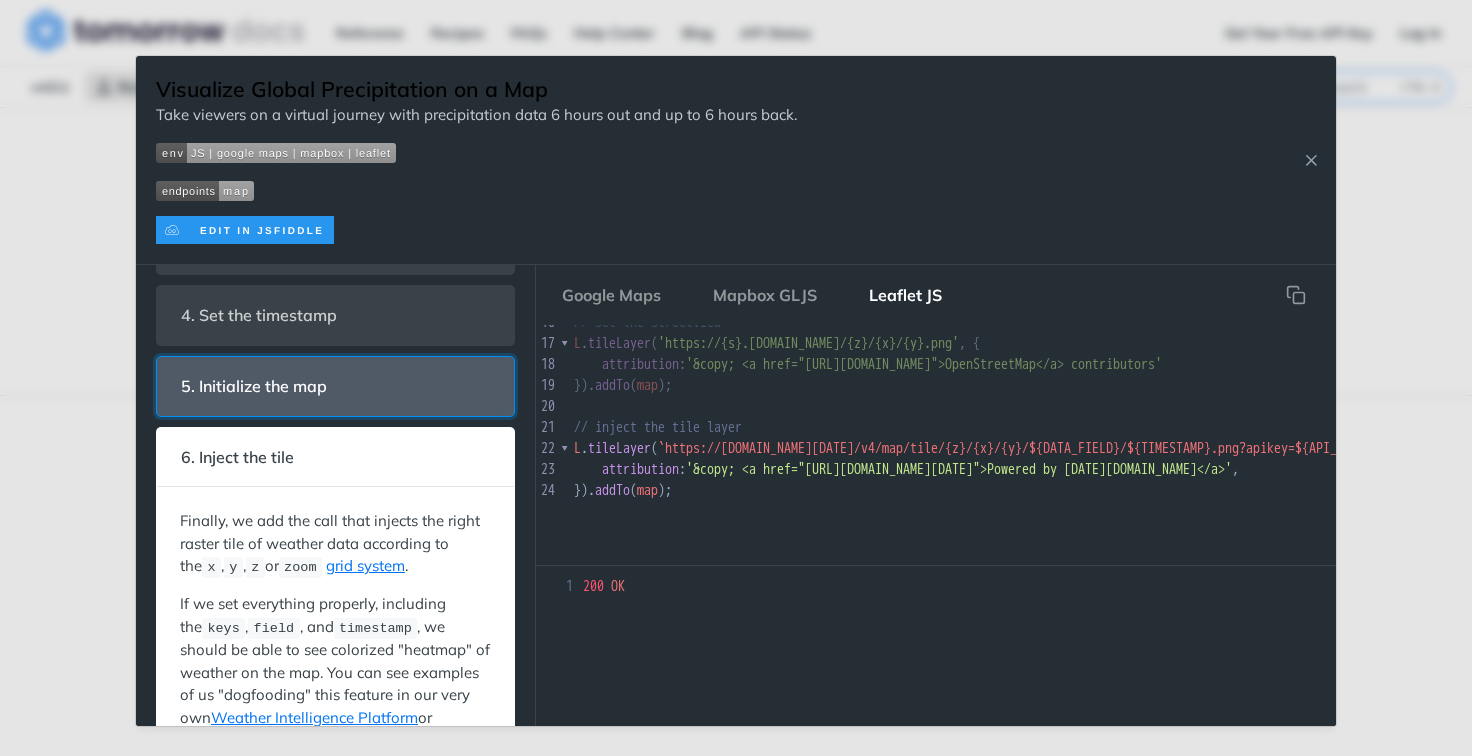 click on "5. Initialize the map" at bounding box center (254, 386) 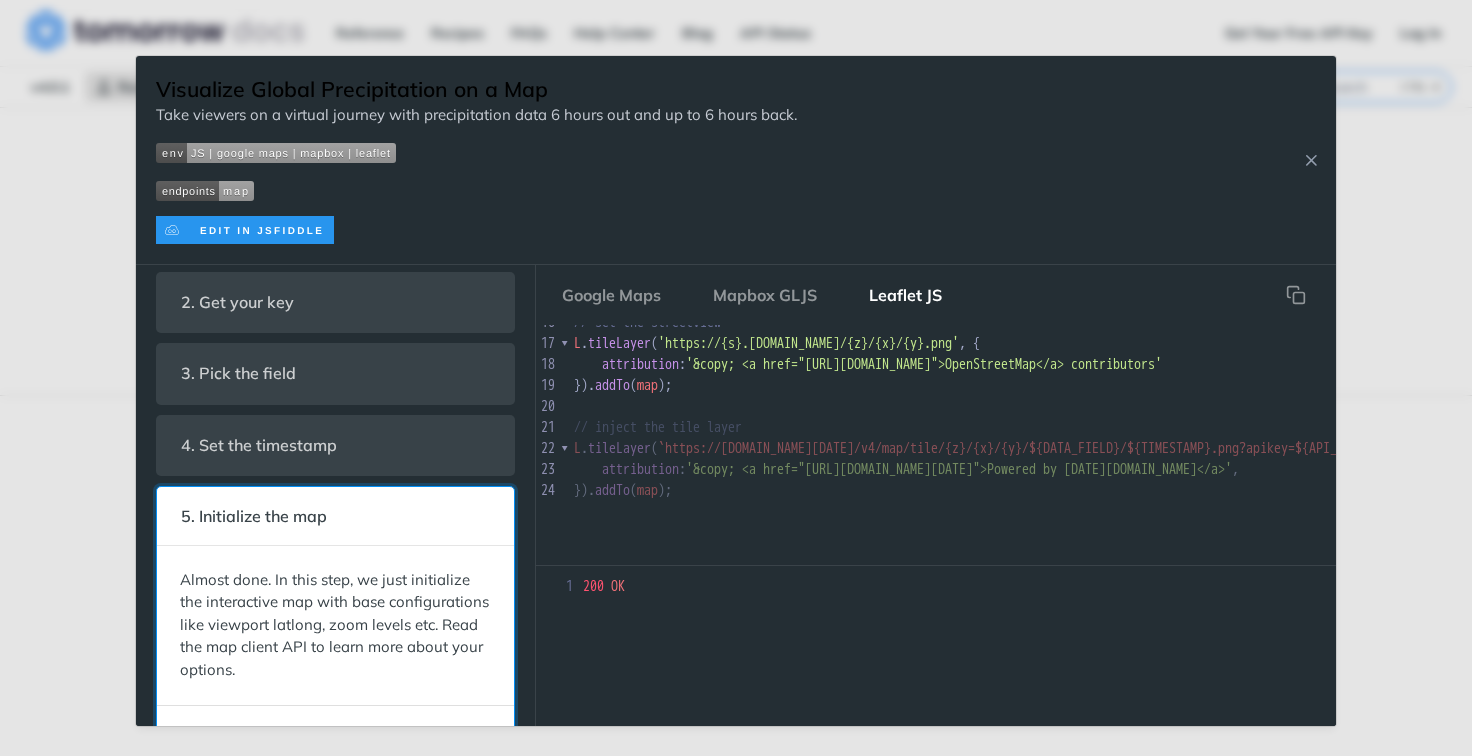 scroll, scrollTop: 0, scrollLeft: 0, axis: both 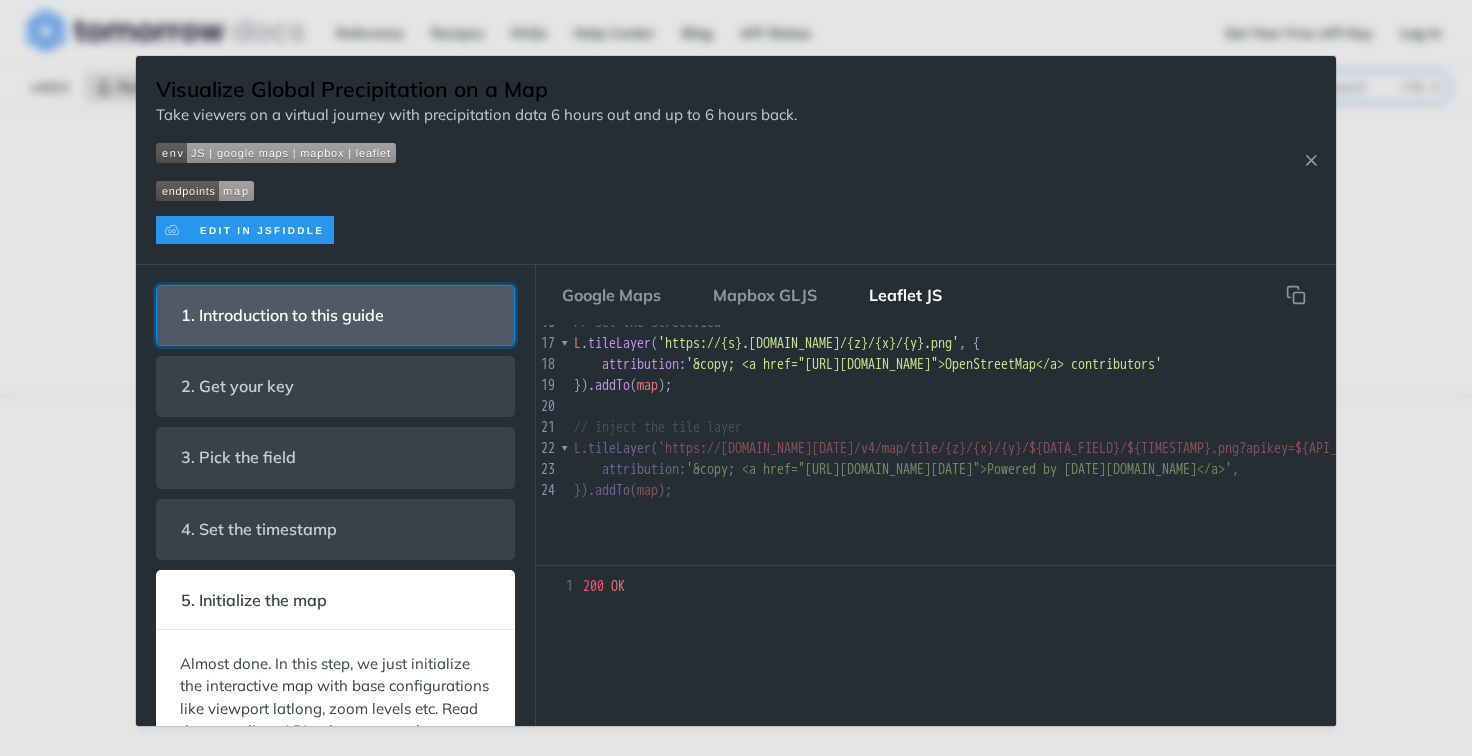 click on "1. Introduction to this guide" at bounding box center (282, 315) 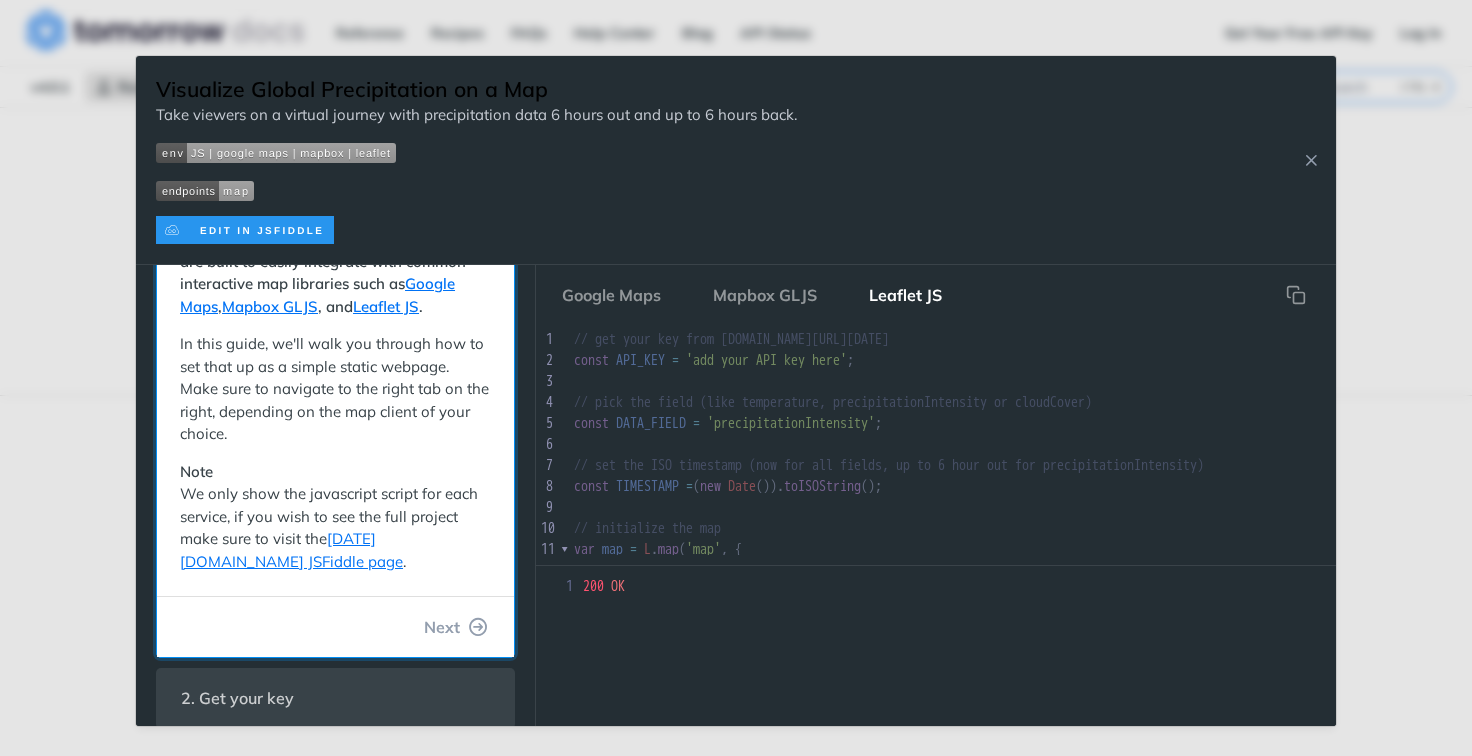 scroll, scrollTop: 200, scrollLeft: 0, axis: vertical 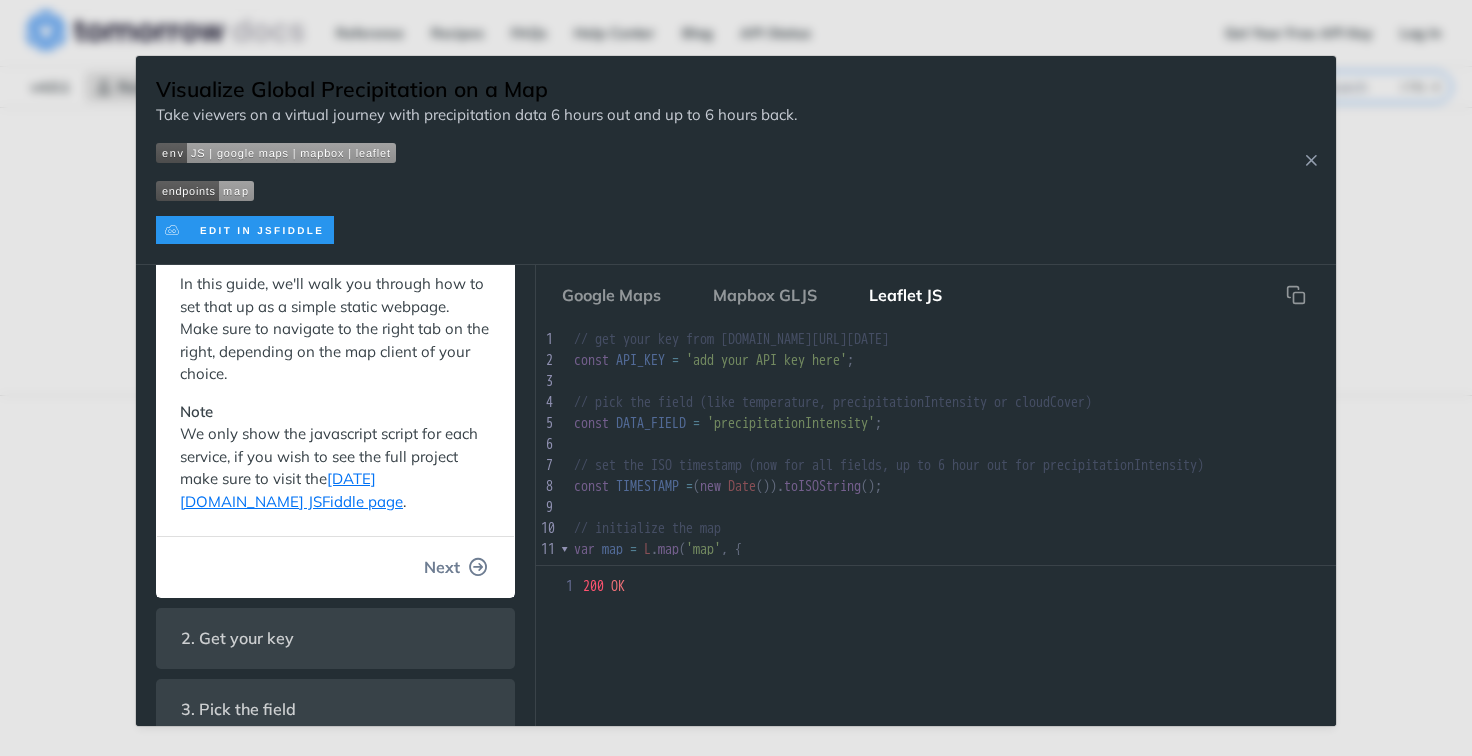 click on "Next" at bounding box center [442, 567] 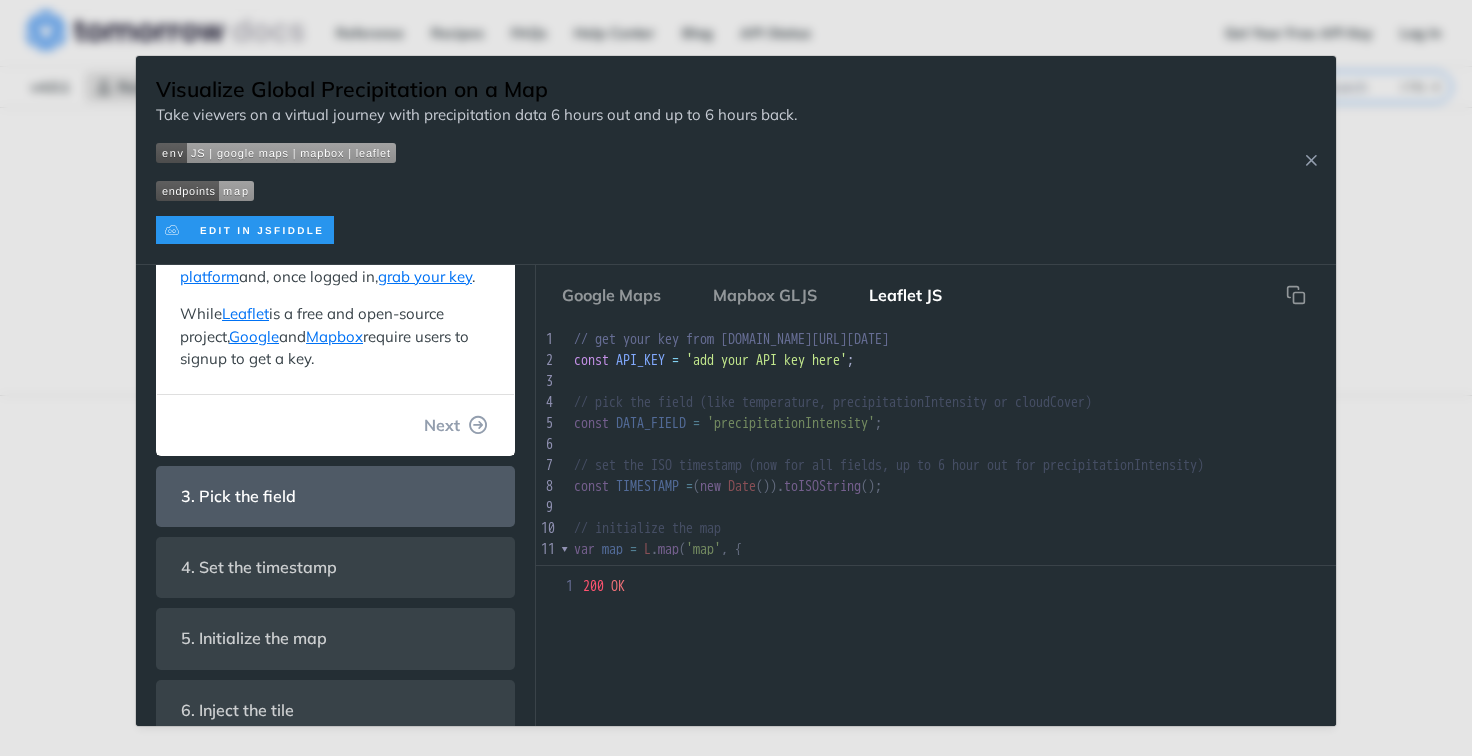 scroll, scrollTop: 200, scrollLeft: 0, axis: vertical 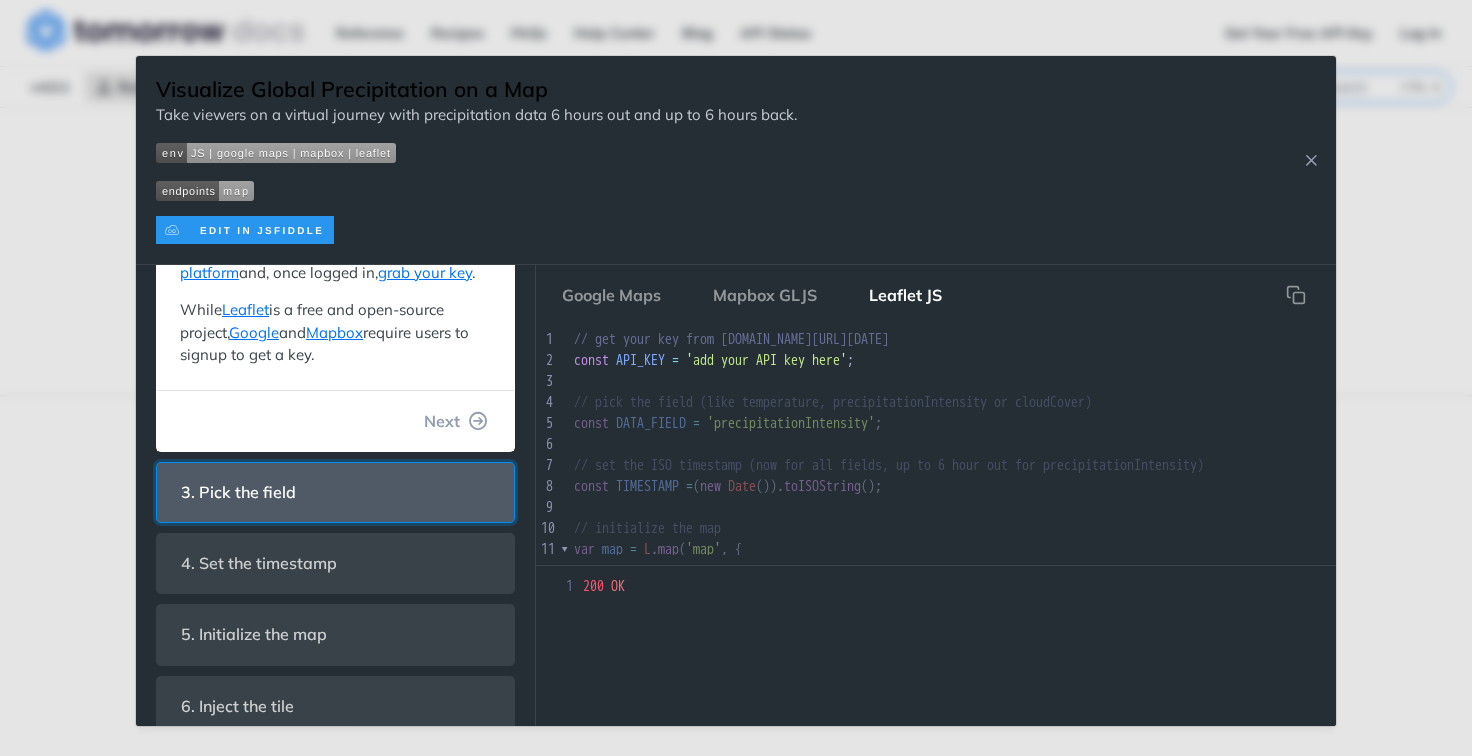 click on "3. Pick the field" at bounding box center [335, 492] 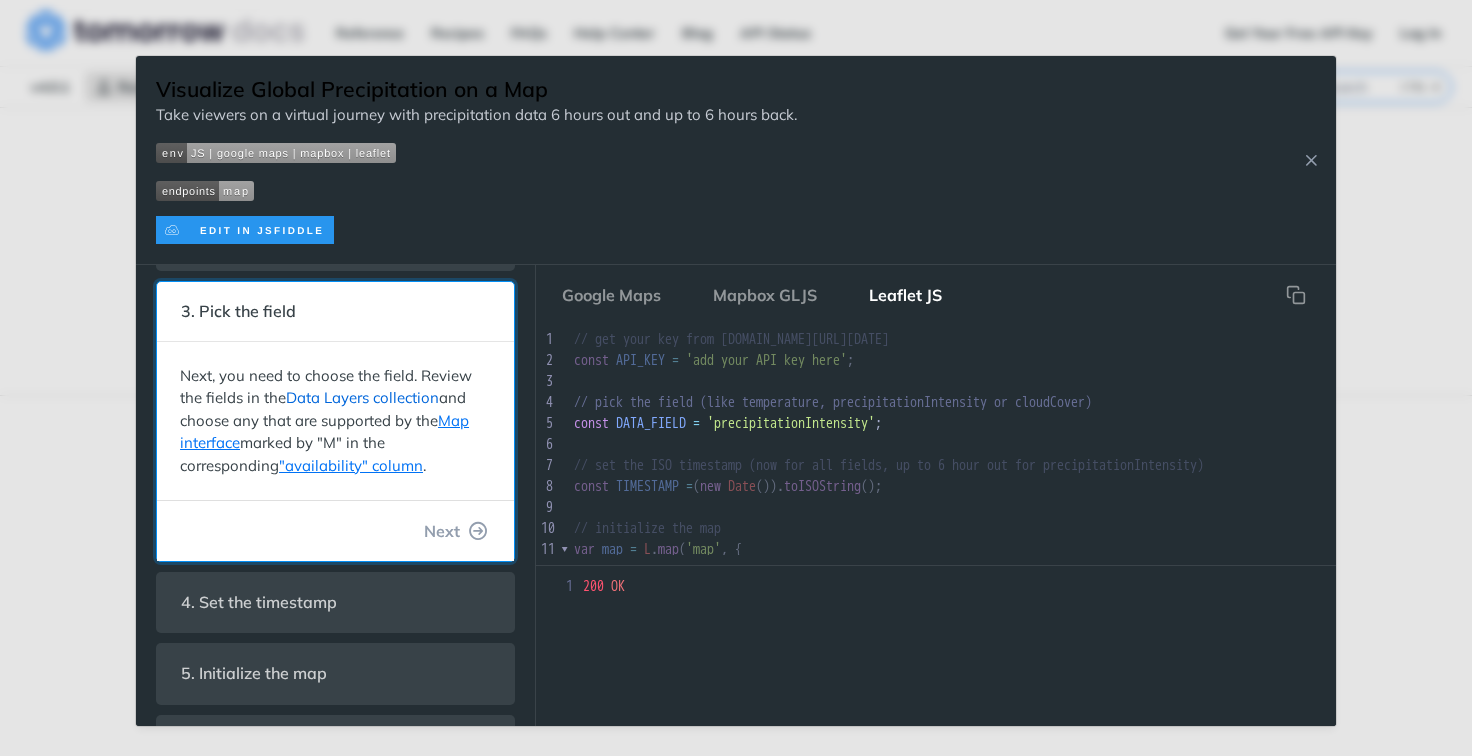 scroll, scrollTop: 100, scrollLeft: 0, axis: vertical 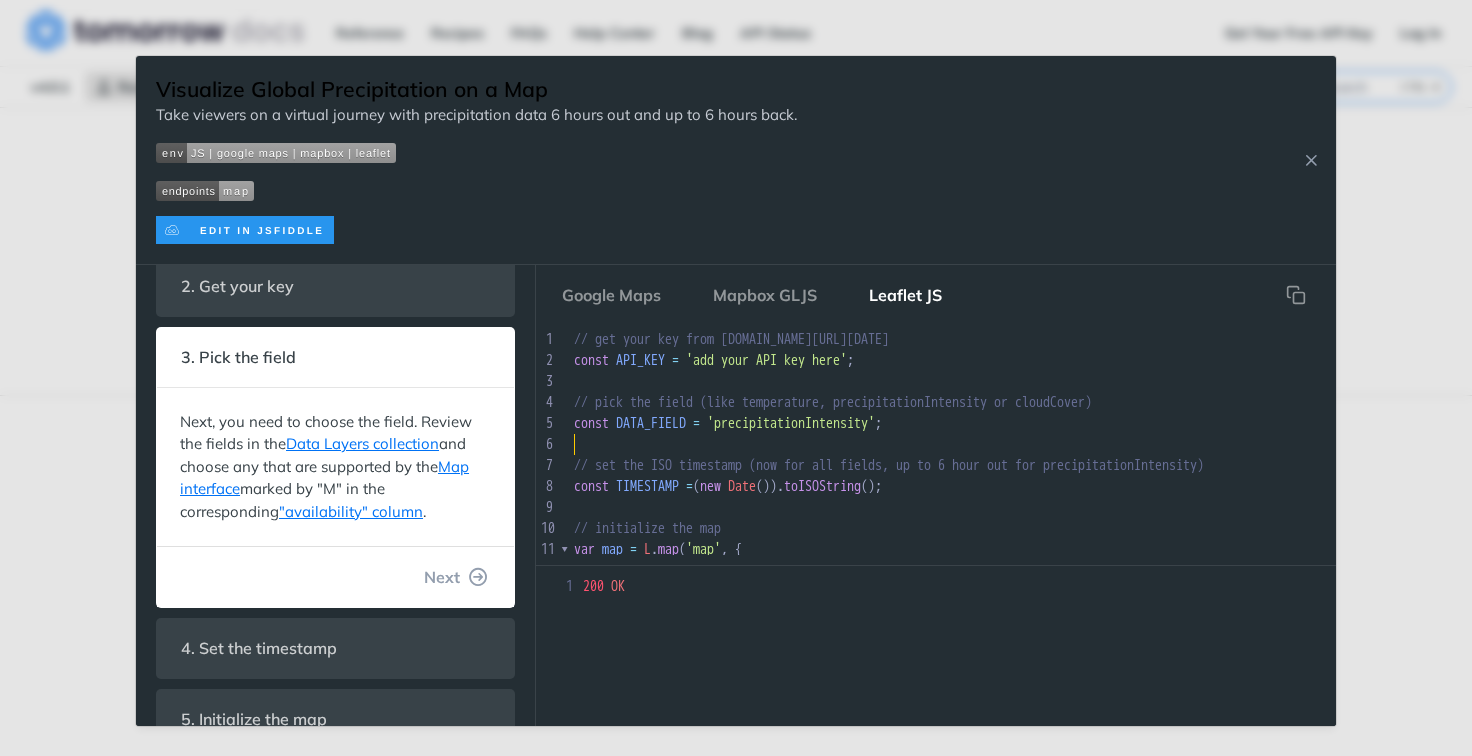 click on "​" at bounding box center [983, 444] 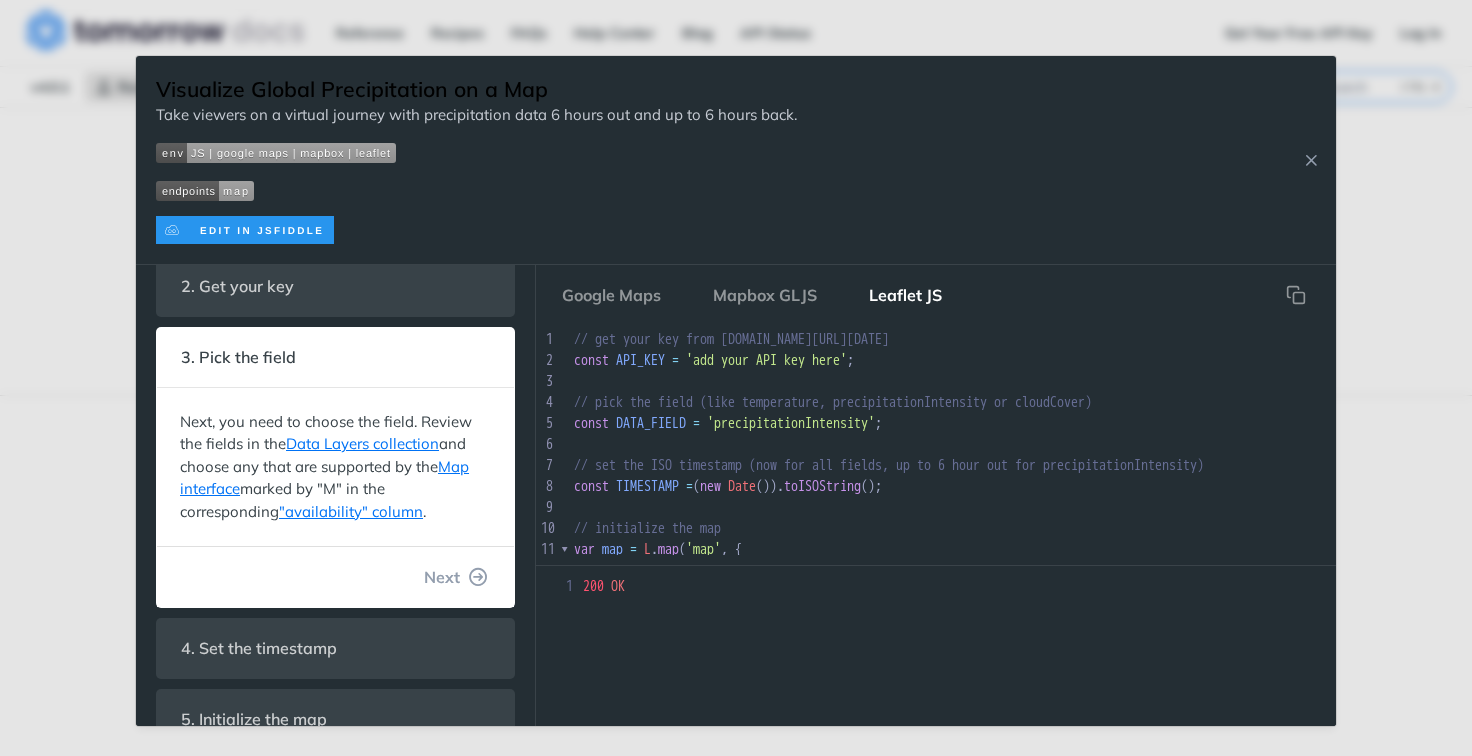 scroll, scrollTop: 124, scrollLeft: 0, axis: vertical 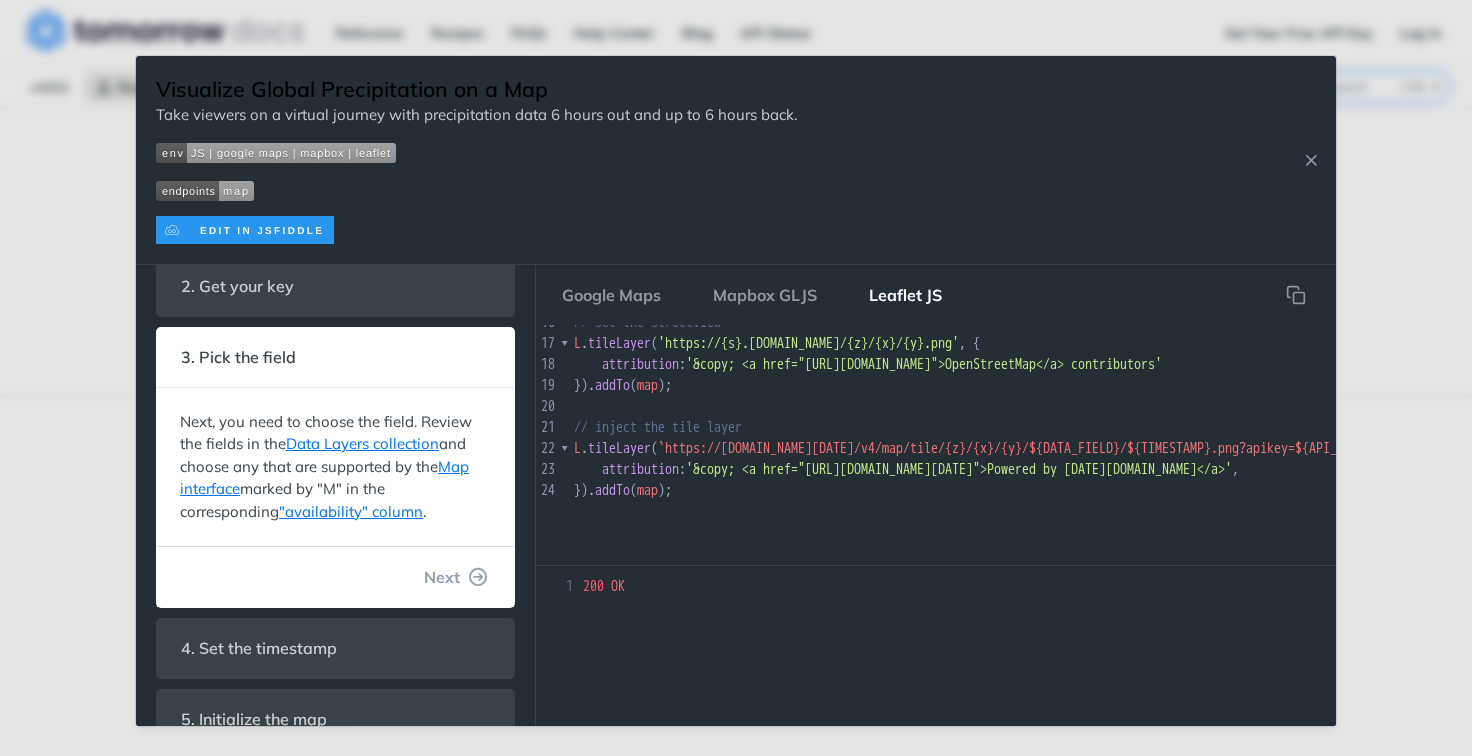 type on "// get your key from [DOMAIN_NAME][URL][DATE]
const API_KEY = 'add your API key here';
// pick the field (like temperature, precipitationIntensity or cloudCover)
const DATA_FIELD = 'precipitationIntensity';
// set the ISO timestamp (now for all fields, up to 6 hour out for precipitationIntensity)
const TIMESTAMP = (new Date()).toISOString();
// initialize the map
var map = [DOMAIN_NAME]('map', {
minZoom: 3,
maxZoom: 10
}).setView([42.355438, -71.059914], 7);
// set the streetview
L.tileLayer('https://{s}.[DOMAIN_NAME]/{z}/{x}/{y}.png', {
attribution: '&copy; <a href="[URL][DOMAIN_NAME]">OpenStreetMap</a> contributors'
}).addTo(map);
// inject the tile layer
L.tileLayer(`https://[DOMAIN_NAME][DATE]/v4/map/tile/{z}/{x}/{y}/${DATA_FIELD}/${TIMESTAMP}.png?apikey=${API_KEY}`, {
attribution: '&copy; <a href="[URL][DOMAIN_NAME][DATE]">Powered by [DATE][DOMAIN_NAME]</a>',
}).addTo(map);" 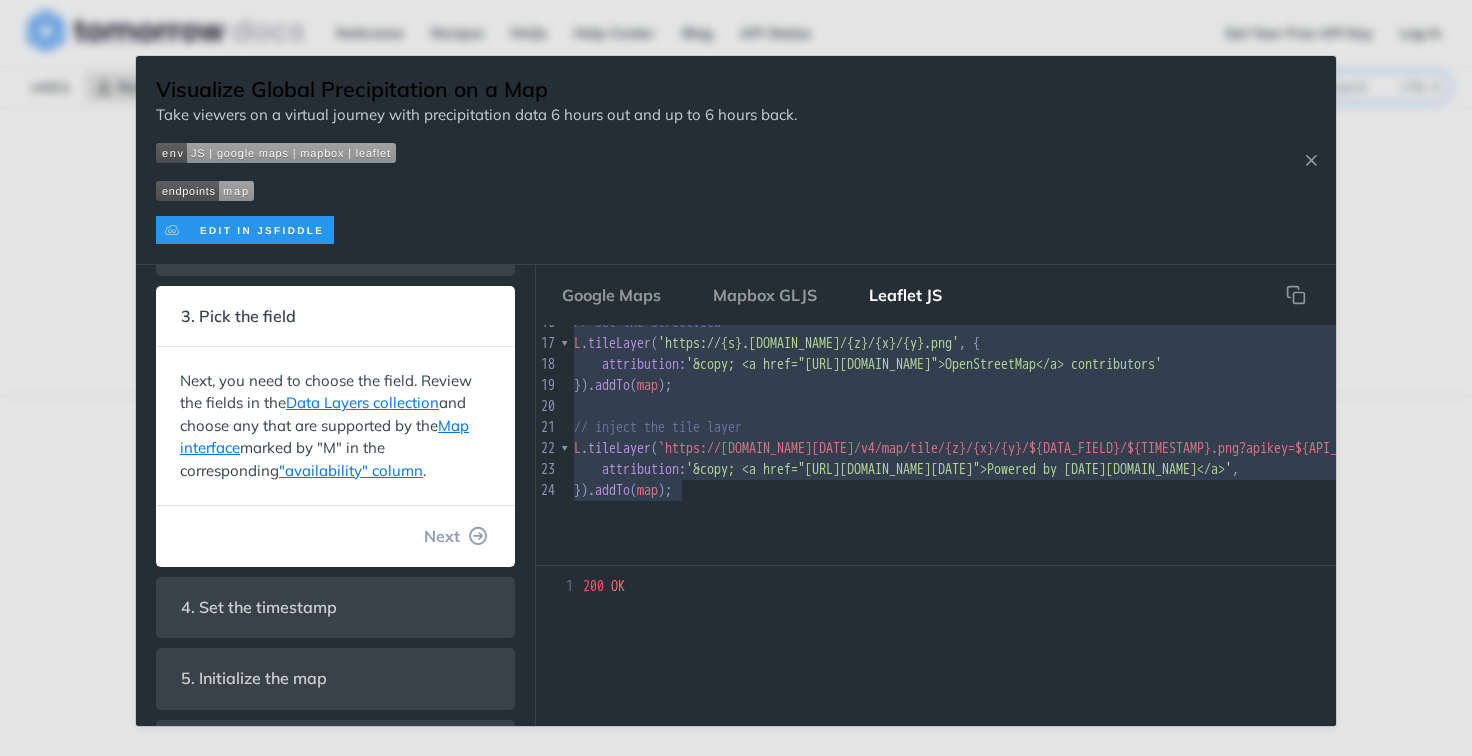 scroll, scrollTop: 200, scrollLeft: 0, axis: vertical 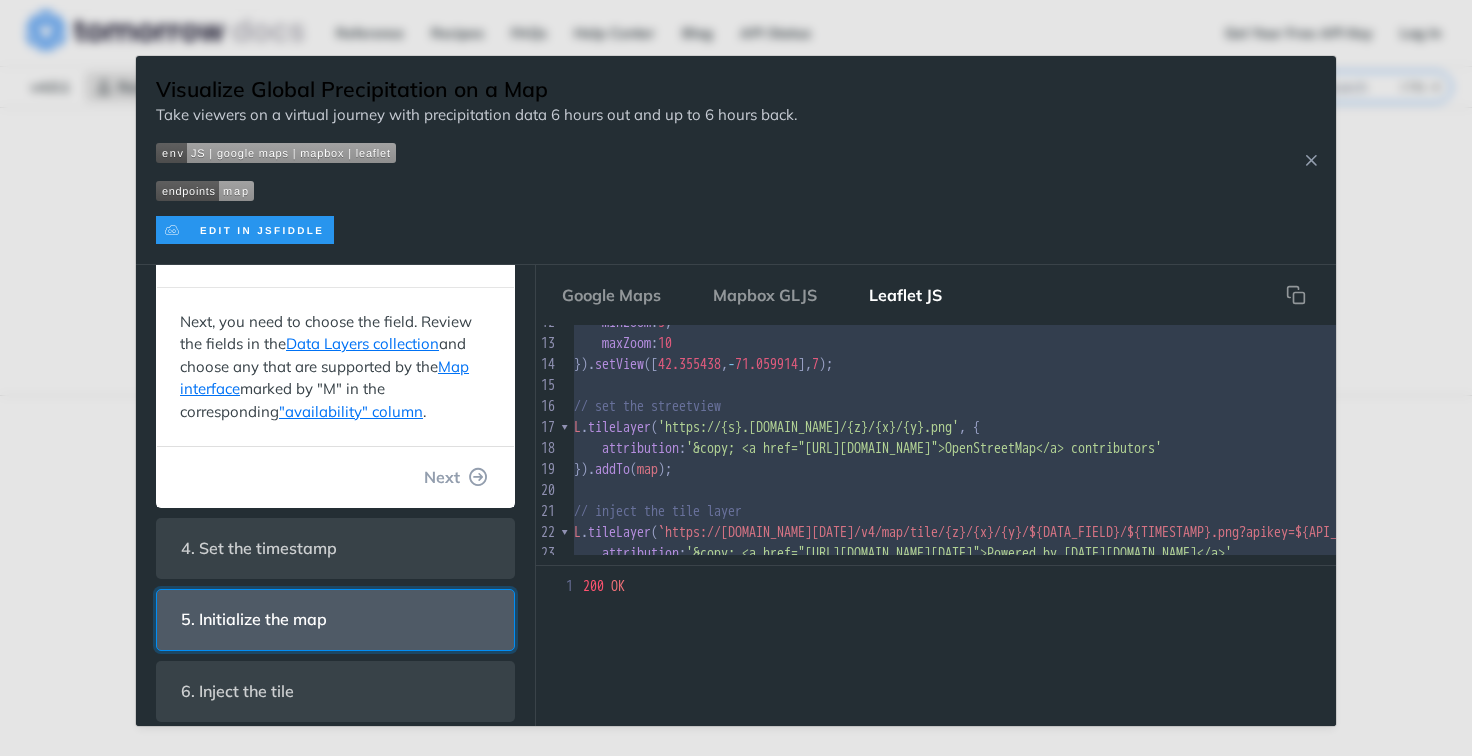click on "5. Initialize the map" at bounding box center [335, 619] 